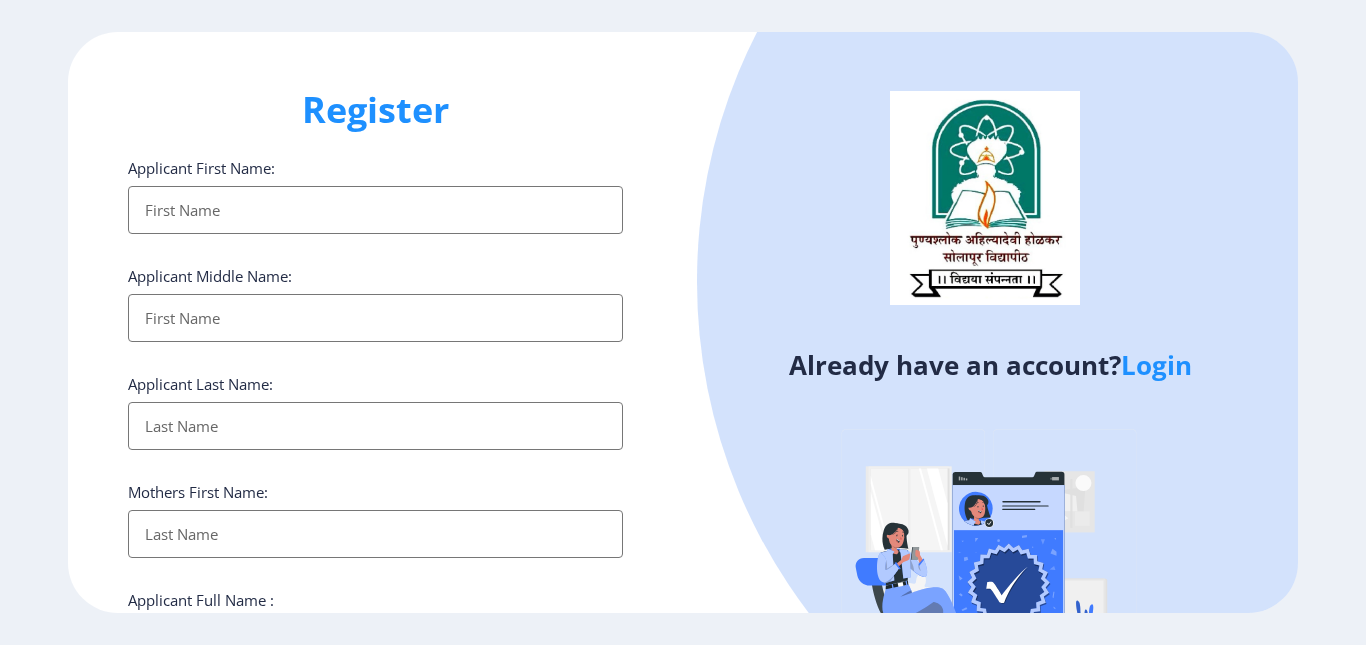 select 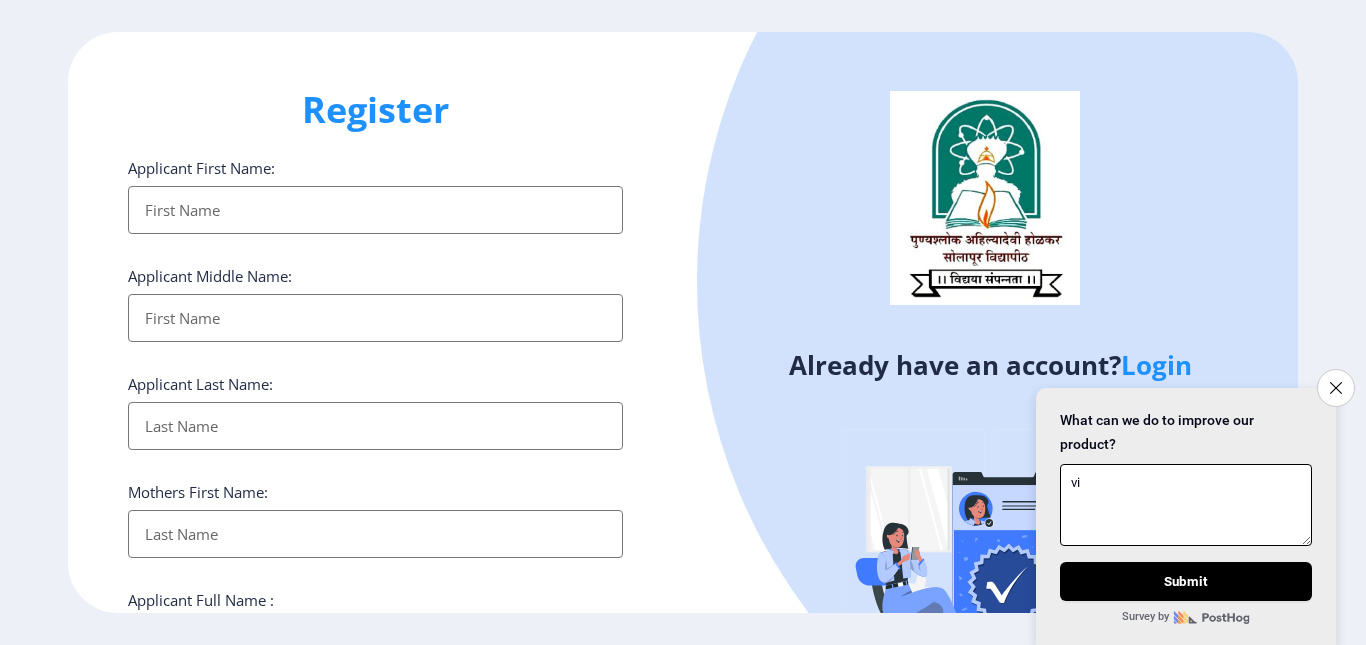 type on "v" 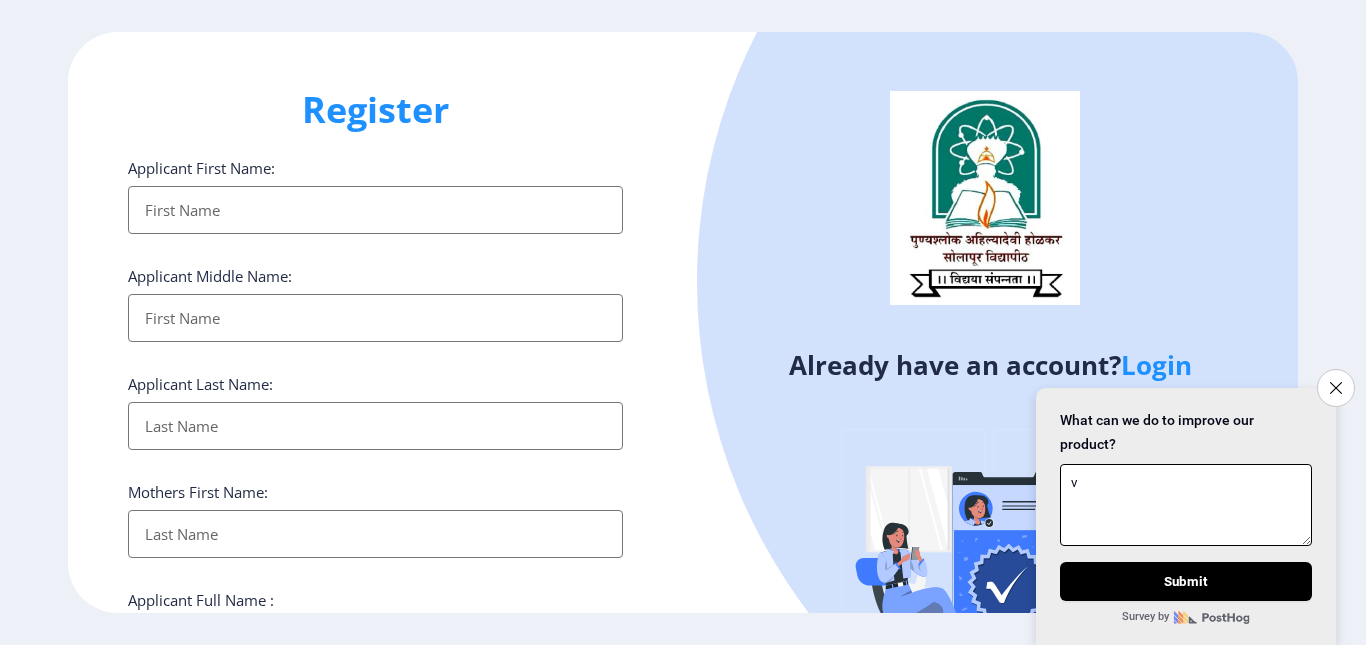 type 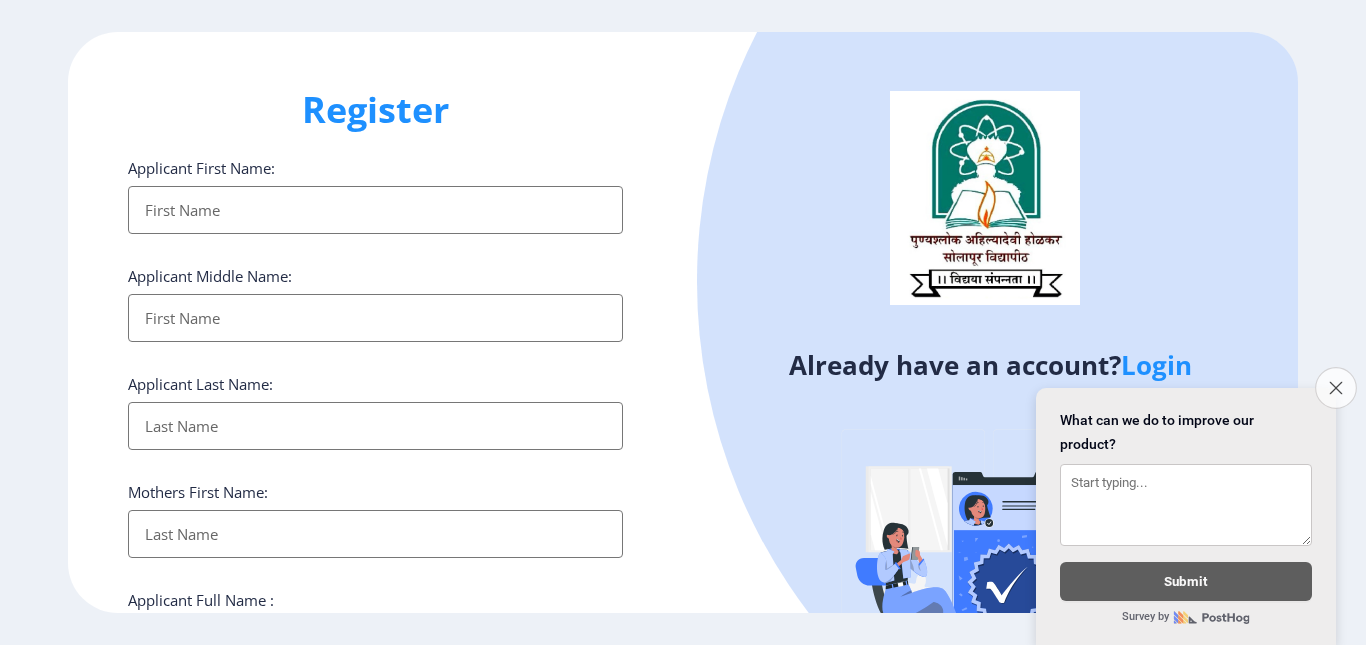 click on "Close survey" 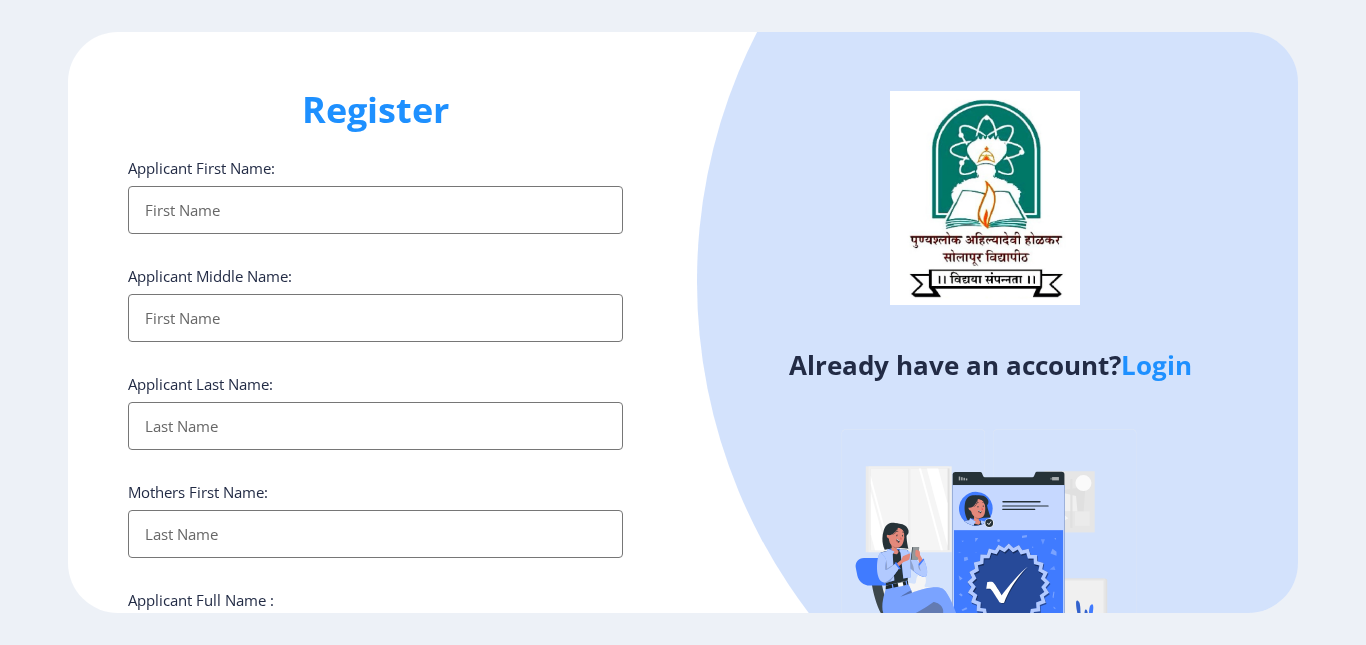 click on "Applicant First Name:" at bounding box center (375, 210) 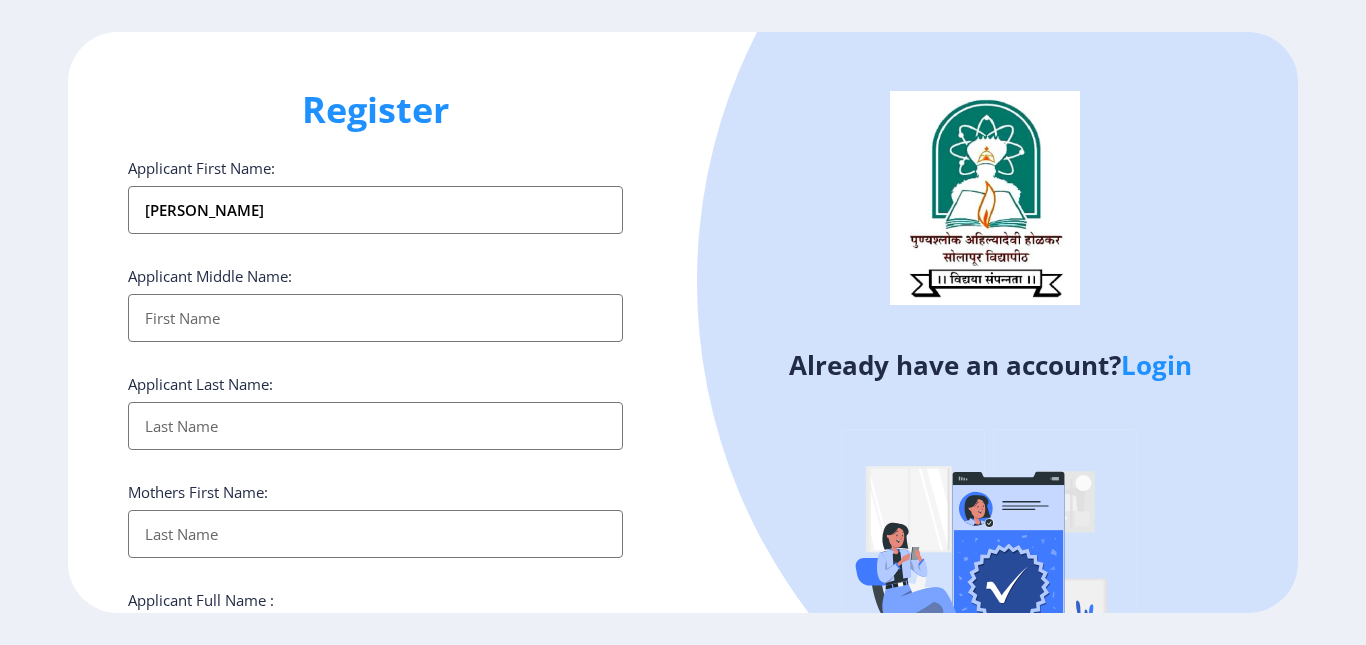type on "vishwajeet" 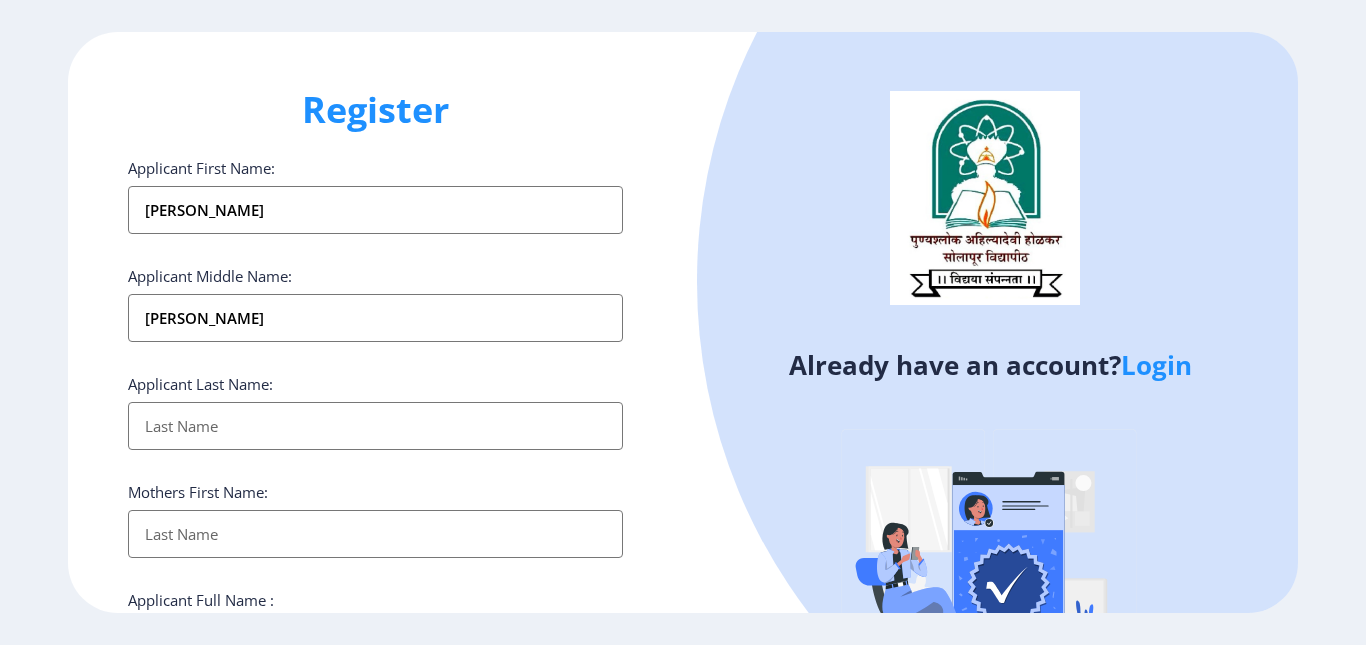 type on "mulik" 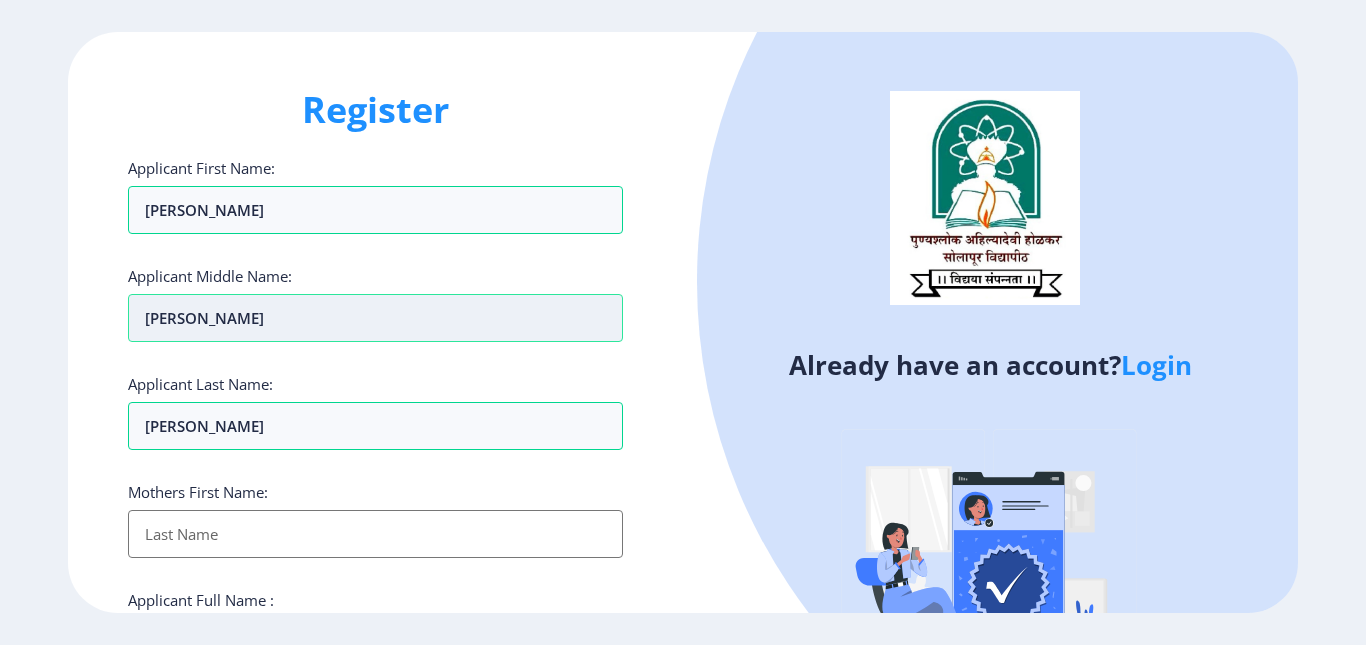 click on "vishwajeet" at bounding box center [375, 318] 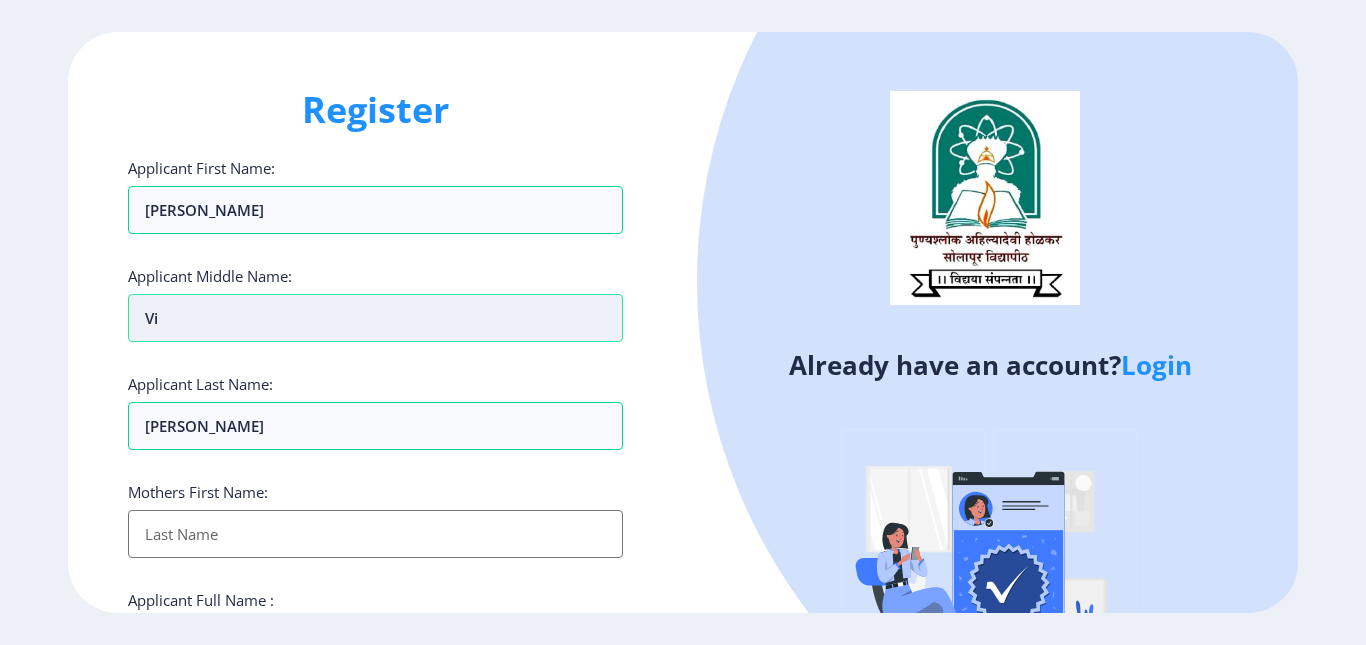 type on "v" 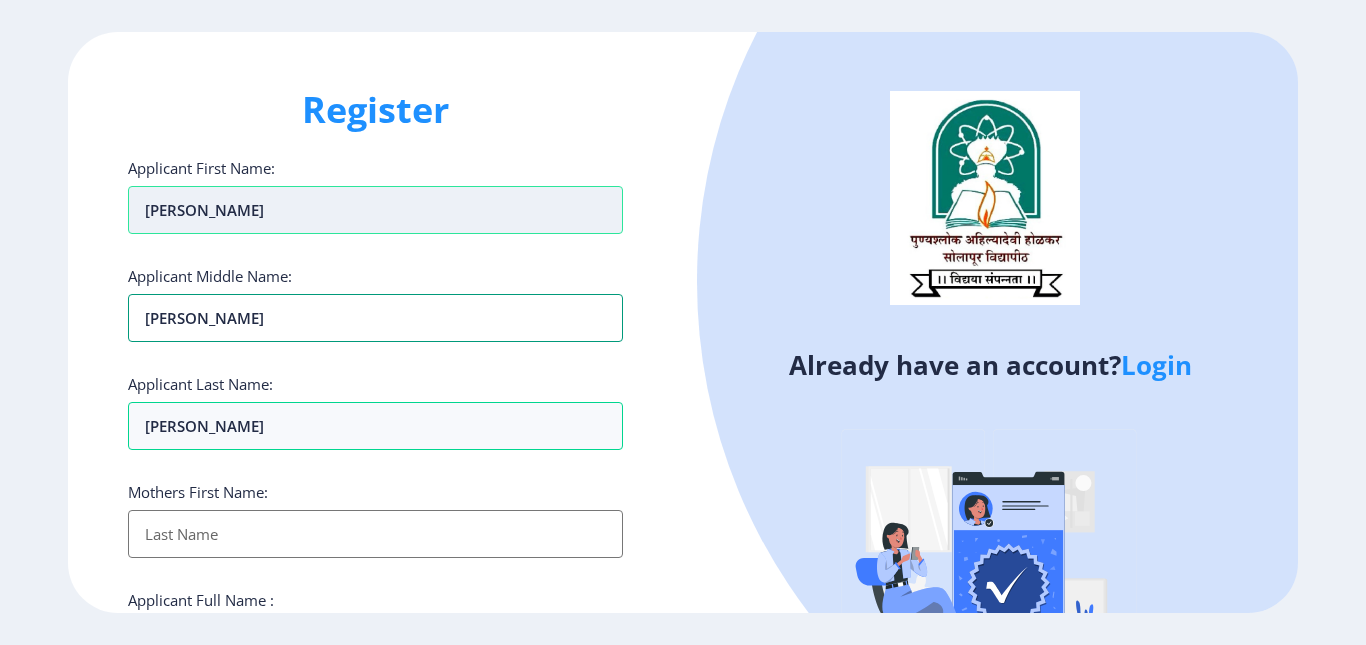 type on "mahendra" 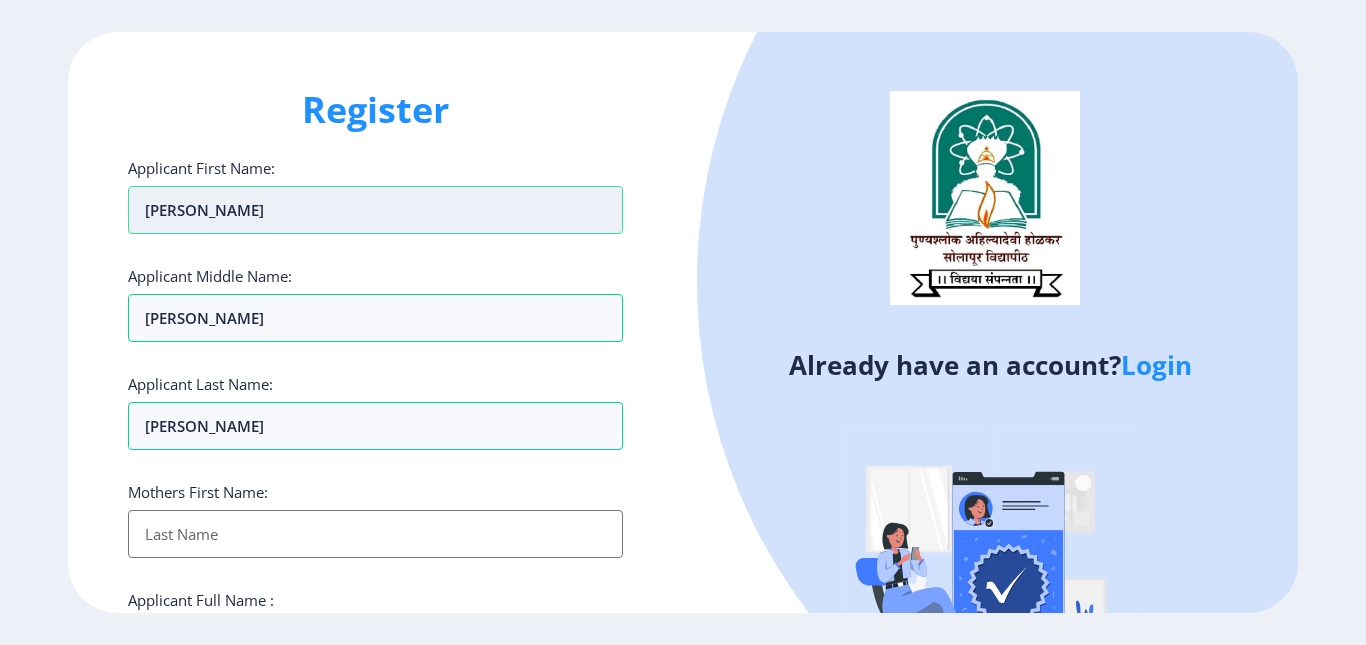 click on "vishwajeet" at bounding box center (375, 210) 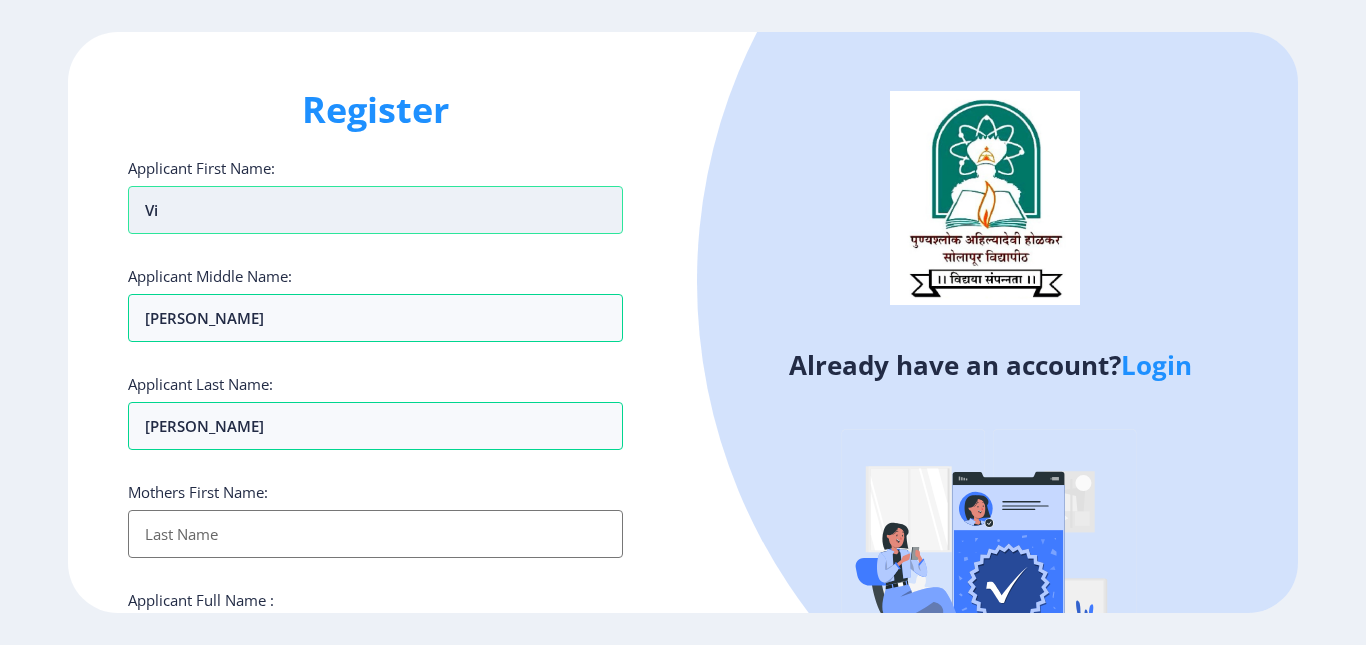 type on "v" 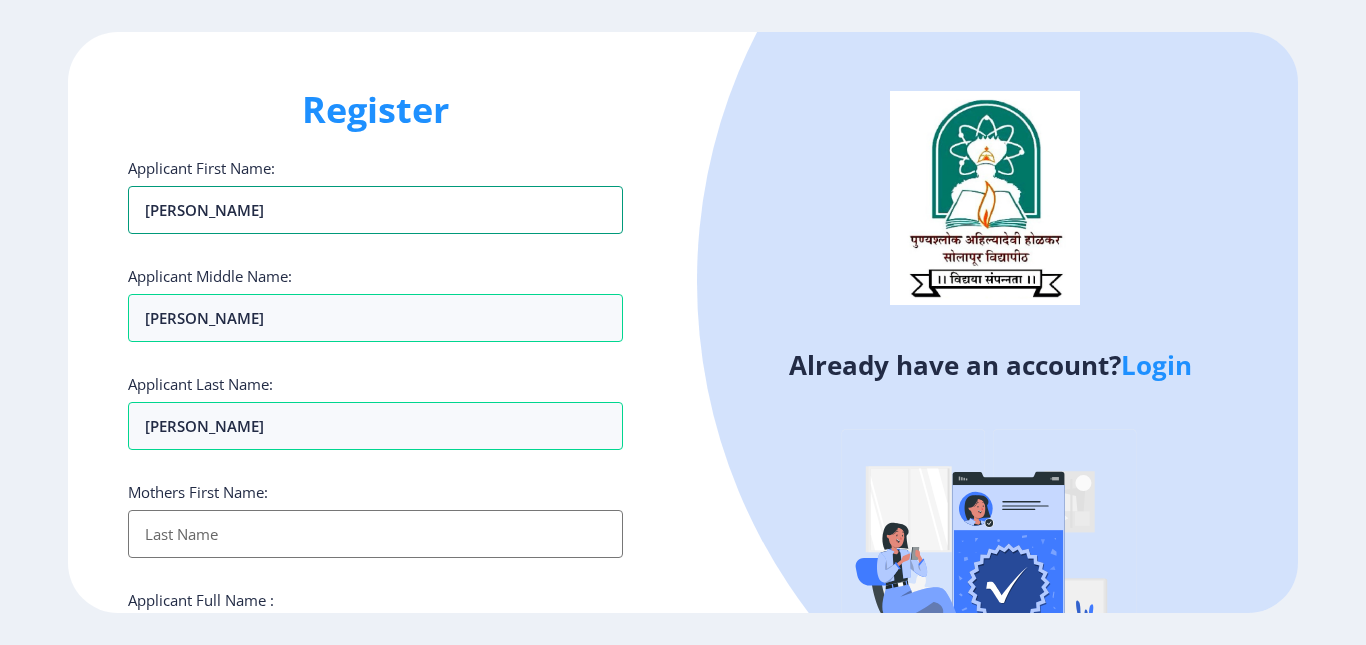 type on "vishwjeet" 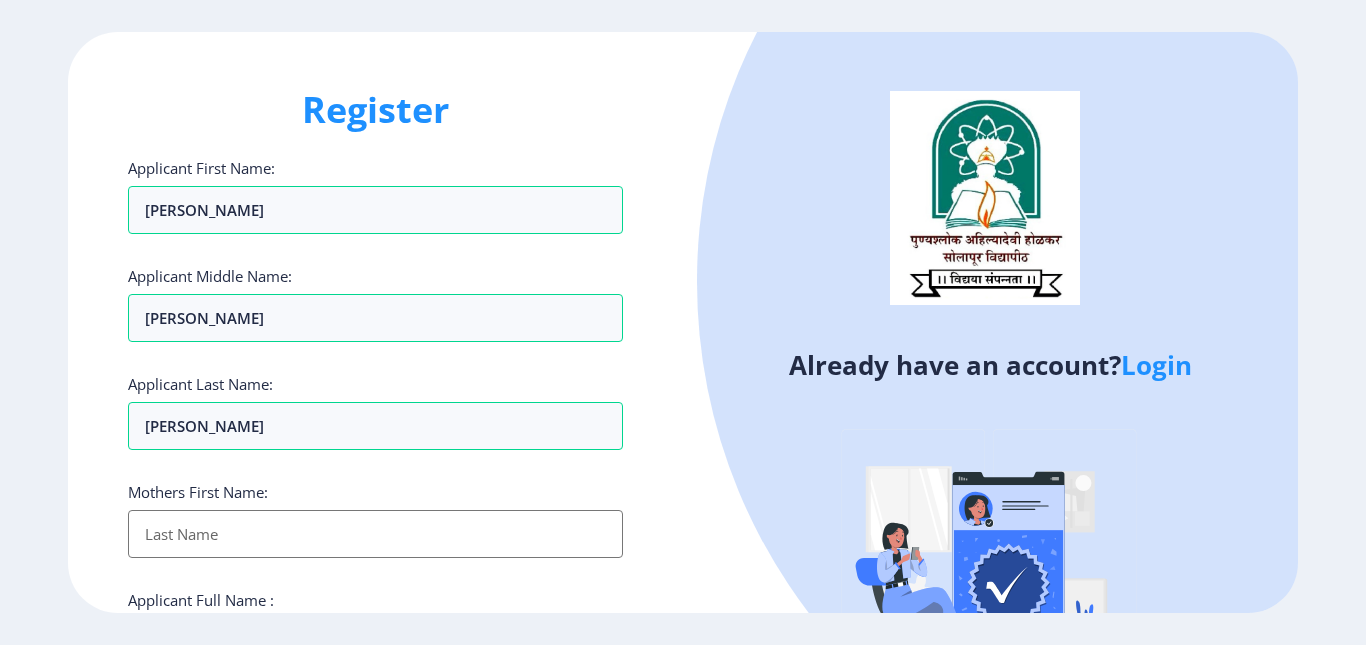click on "Applicant First Name:" at bounding box center [375, 534] 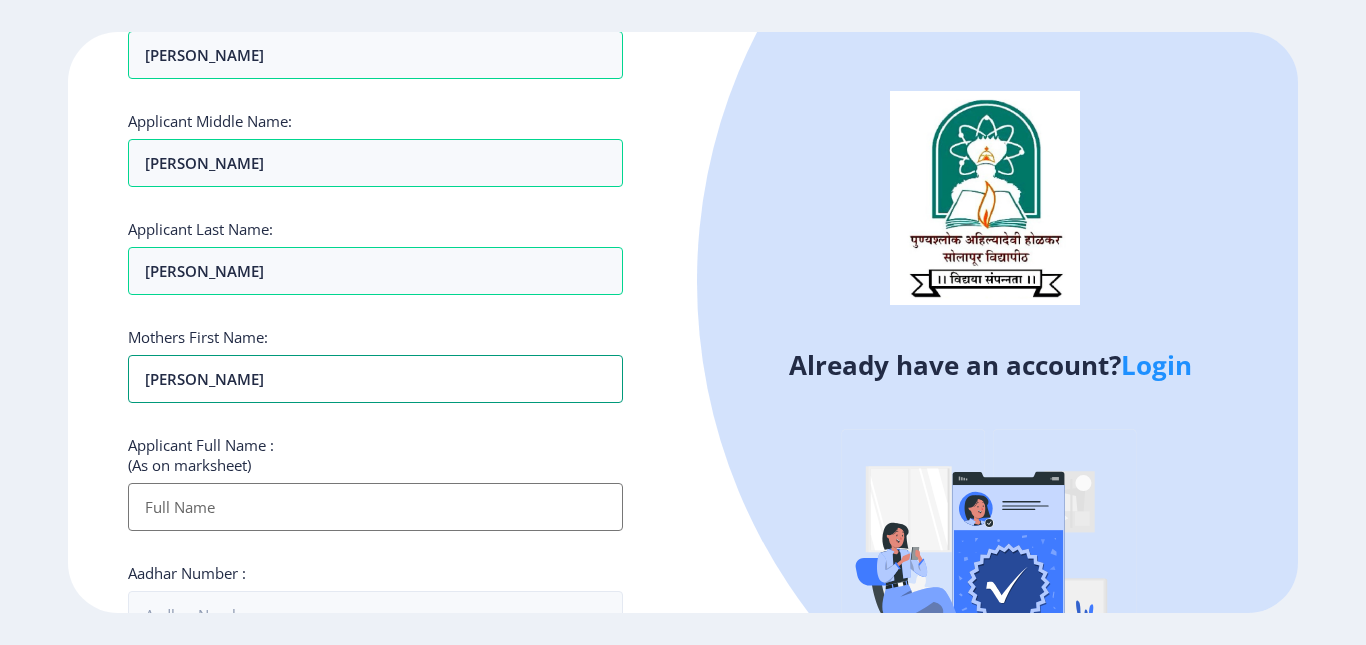 scroll, scrollTop: 333, scrollLeft: 0, axis: vertical 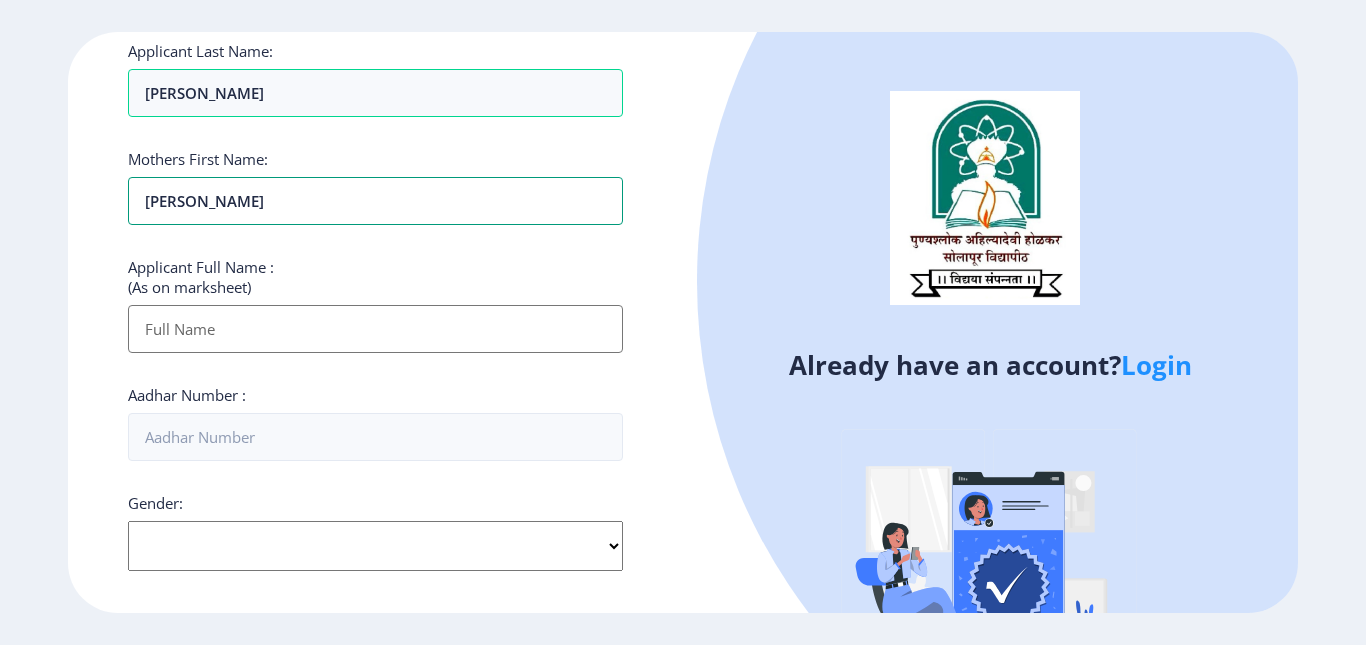 type on "dhanshree" 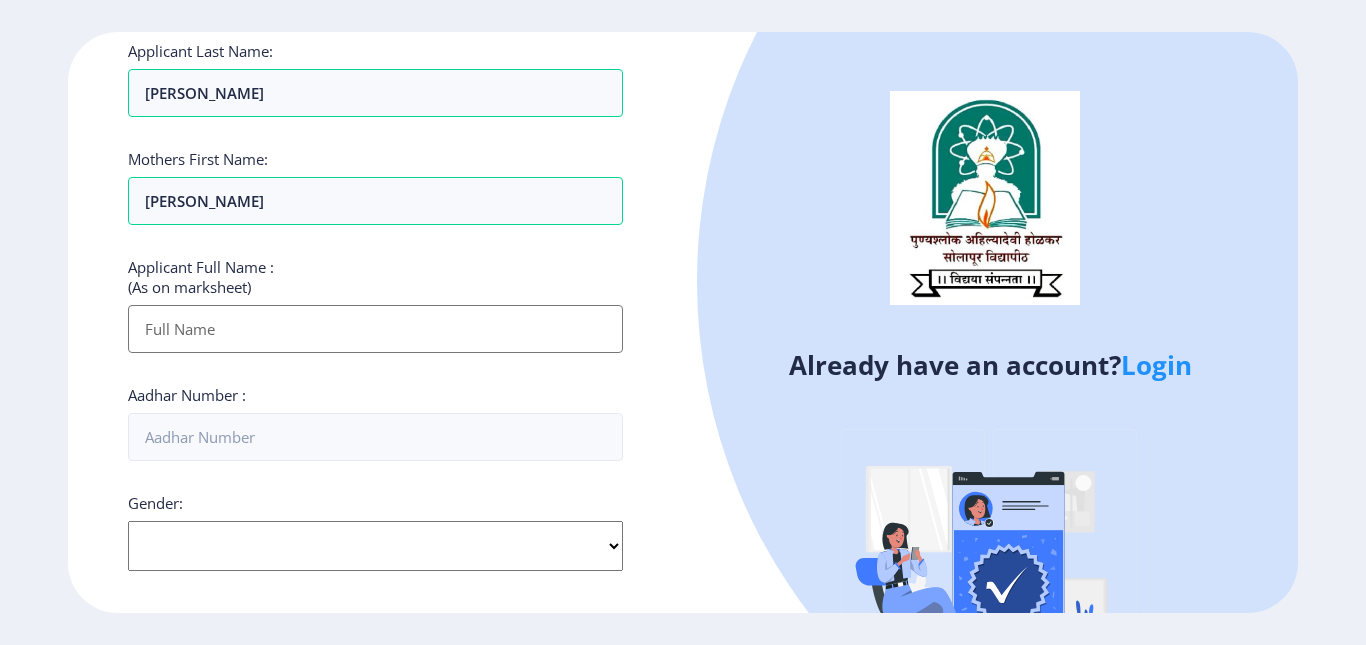 click on "Applicant First Name:" at bounding box center [375, 329] 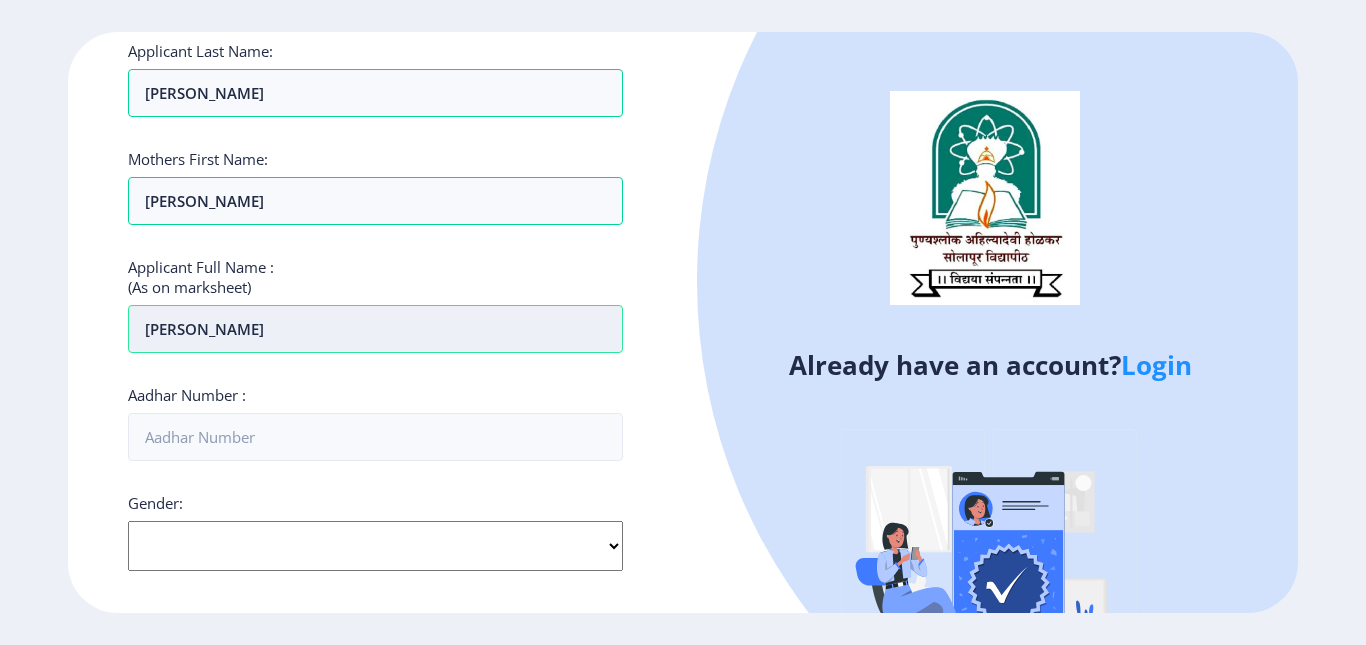 click on "vishwjeet mahendra mulik" at bounding box center [375, 329] 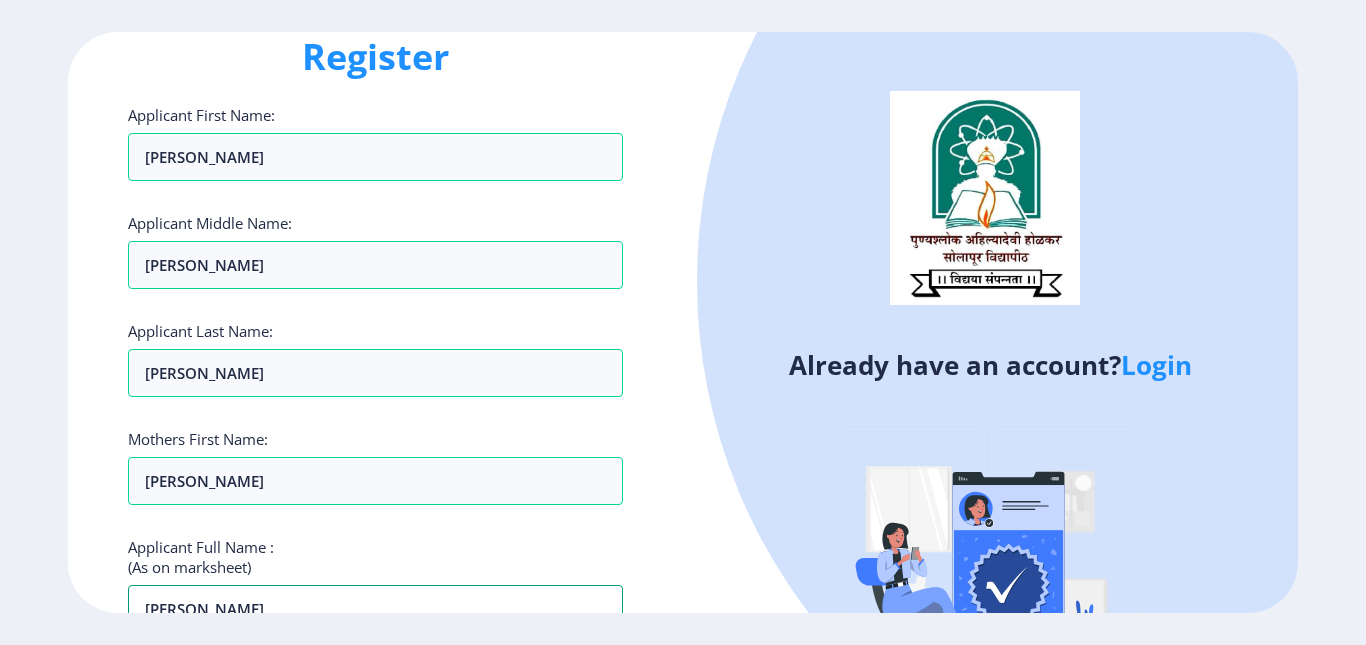 scroll, scrollTop: 0, scrollLeft: 0, axis: both 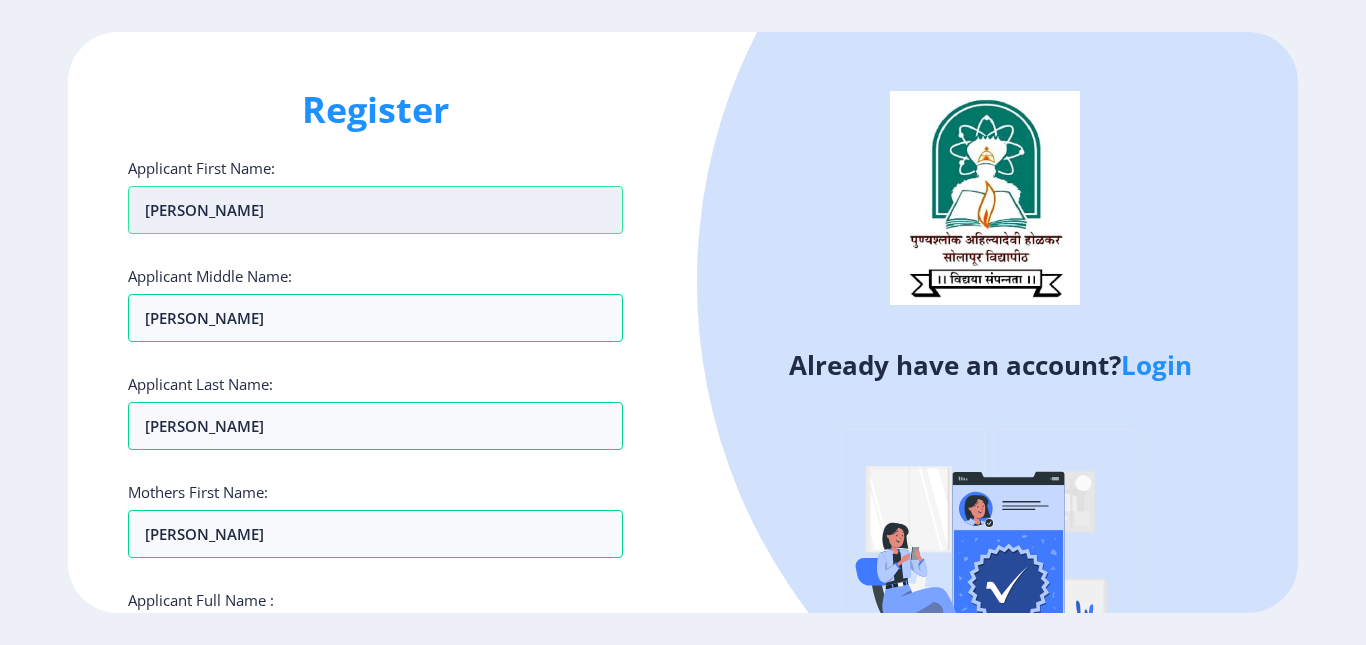 type on "vishwajeet mahendra mulik" 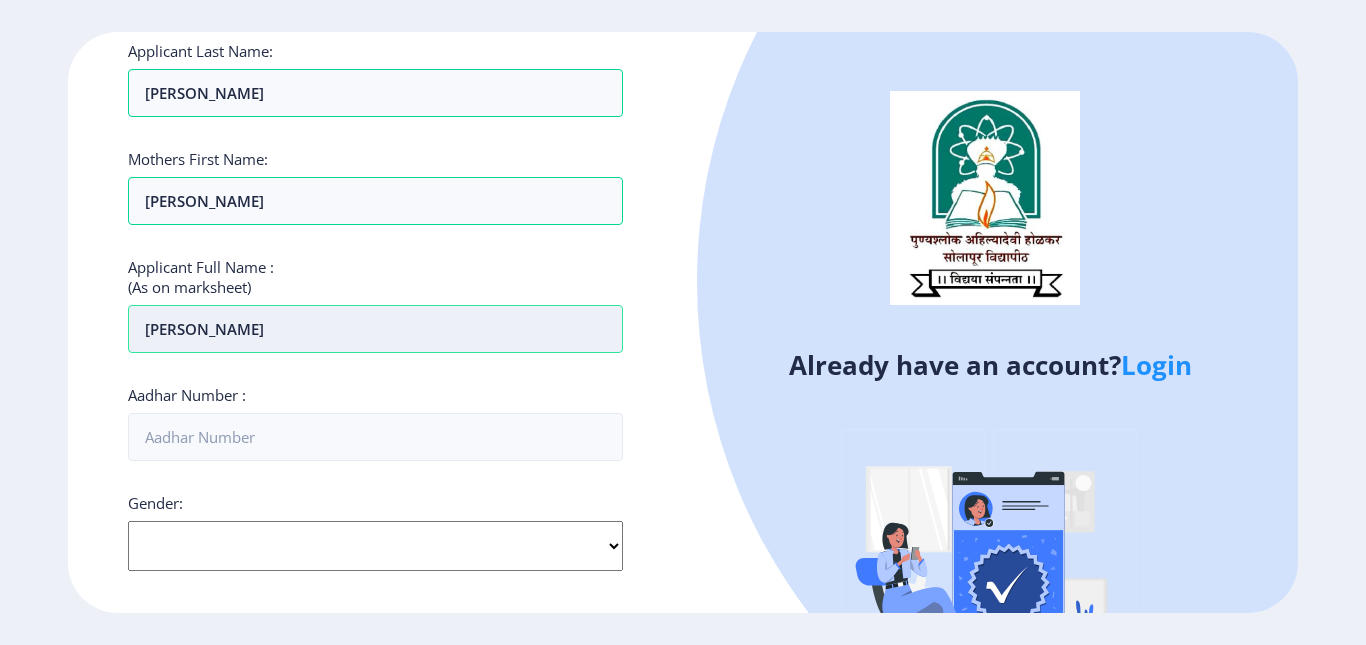 scroll, scrollTop: 667, scrollLeft: 0, axis: vertical 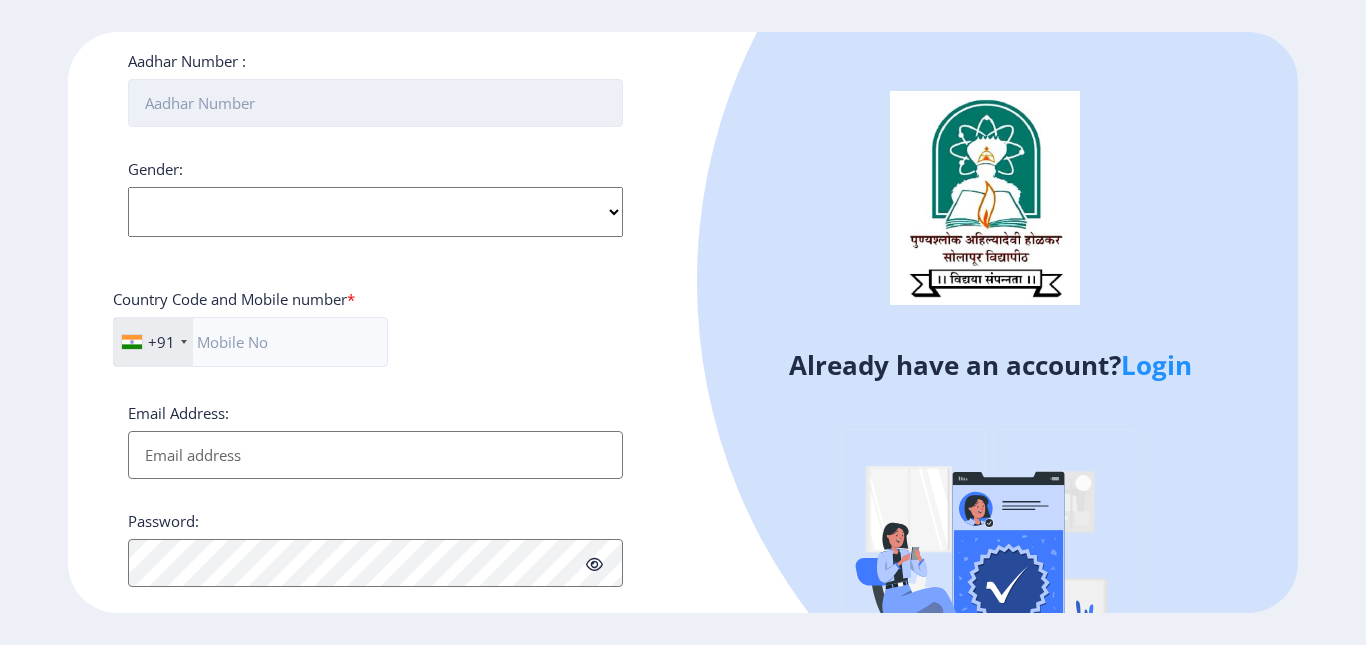 type on "vishwajeet" 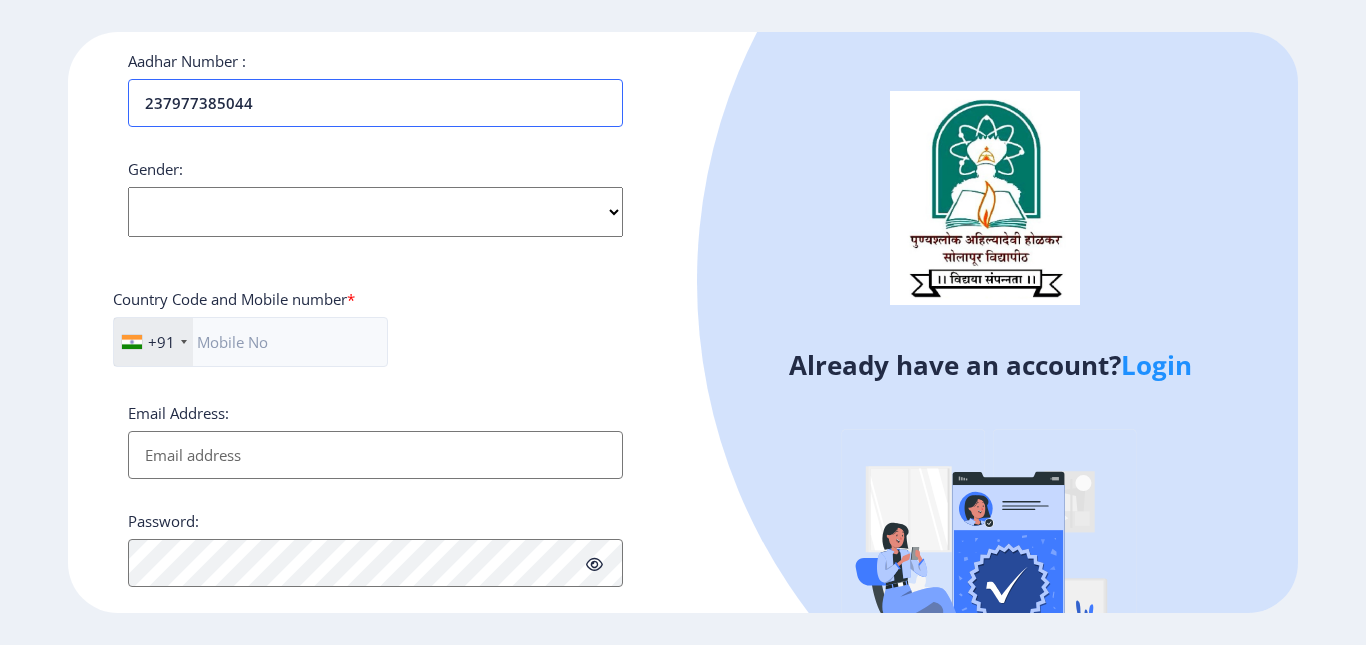 type on "237977385044" 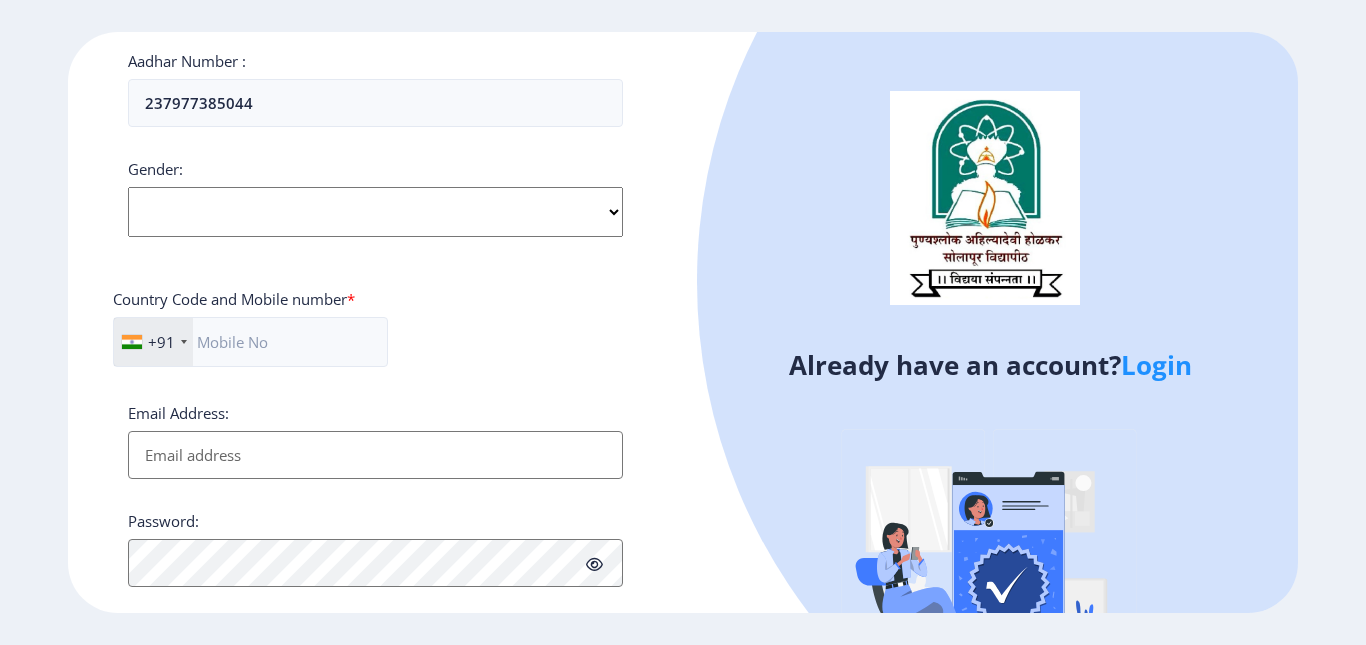 click on "Select Gender Male Female Other" 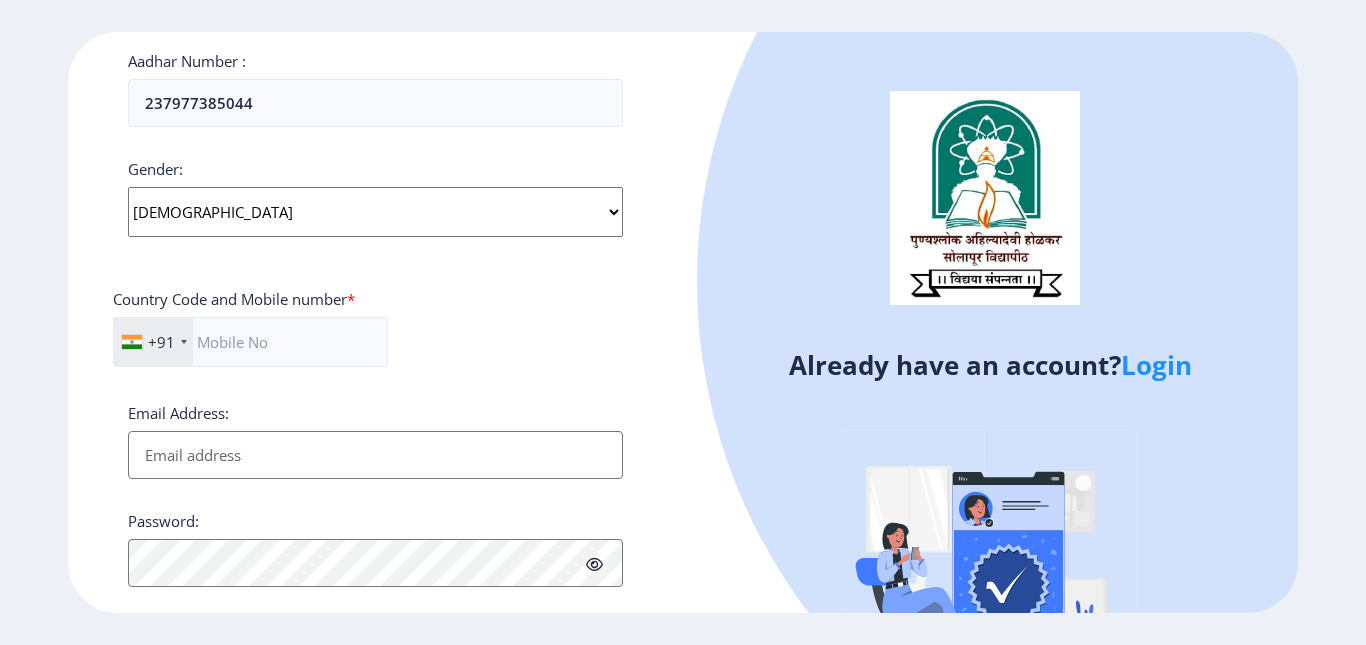 click on "Select Gender Male Female Other" 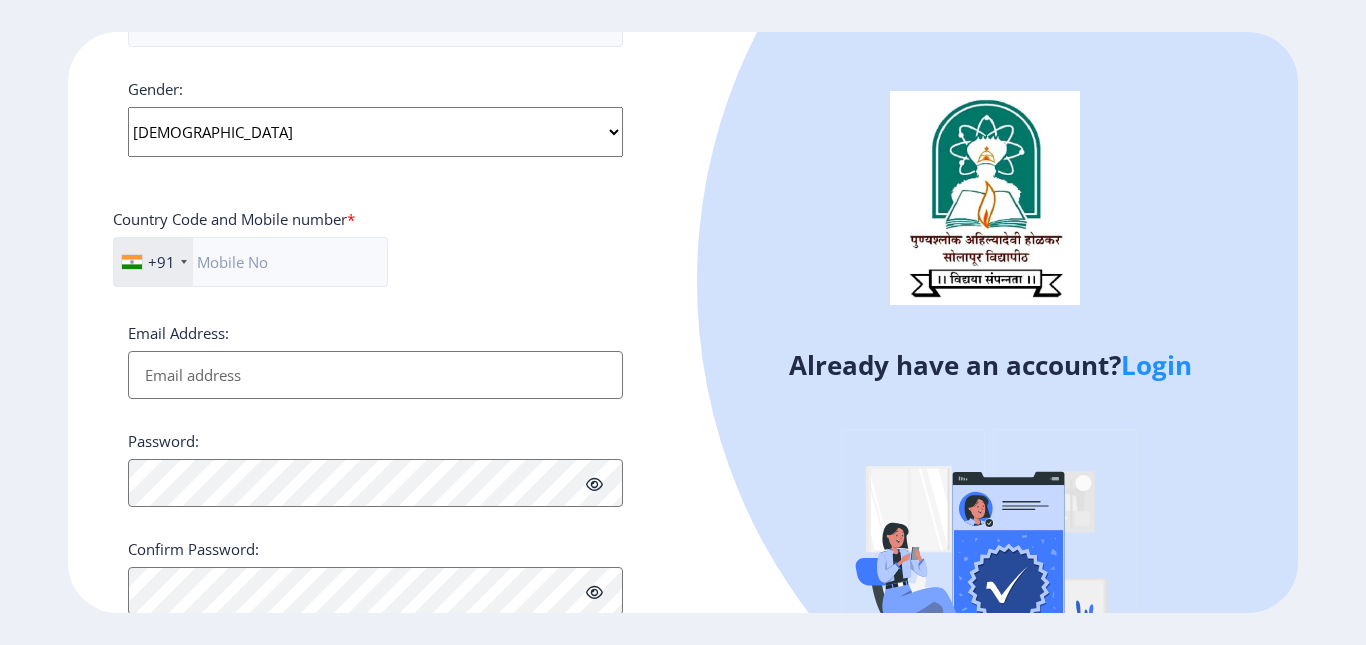 scroll, scrollTop: 811, scrollLeft: 0, axis: vertical 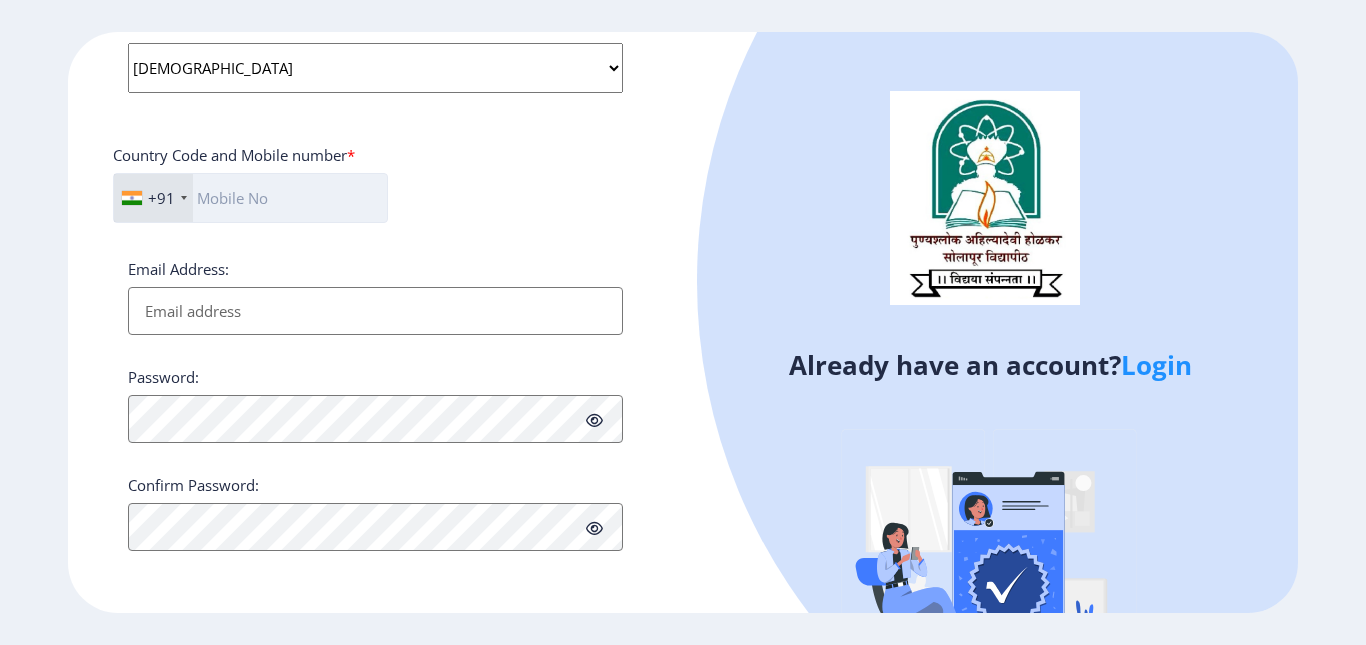 click 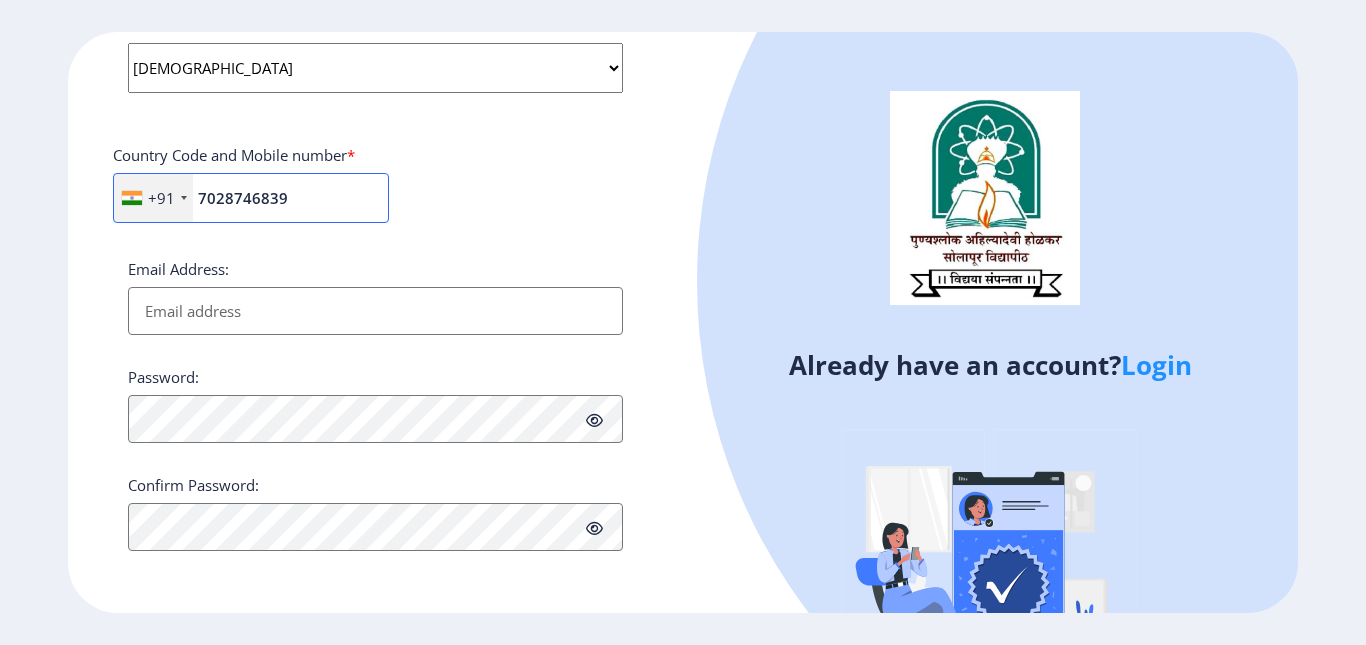 type on "7028746839" 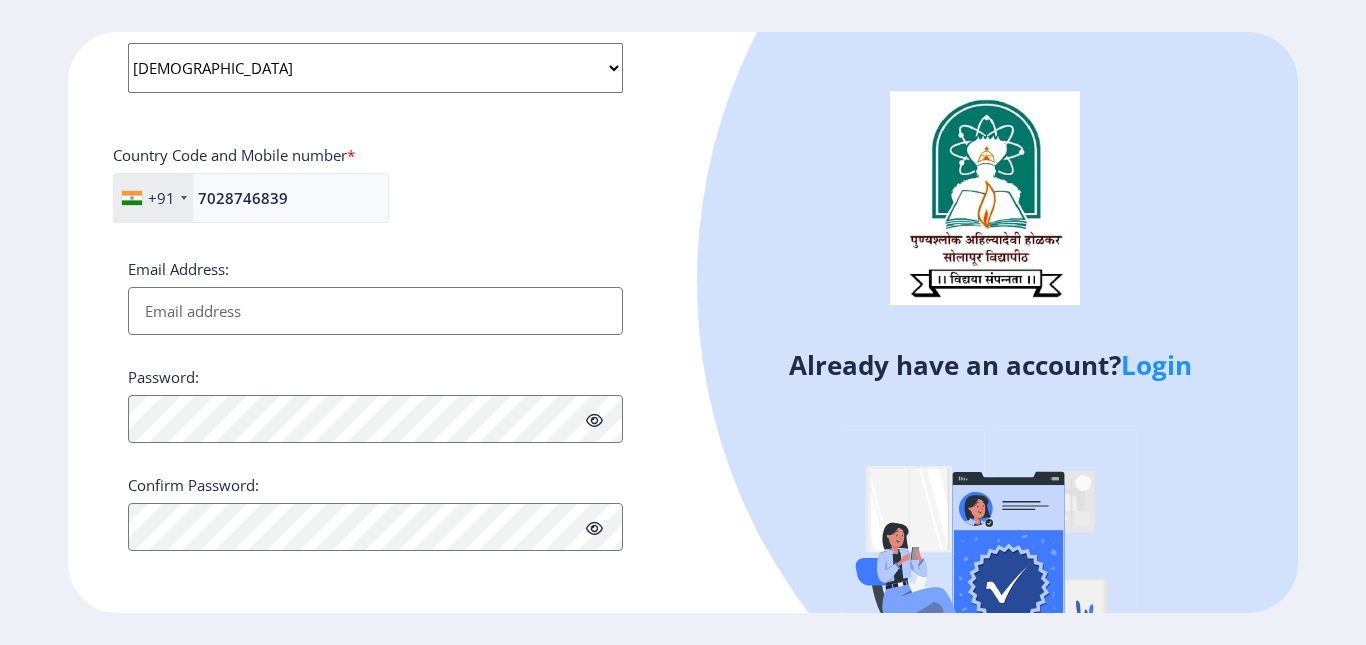 click on "Email Address:" at bounding box center [375, 311] 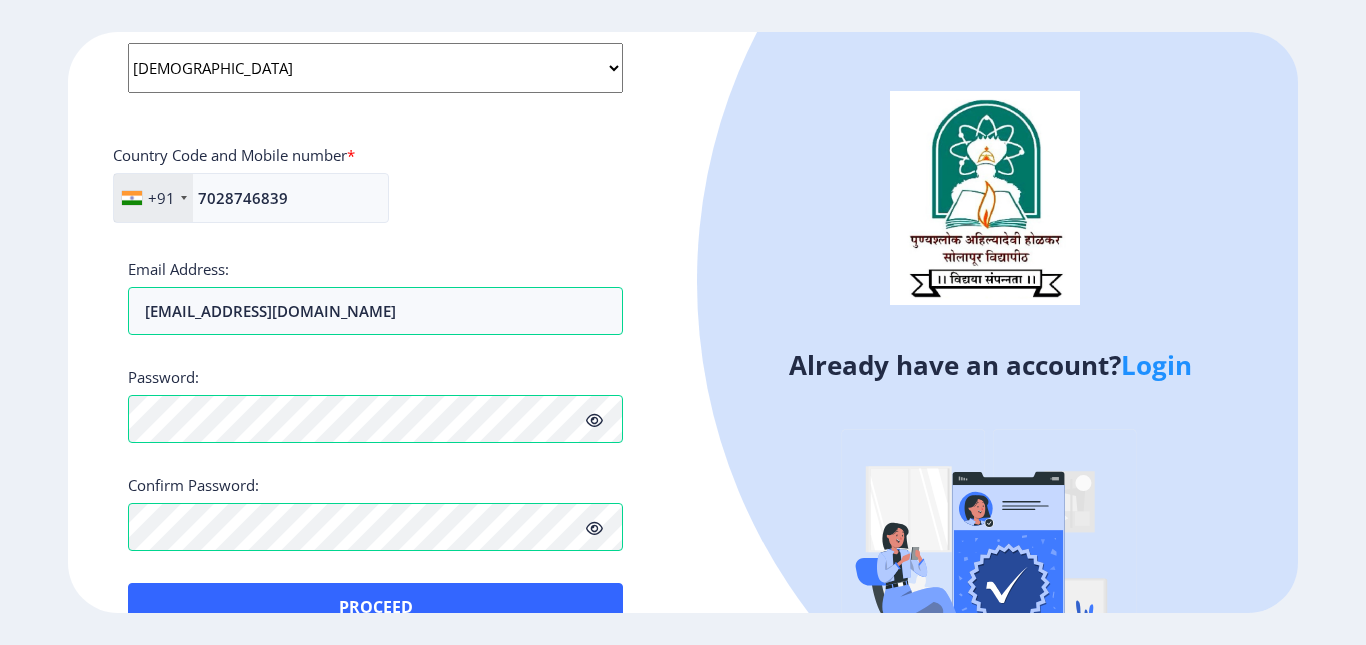 click 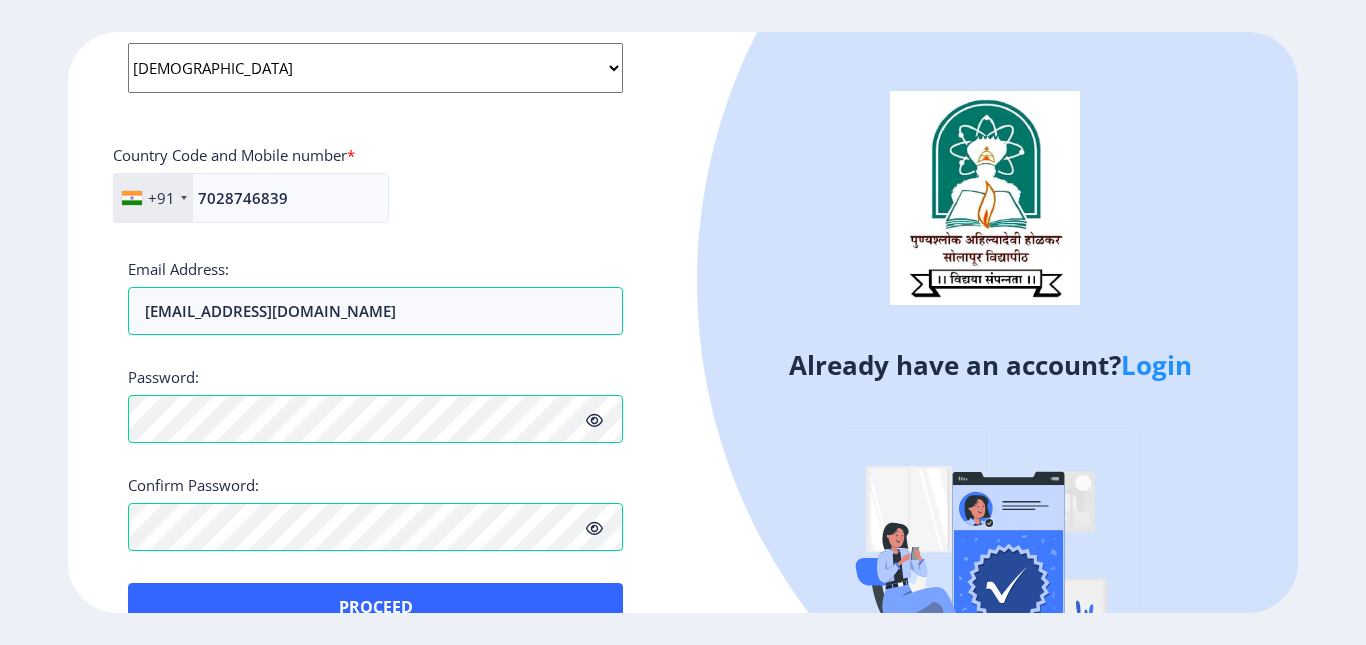 click 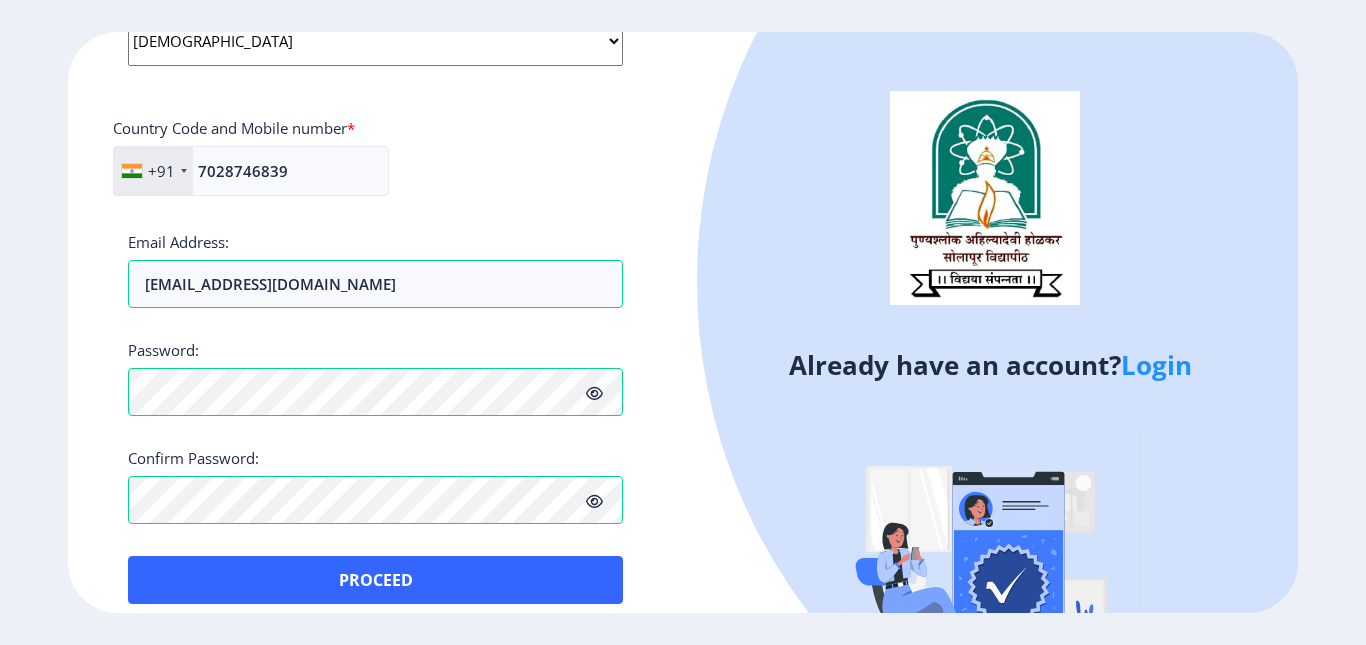 scroll, scrollTop: 859, scrollLeft: 0, axis: vertical 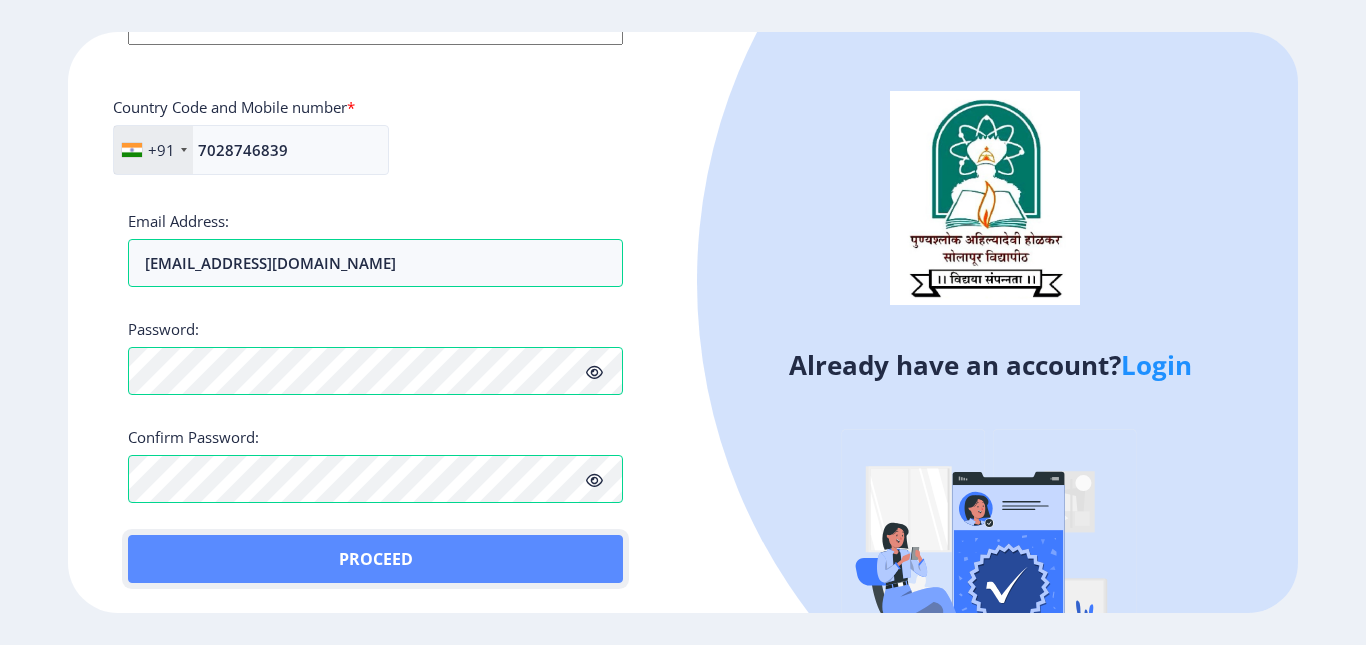 click on "Proceed" 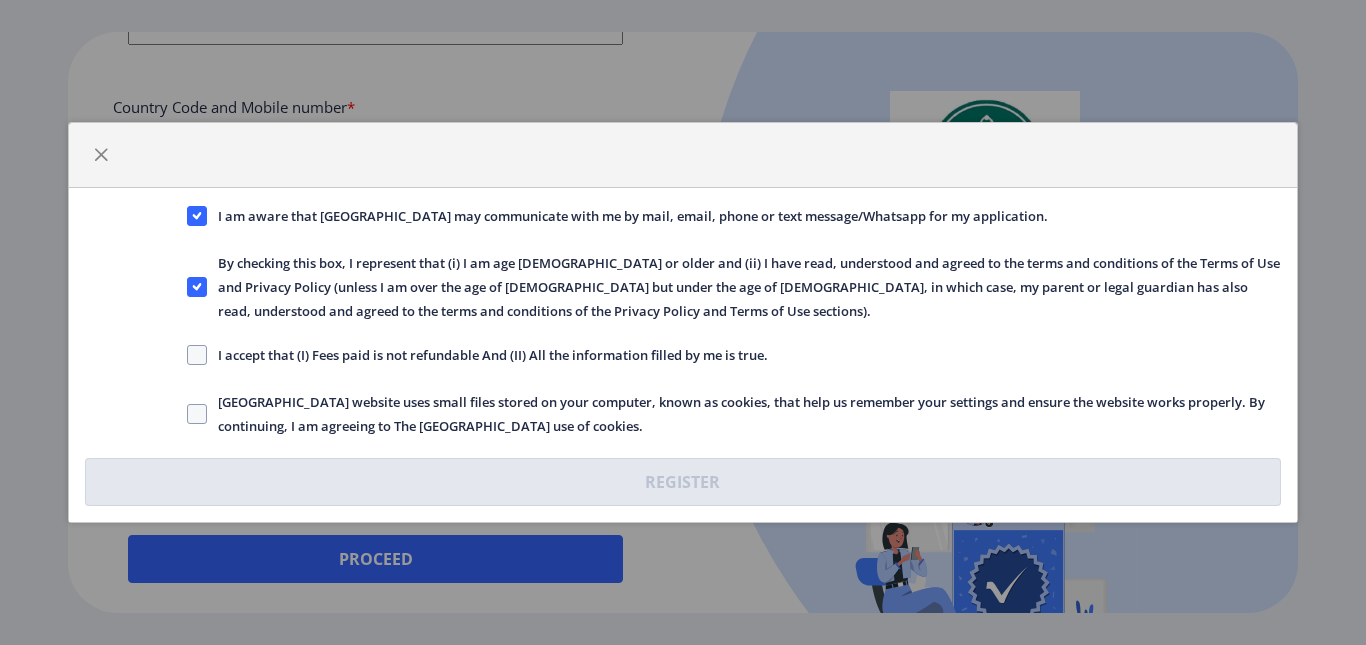 click 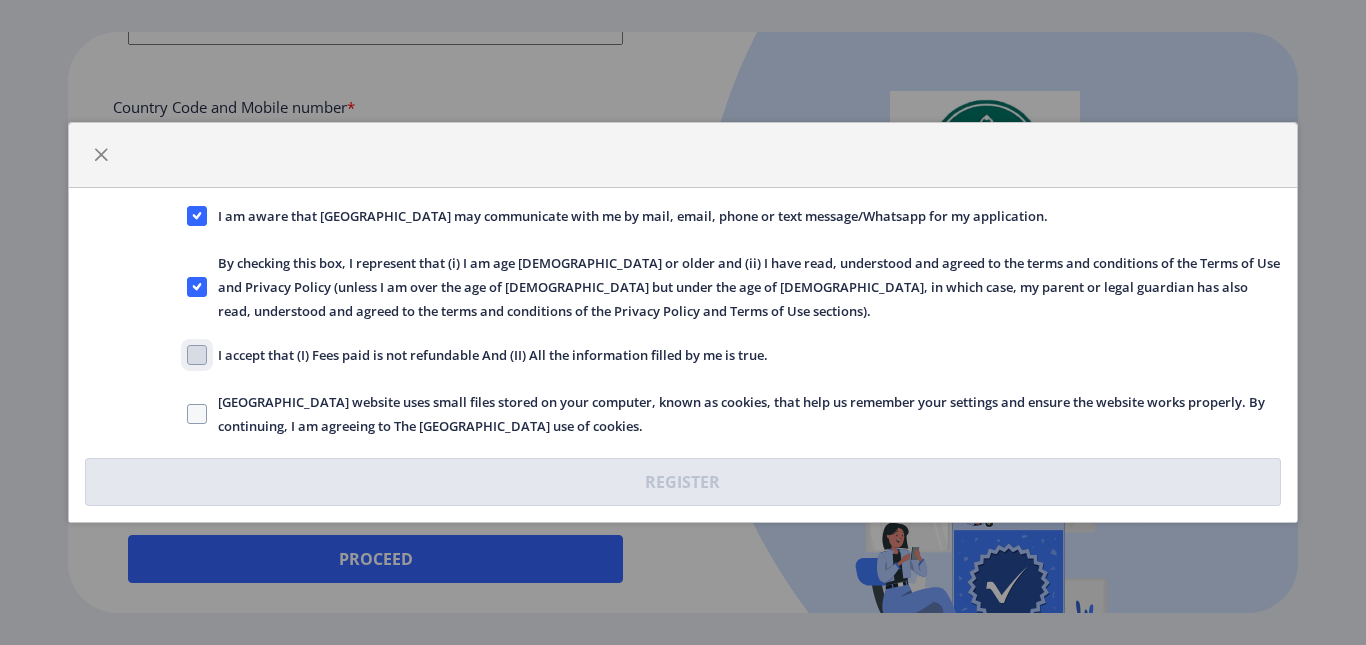 checkbox on "true" 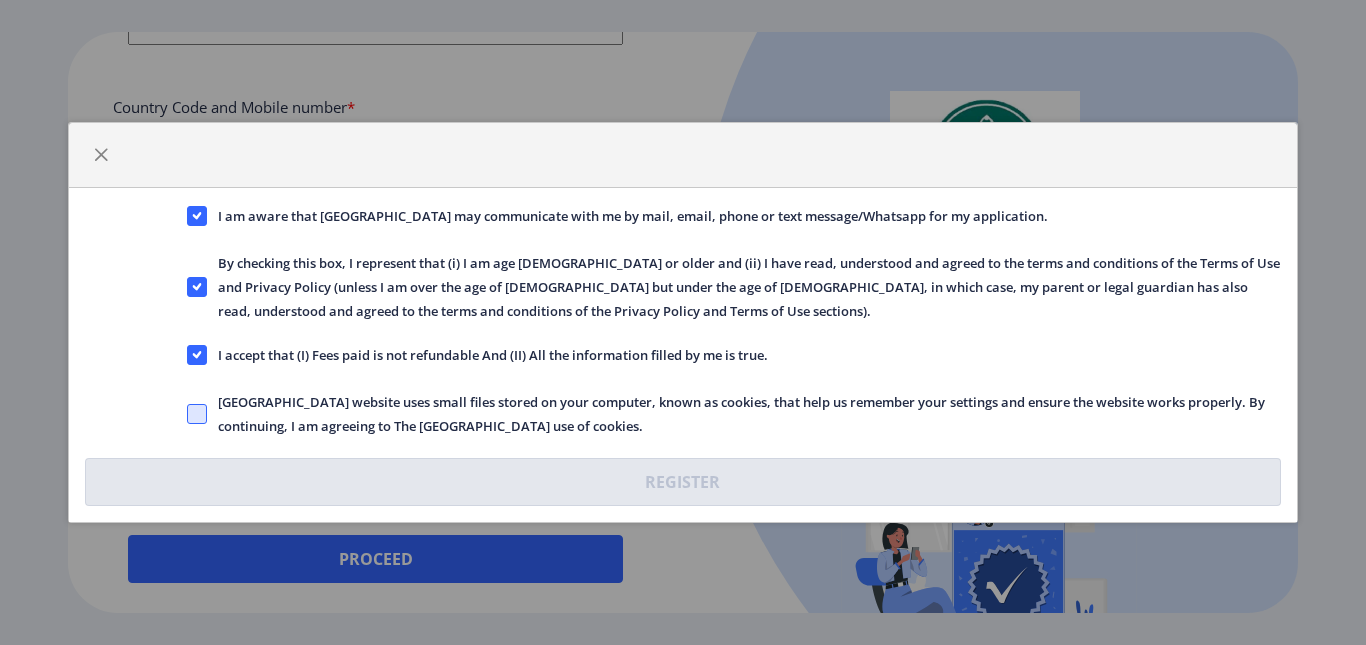drag, startPoint x: 196, startPoint y: 406, endPoint x: 205, endPoint y: 413, distance: 11.401754 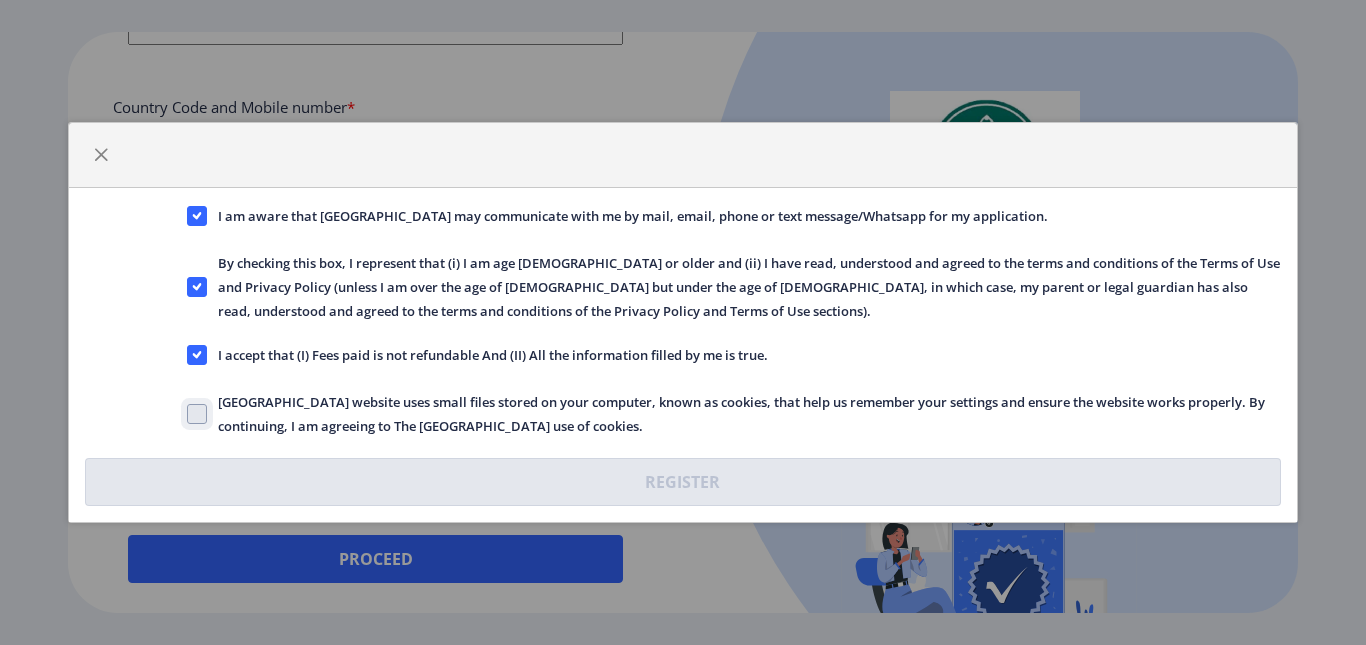 click on "Solapur University website uses small files stored on your computer, known as cookies, that help us remember your settings and ensure the website works properly. By continuing, I am agreeing to The Solapur University use of cookies." 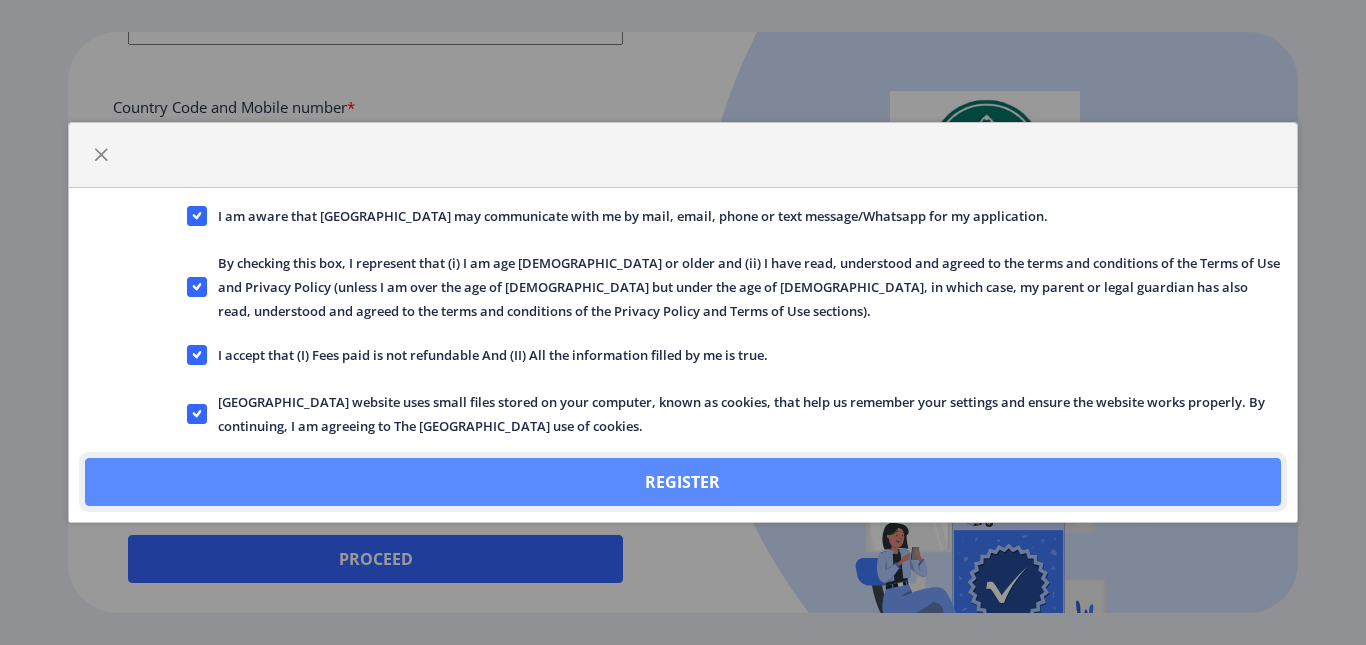 click on "Register" 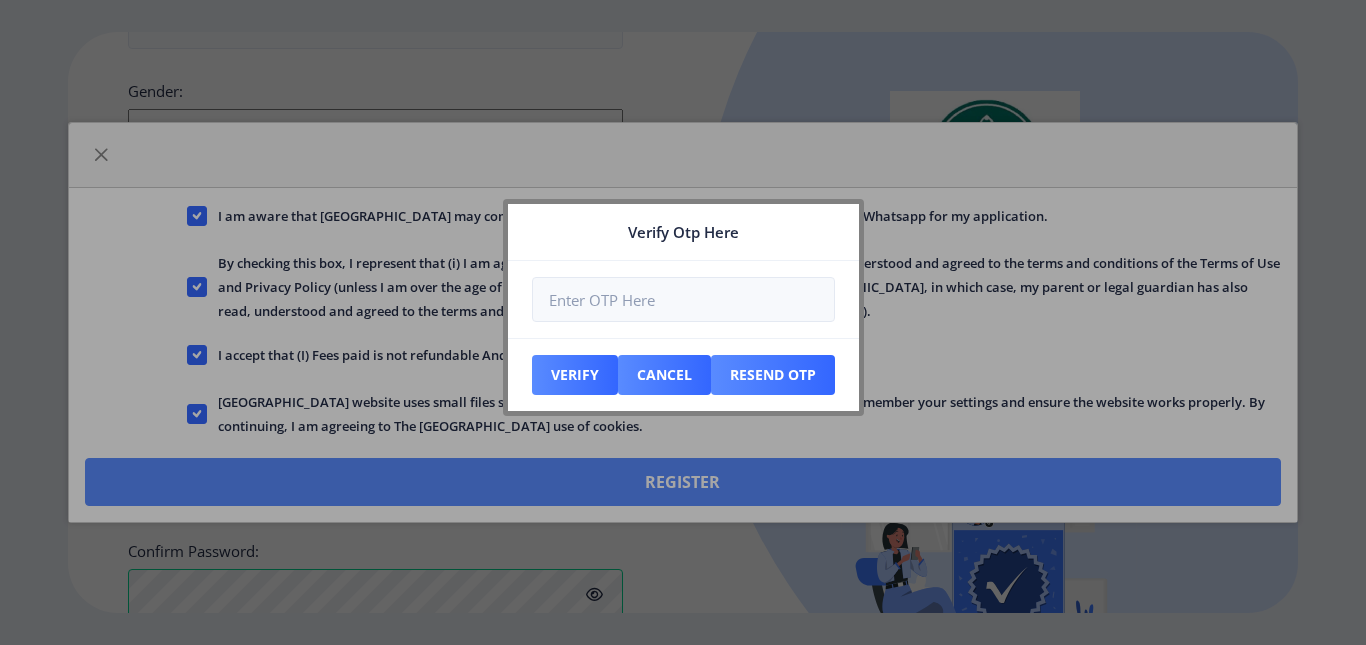 scroll, scrollTop: 973, scrollLeft: 0, axis: vertical 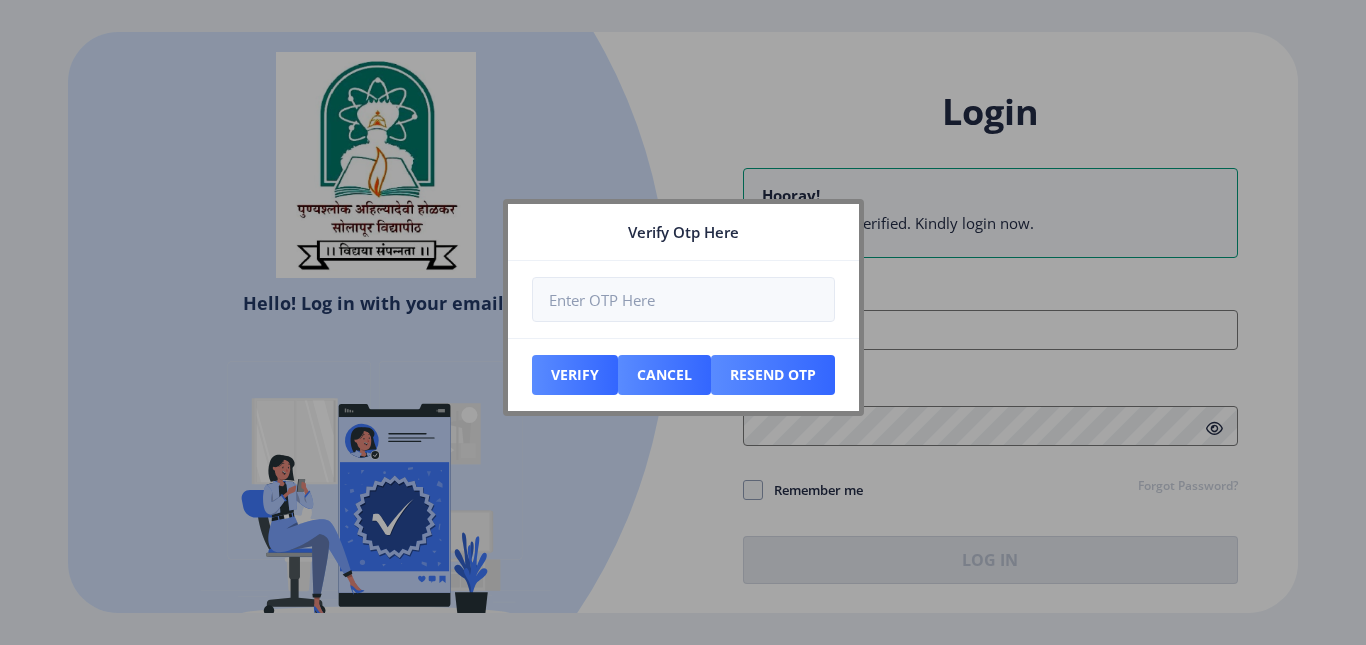 type on "vmulik8989@gmail.com" 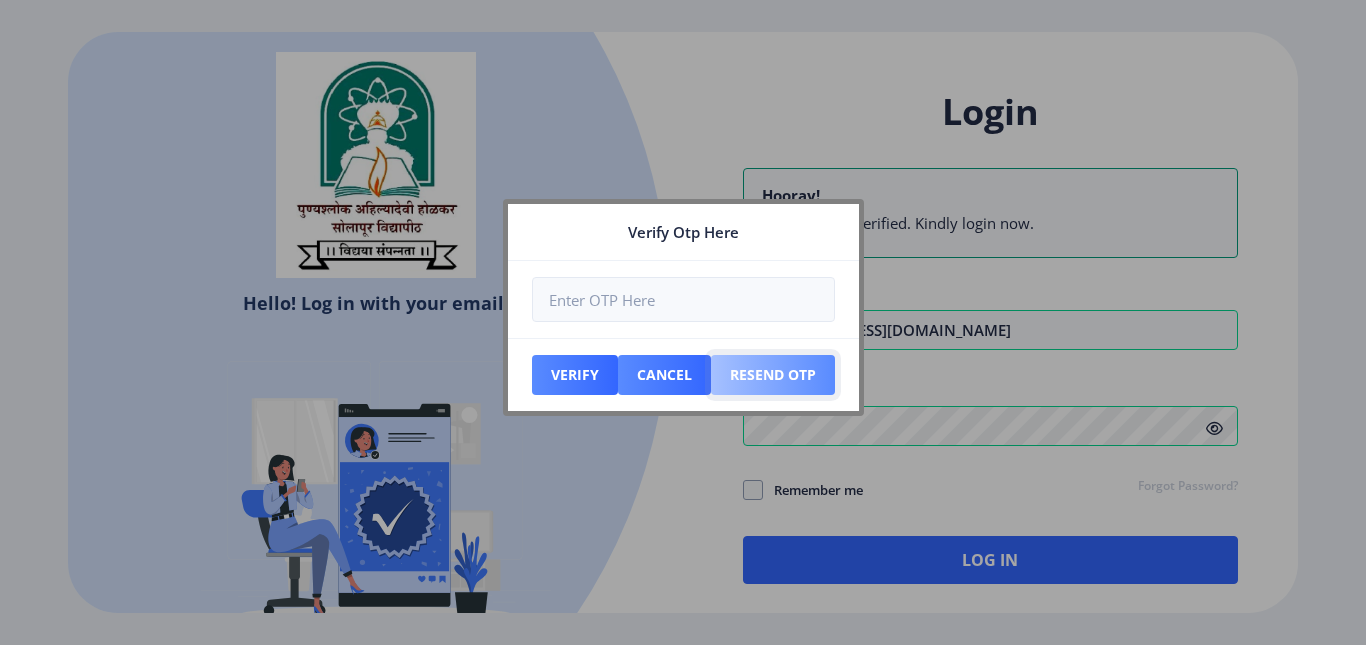 click on "Resend Otp" at bounding box center [575, 375] 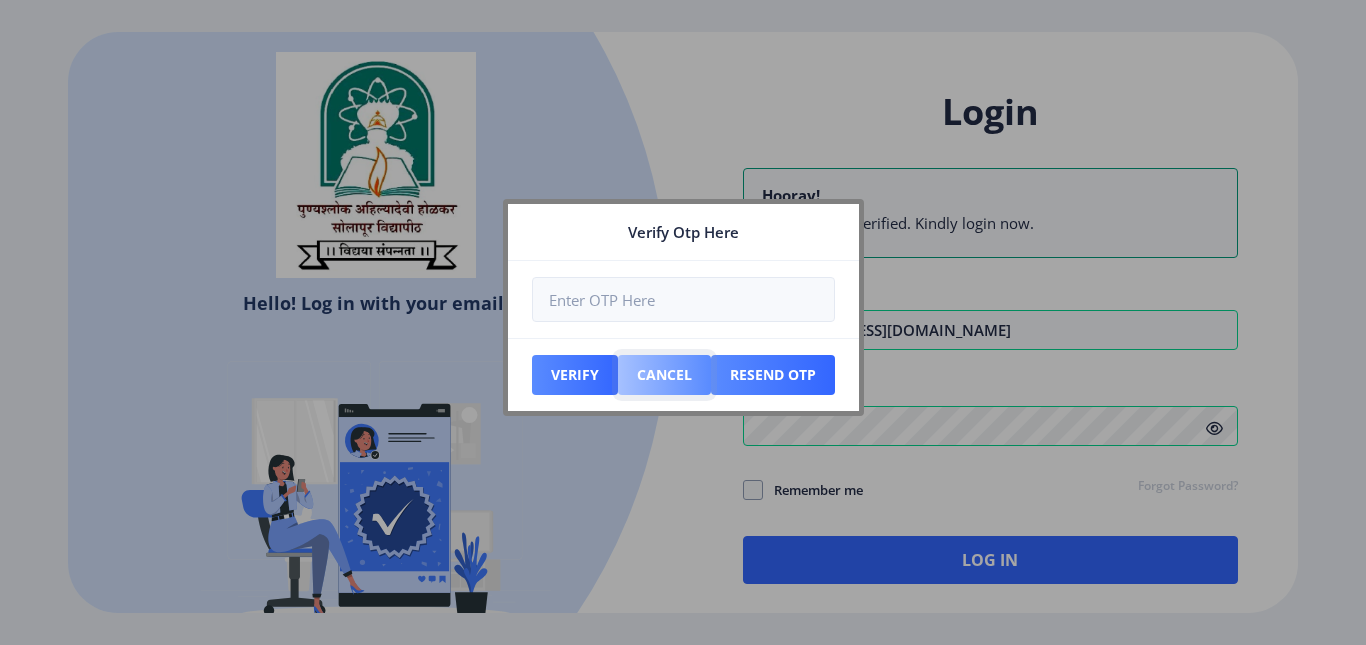 click on "Cancel" at bounding box center [575, 375] 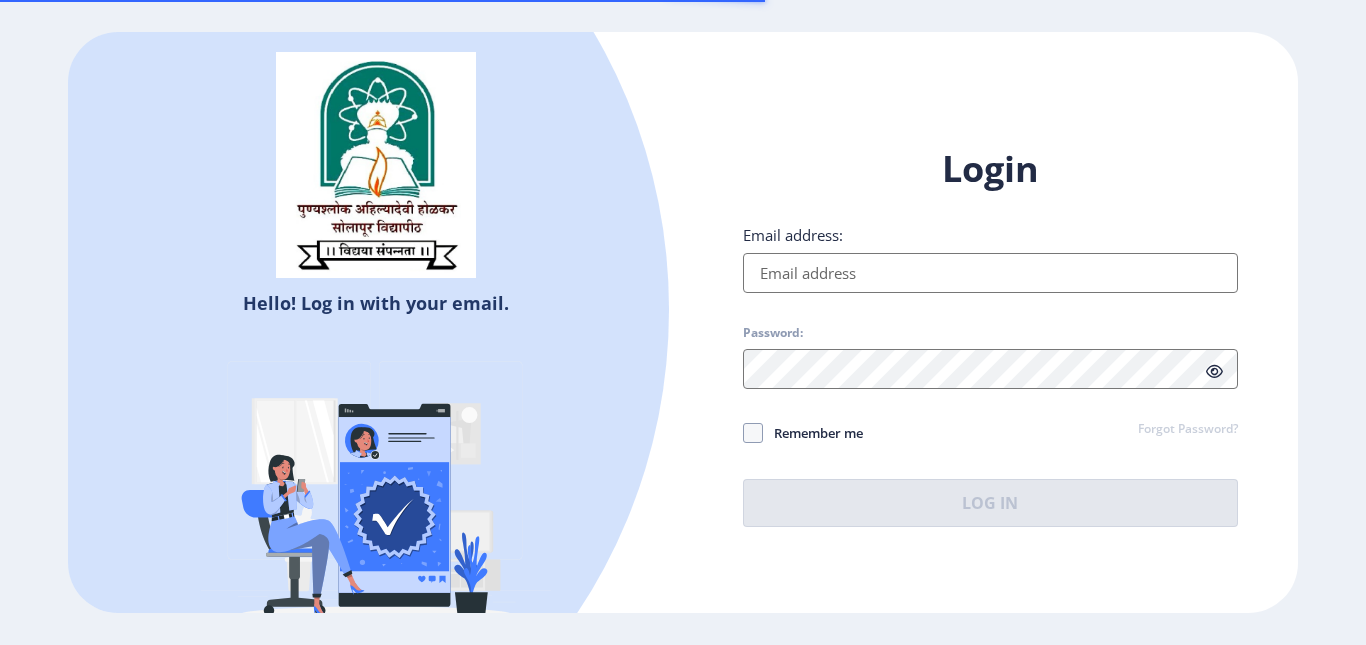 type on "vmulik8989@gmail.com" 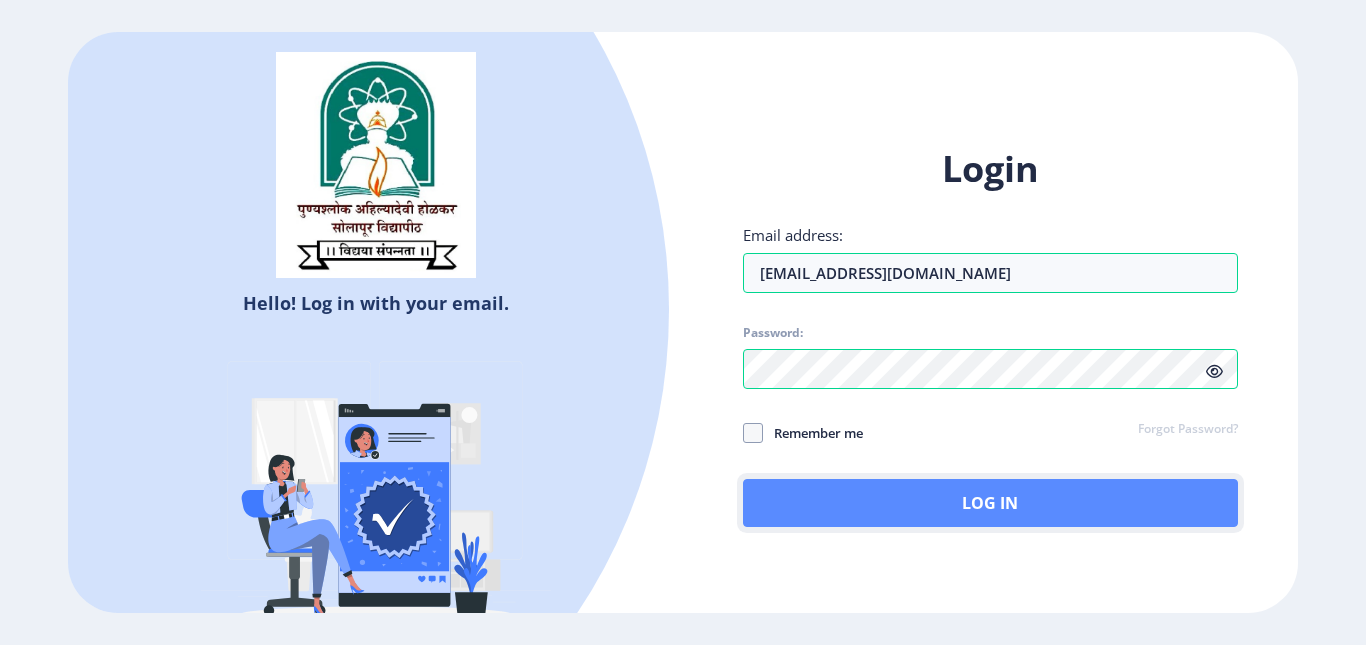 click on "Log In" 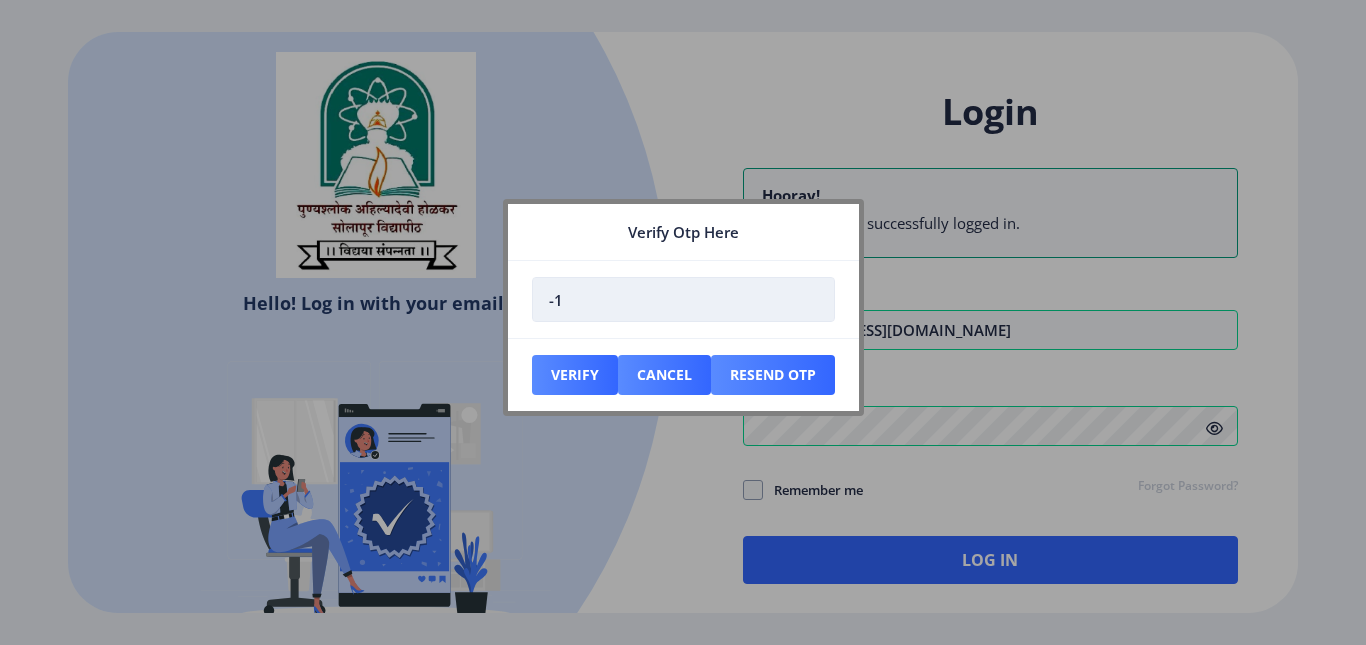 click on "-1" at bounding box center [683, 299] 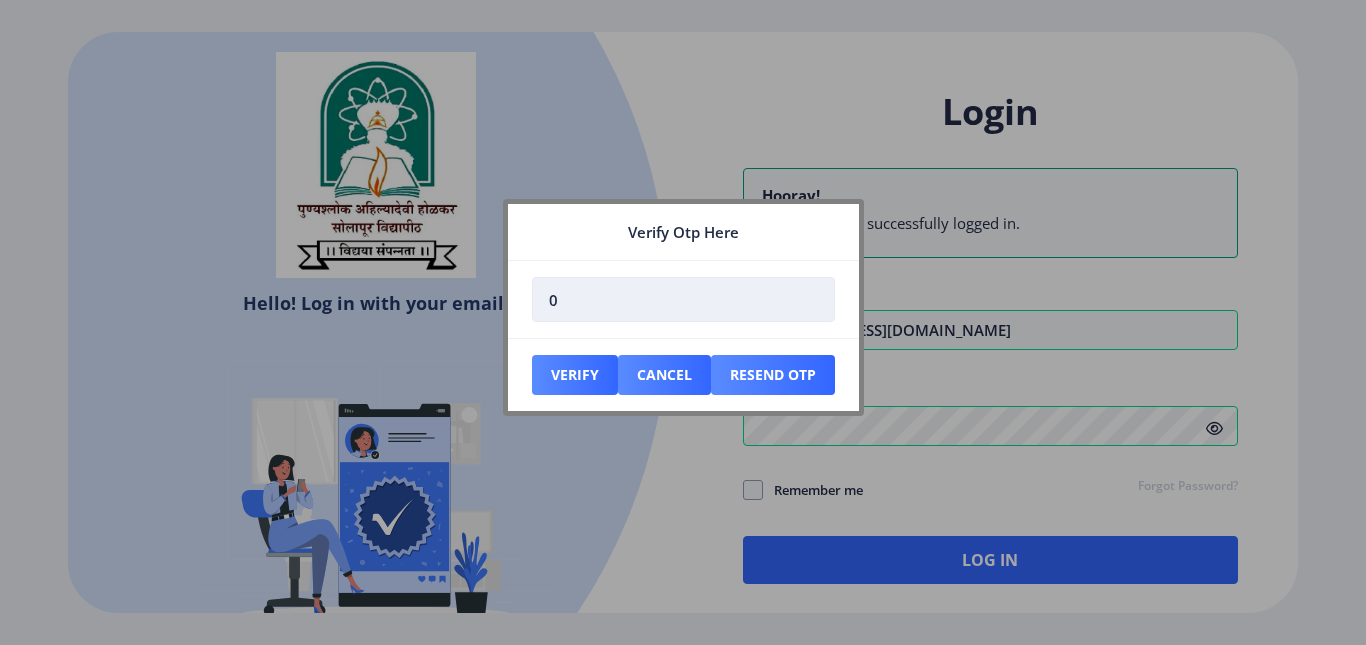click on "0" at bounding box center [683, 299] 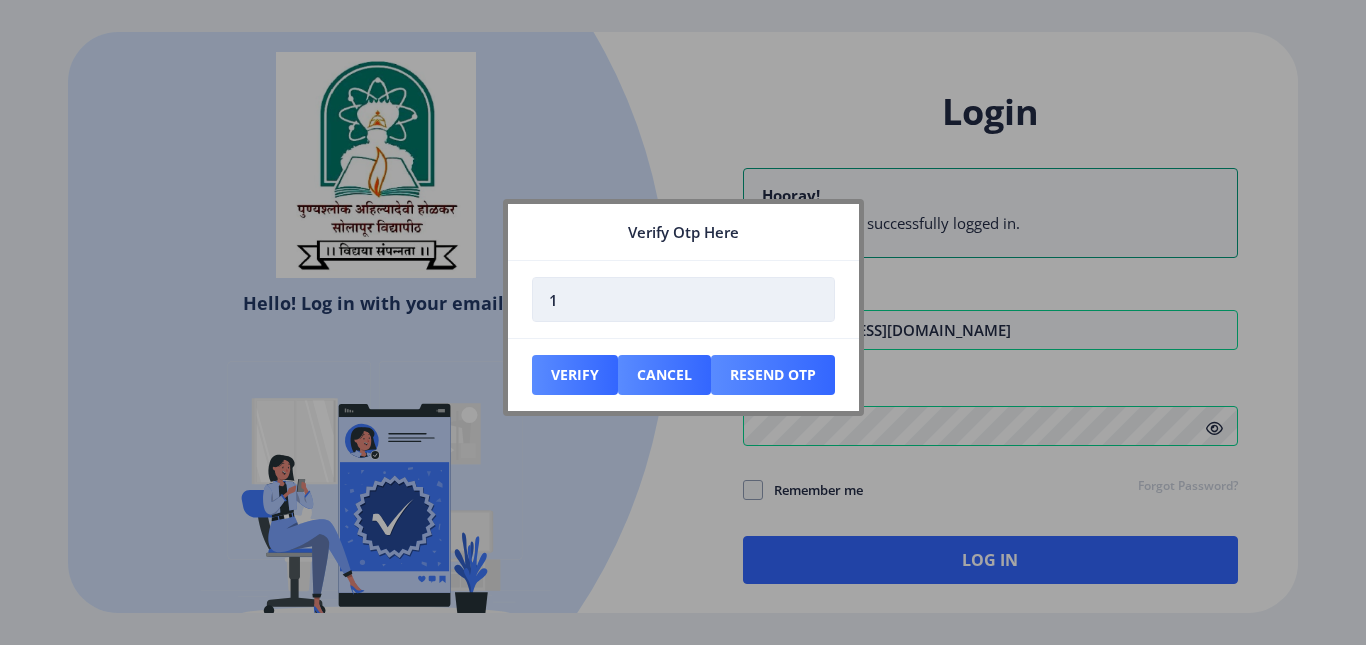 click on "1" at bounding box center [683, 299] 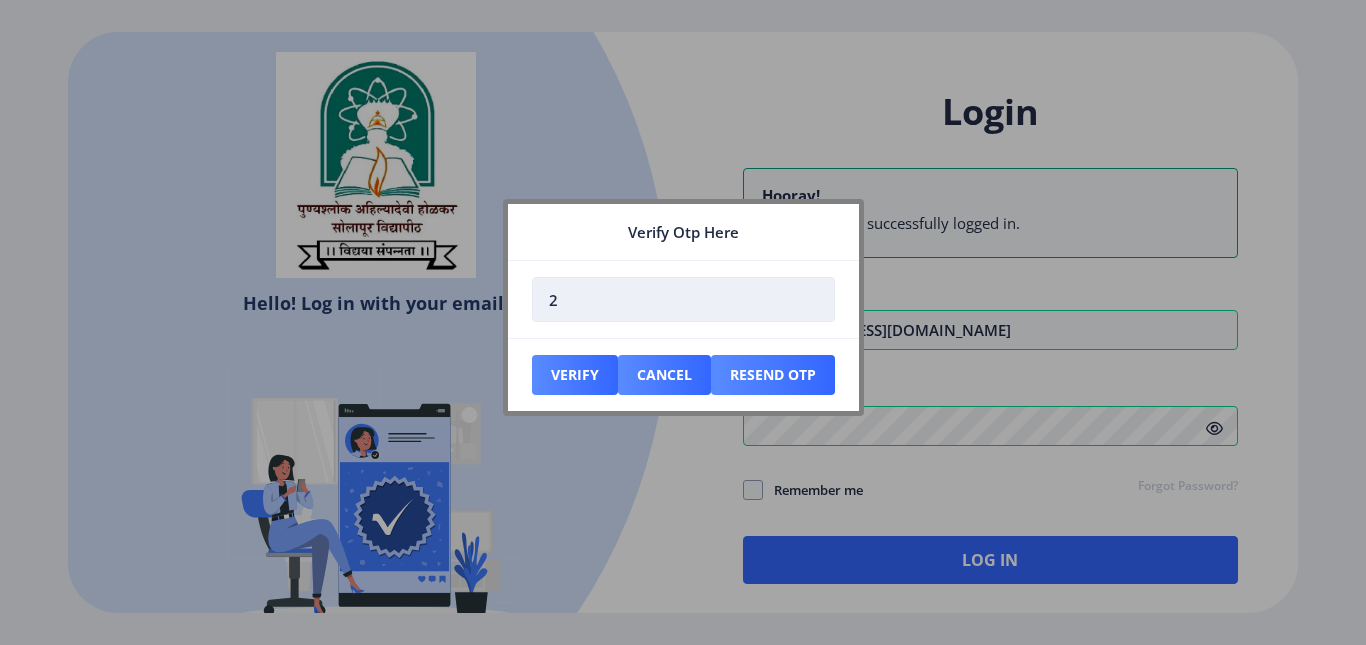 click on "2" at bounding box center (683, 299) 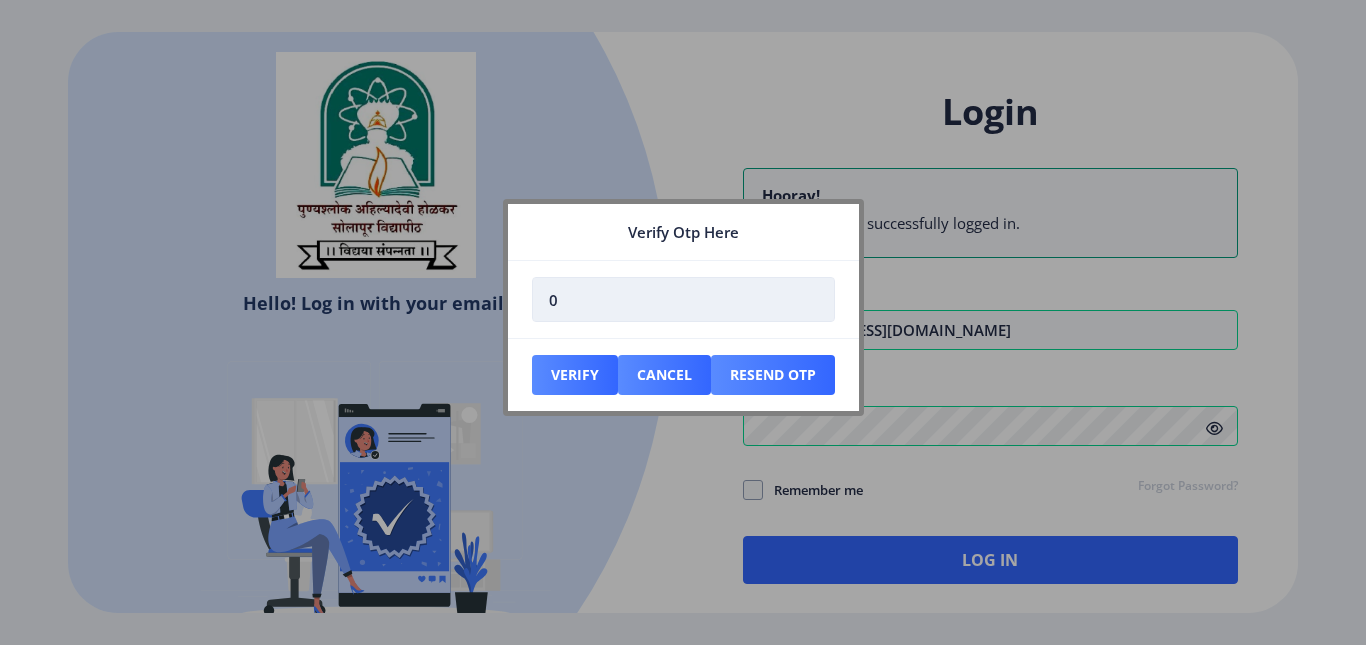click on "0" at bounding box center [683, 299] 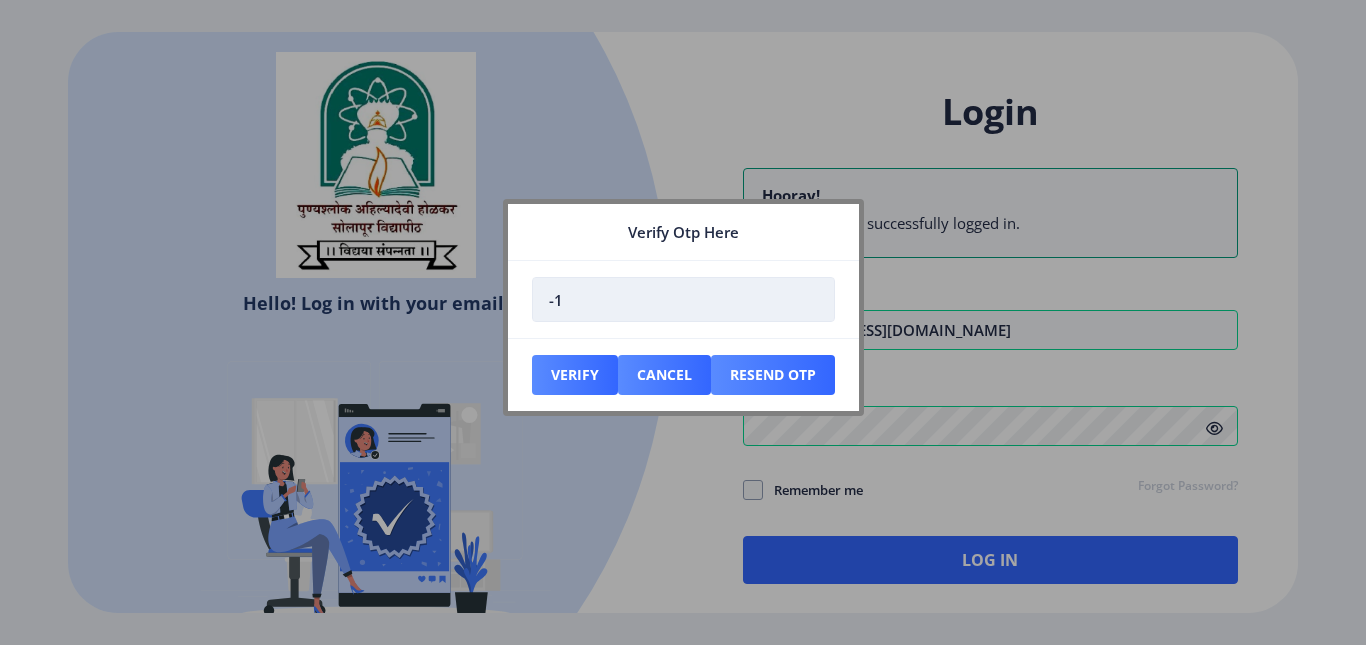 click on "-1" at bounding box center (683, 299) 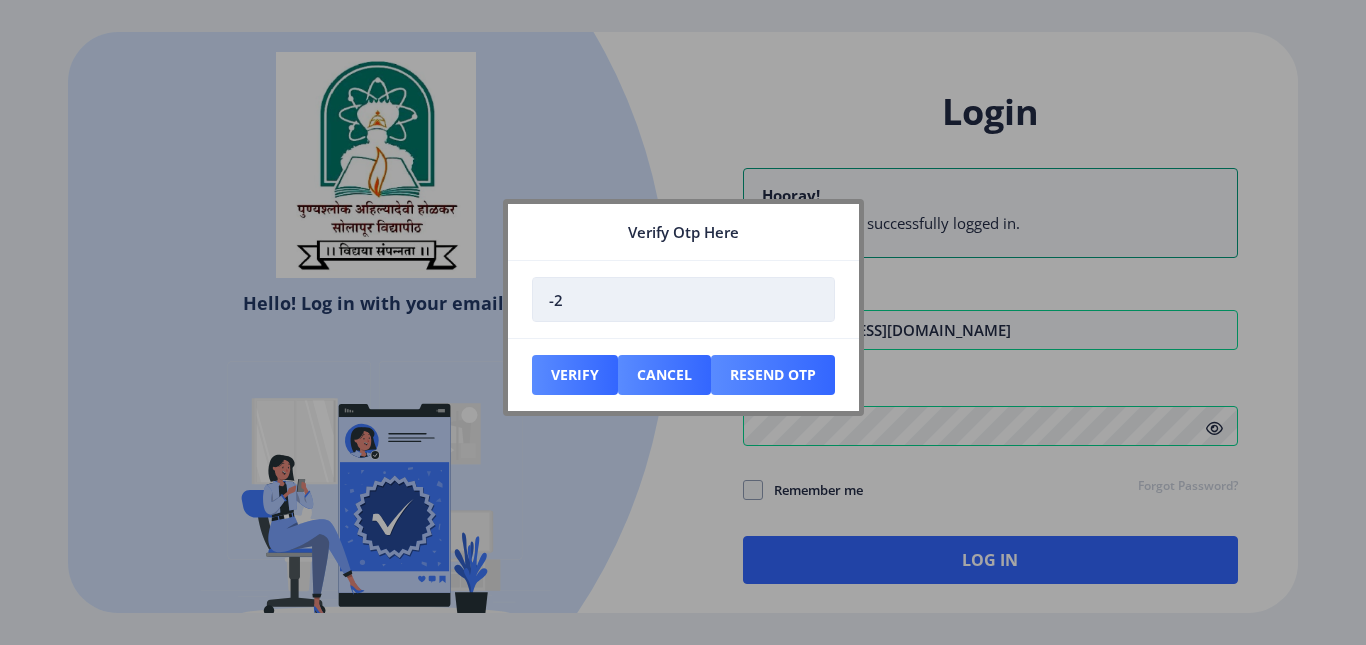 click on "-2" at bounding box center [683, 299] 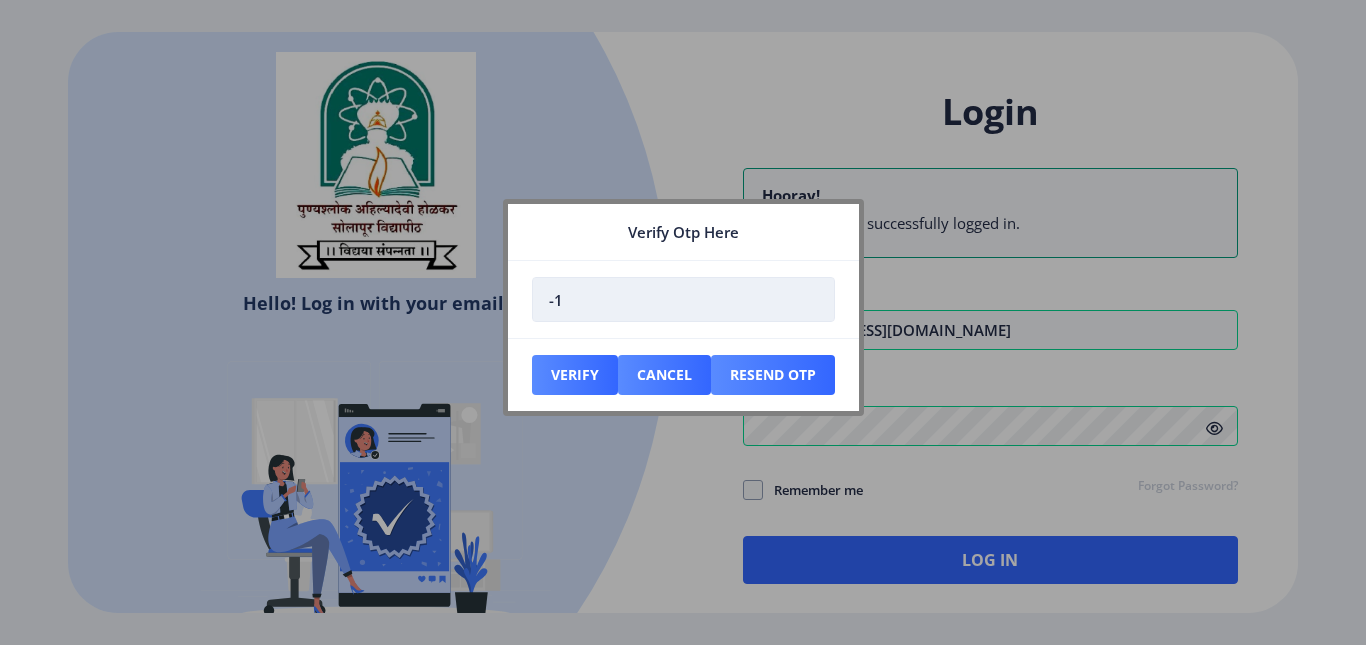 click on "-1" at bounding box center [683, 299] 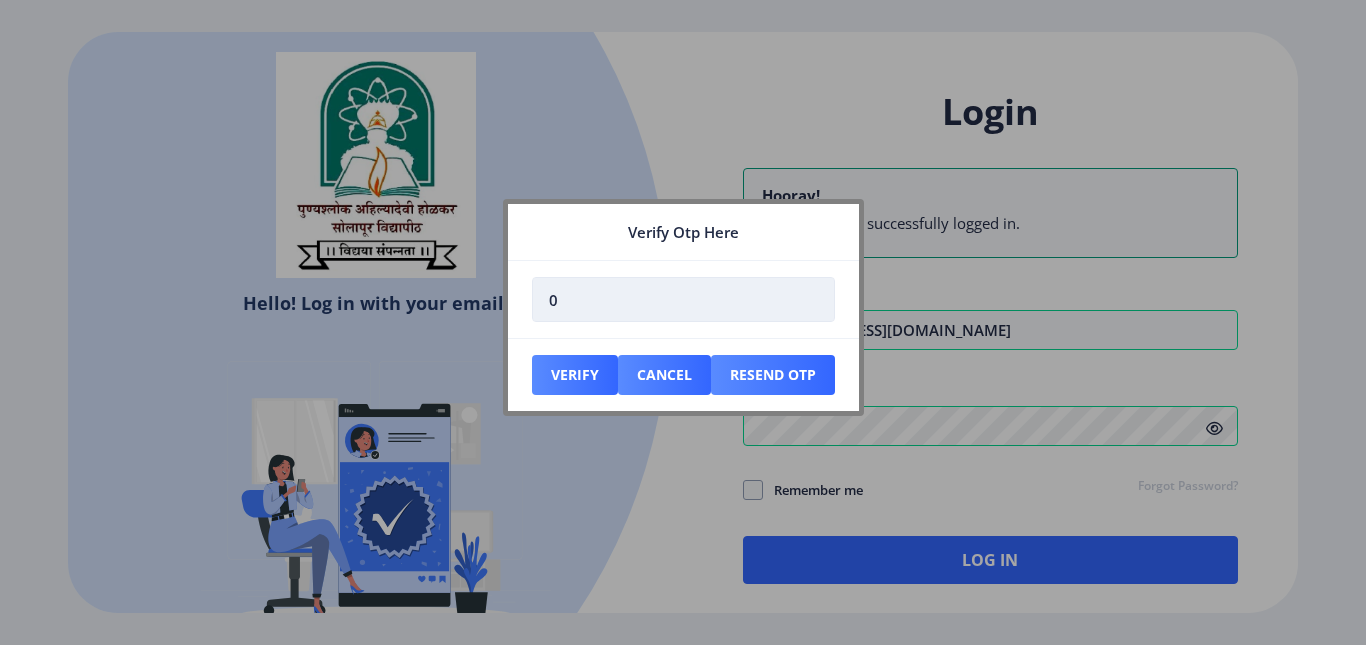 type on "0" 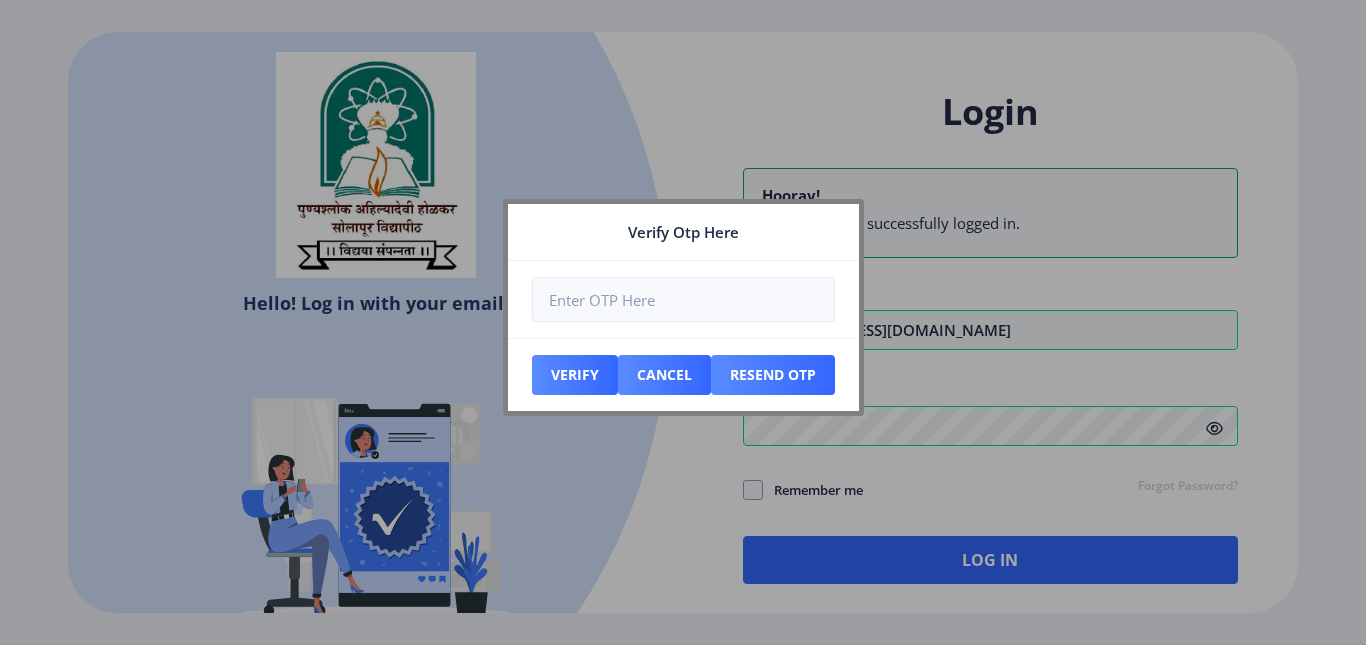 type 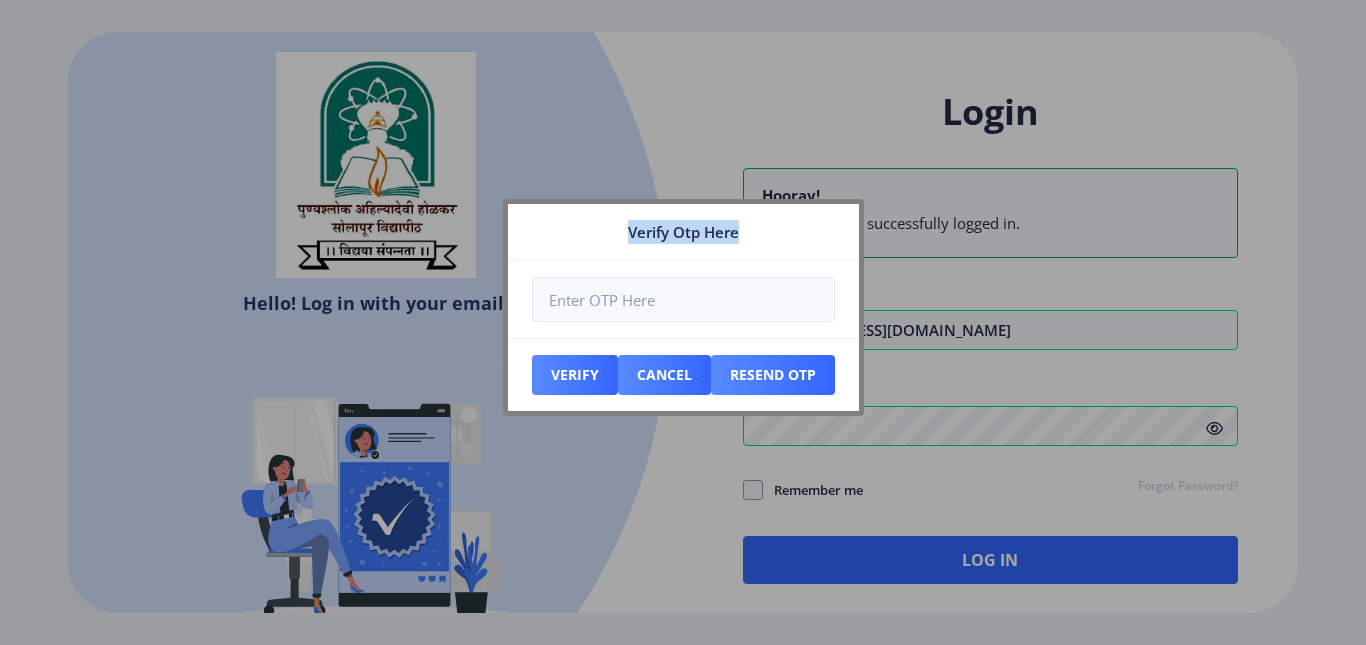 drag, startPoint x: 778, startPoint y: 230, endPoint x: 558, endPoint y: 231, distance: 220.00227 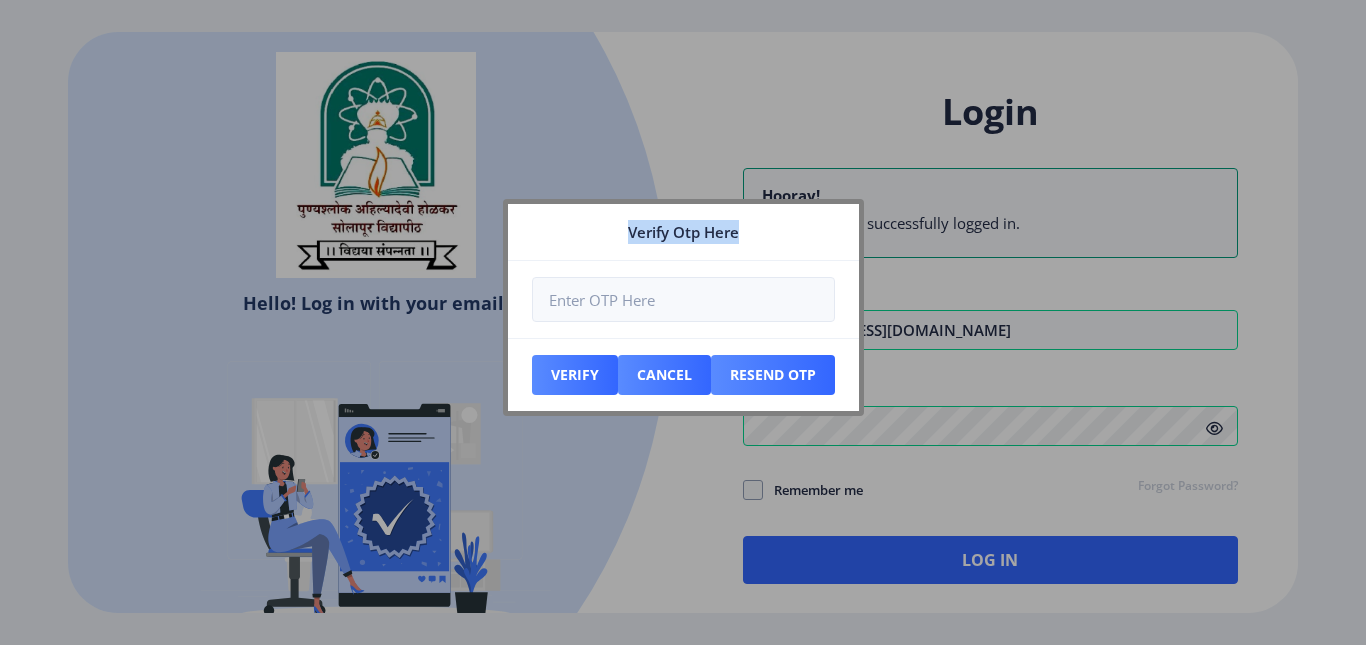 click on "Verify Otp Here  Verify Cancel Resend Otp" at bounding box center [683, 307] 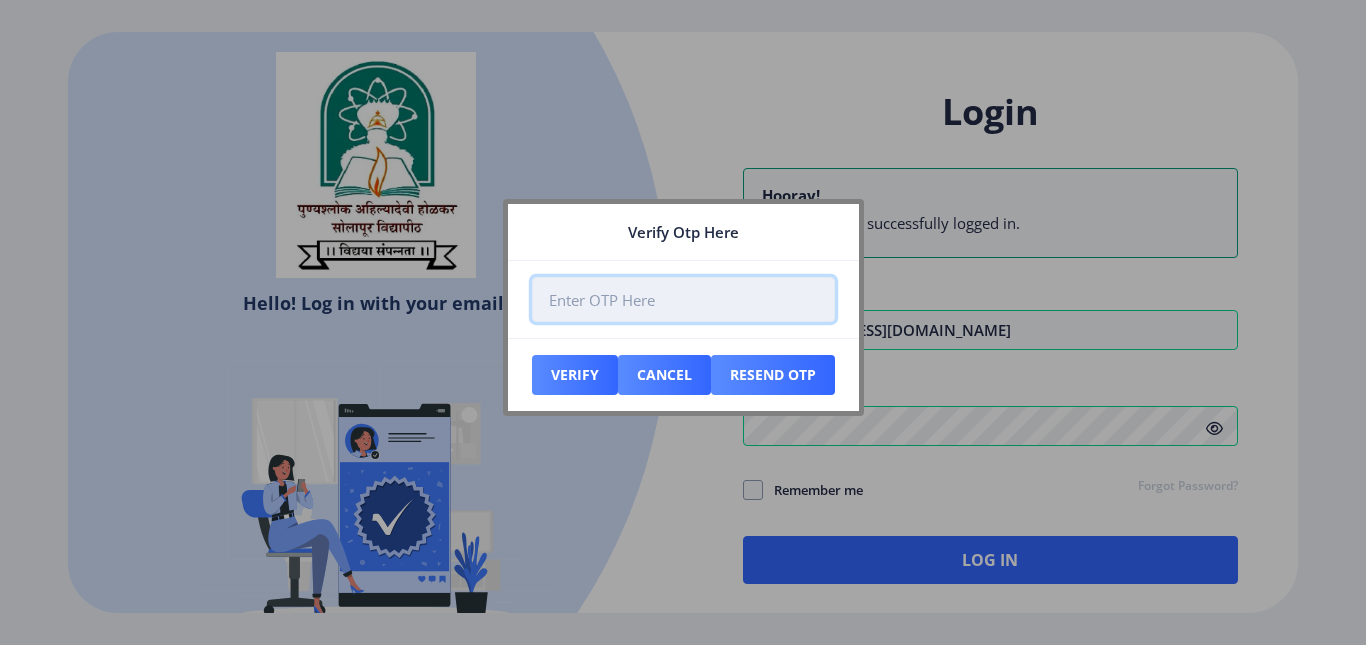 click at bounding box center [683, 299] 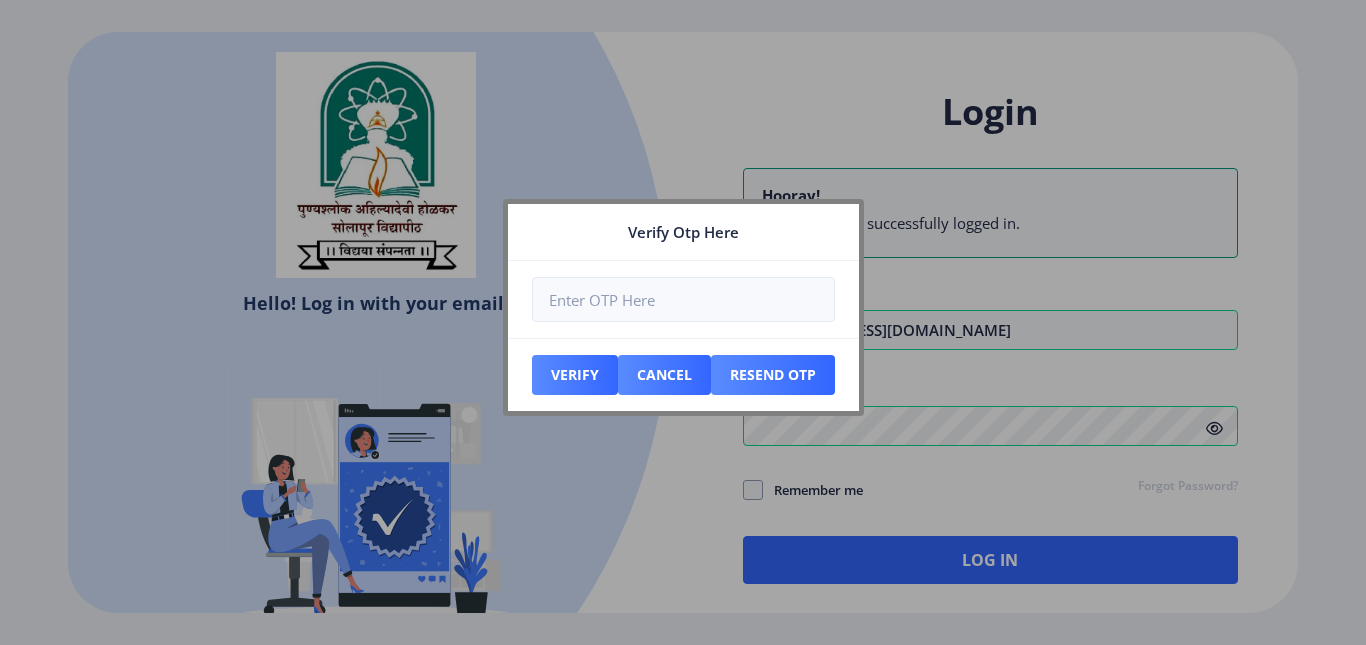 click on "Verify Cancel Resend Otp" 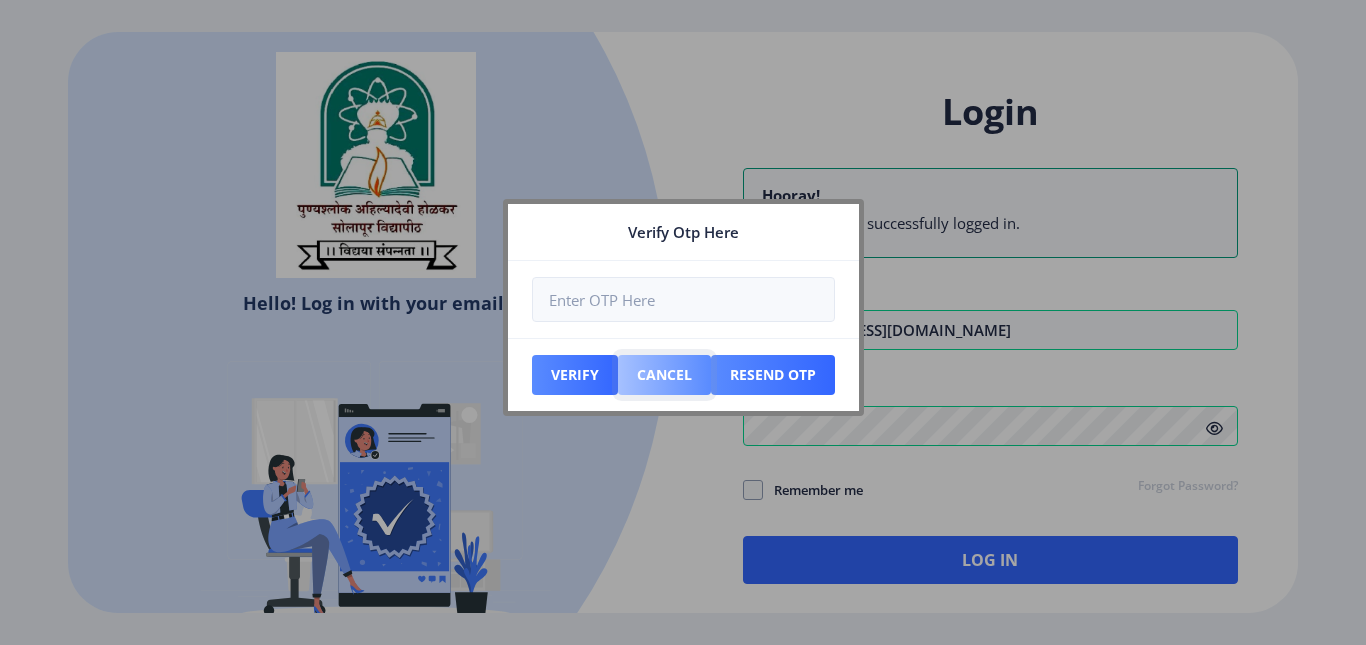 click on "Cancel" at bounding box center [575, 375] 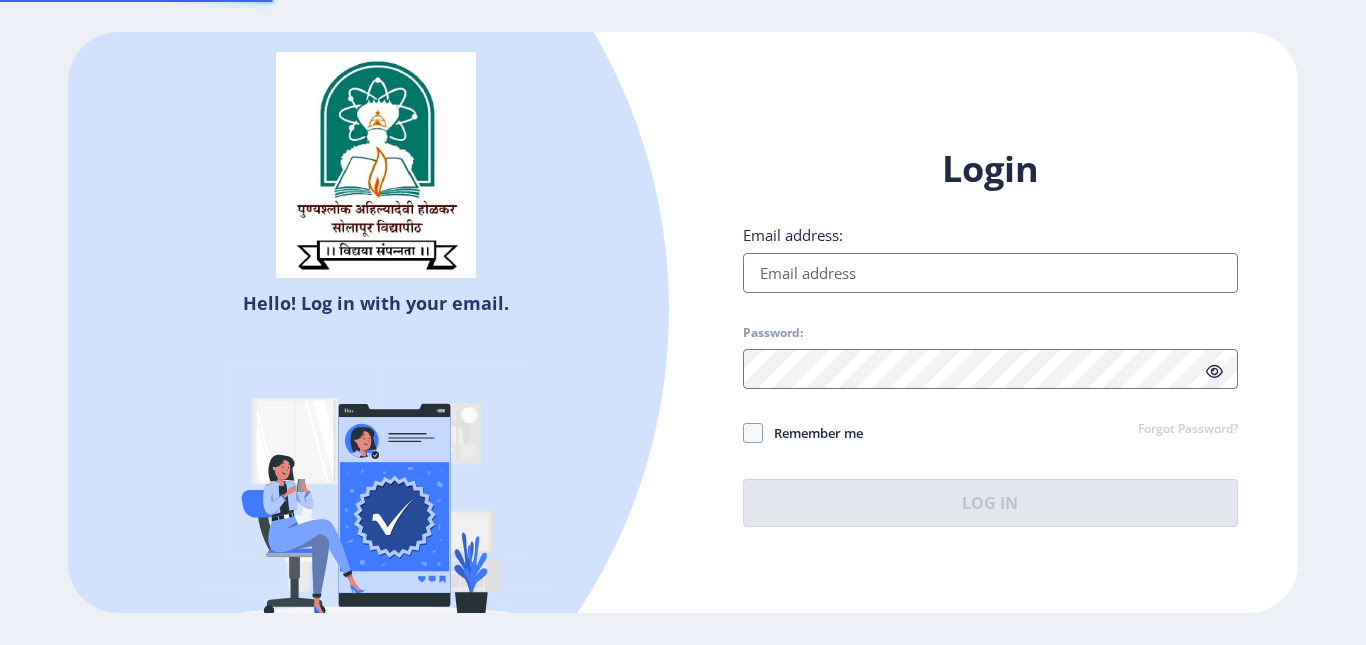 type on "vmulik8989@gmail.com" 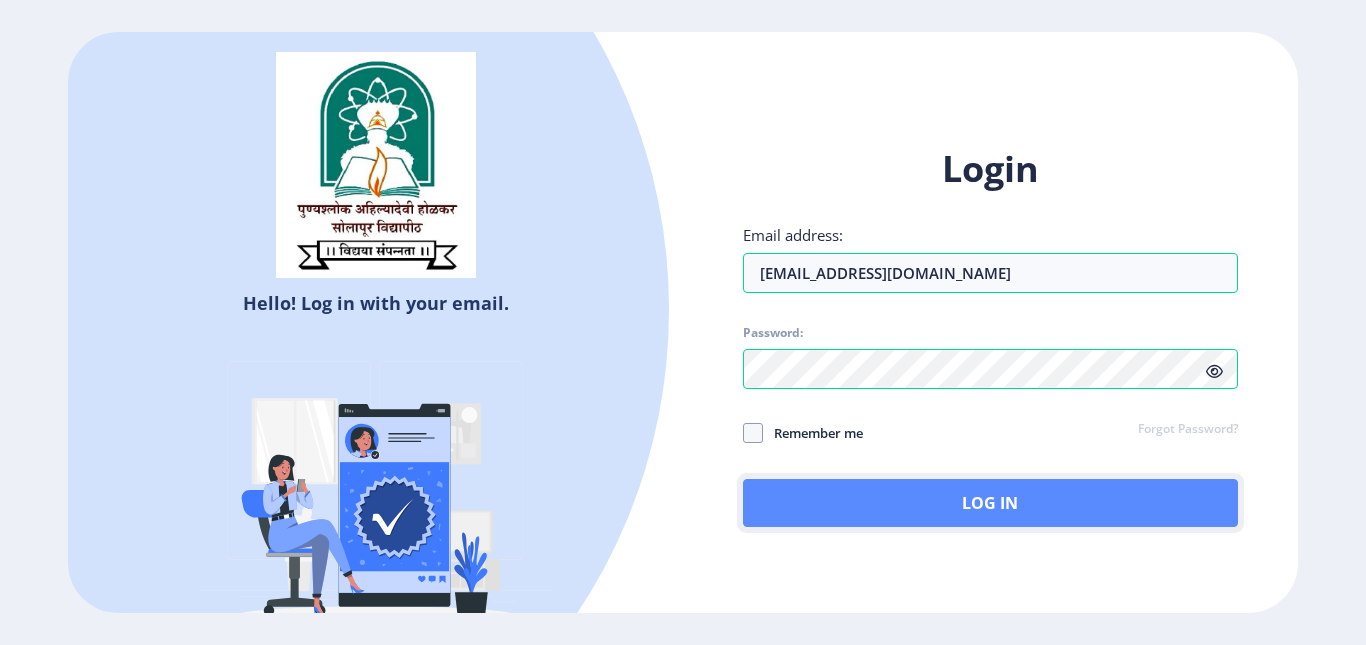 click on "Log In" 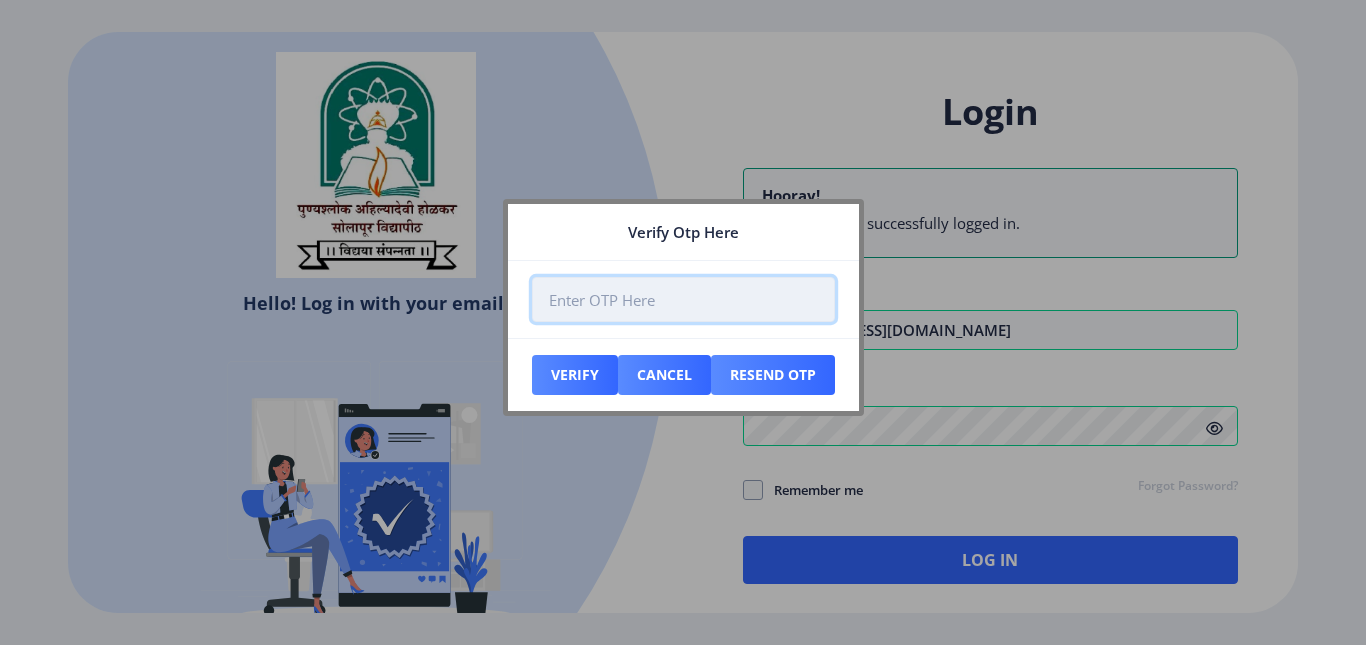 click at bounding box center [683, 299] 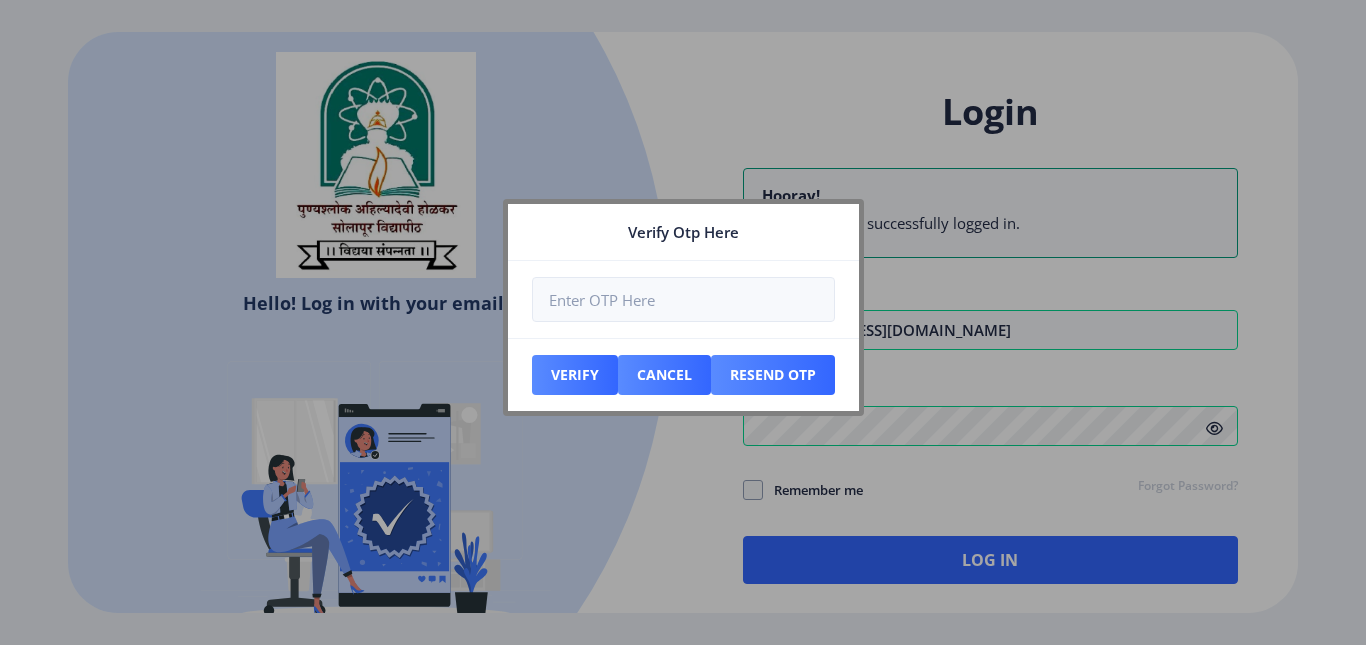 click on "Verify Otp Here" at bounding box center [683, 232] 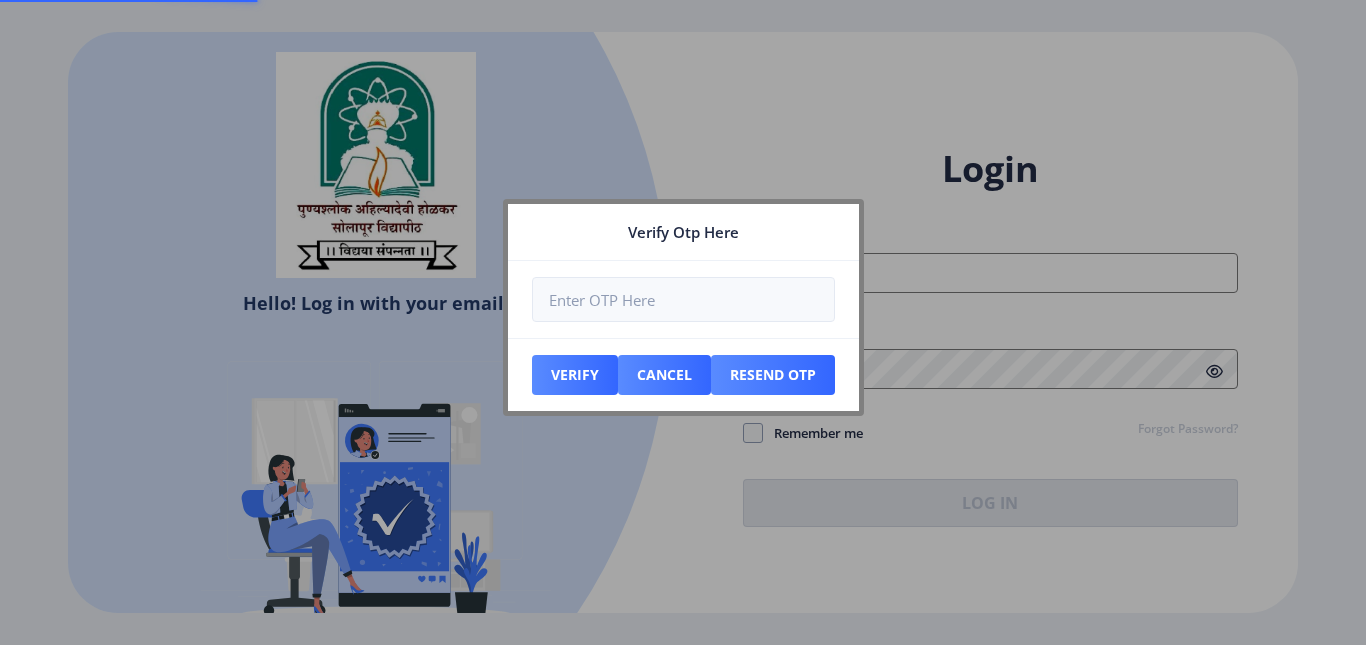 type on "vmulik8989@gmail.com" 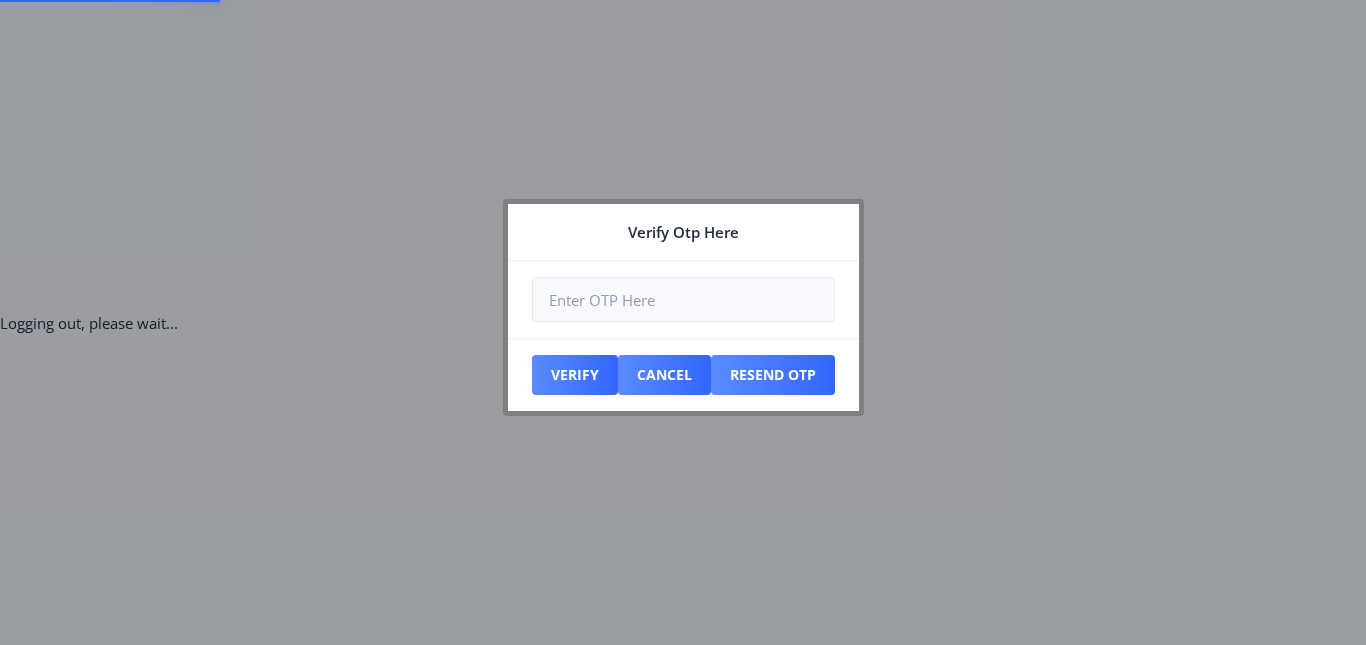 select 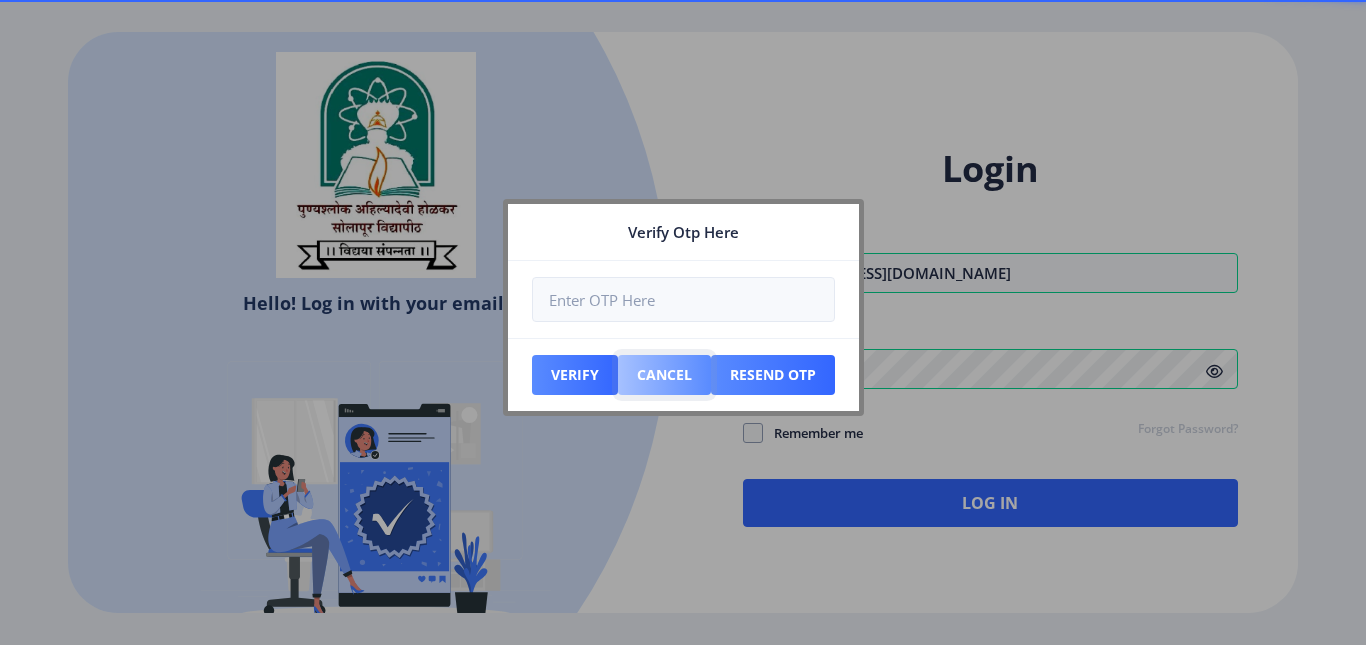 click on "Cancel" at bounding box center (575, 375) 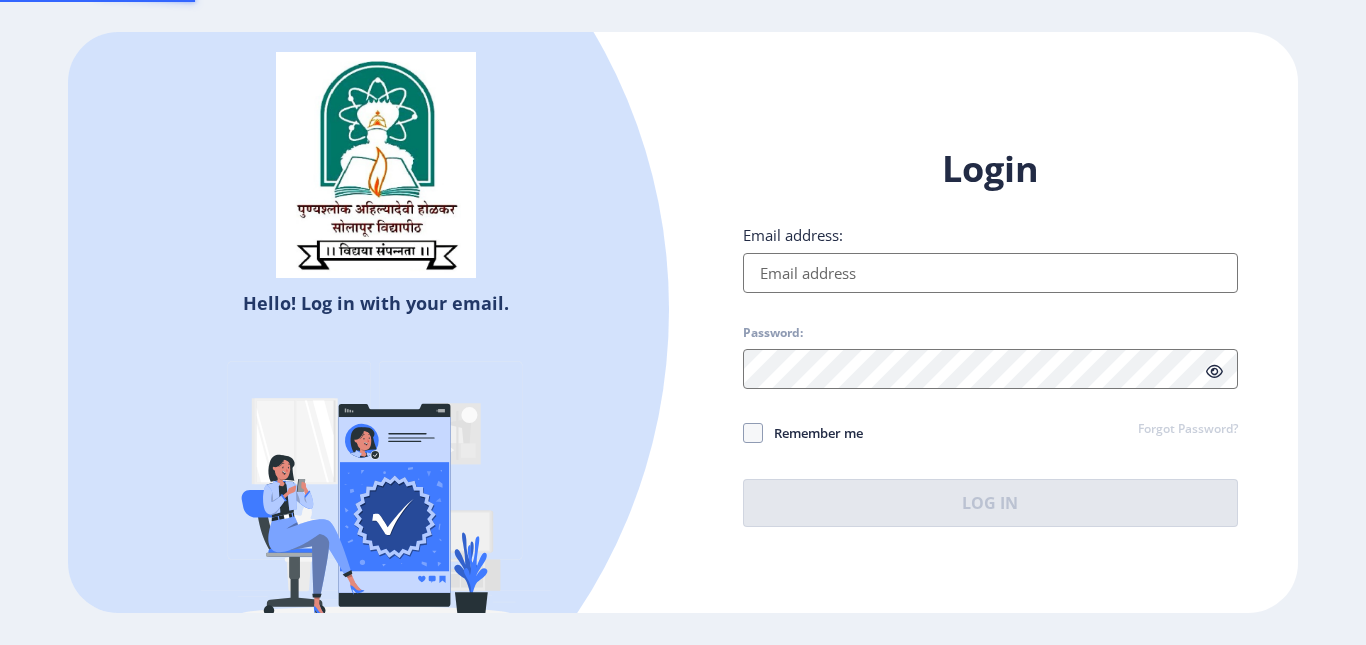 type on "vmulik8989@gmail.com" 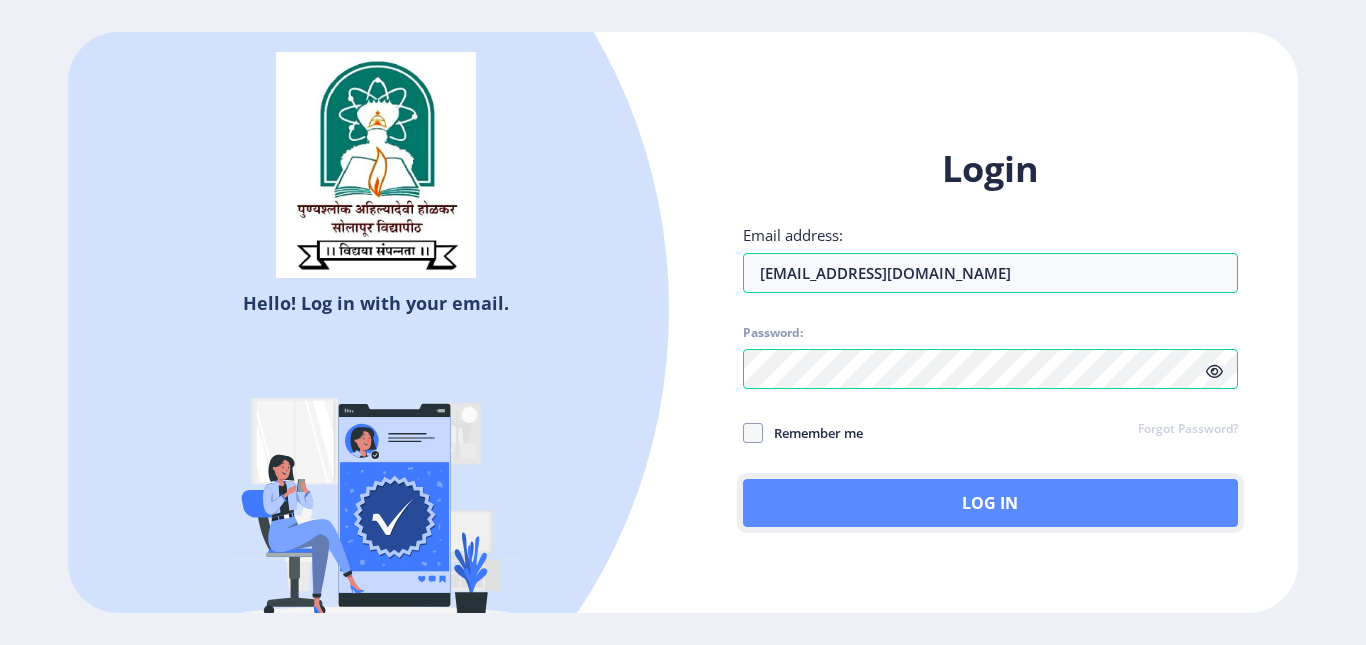click on "Log In" 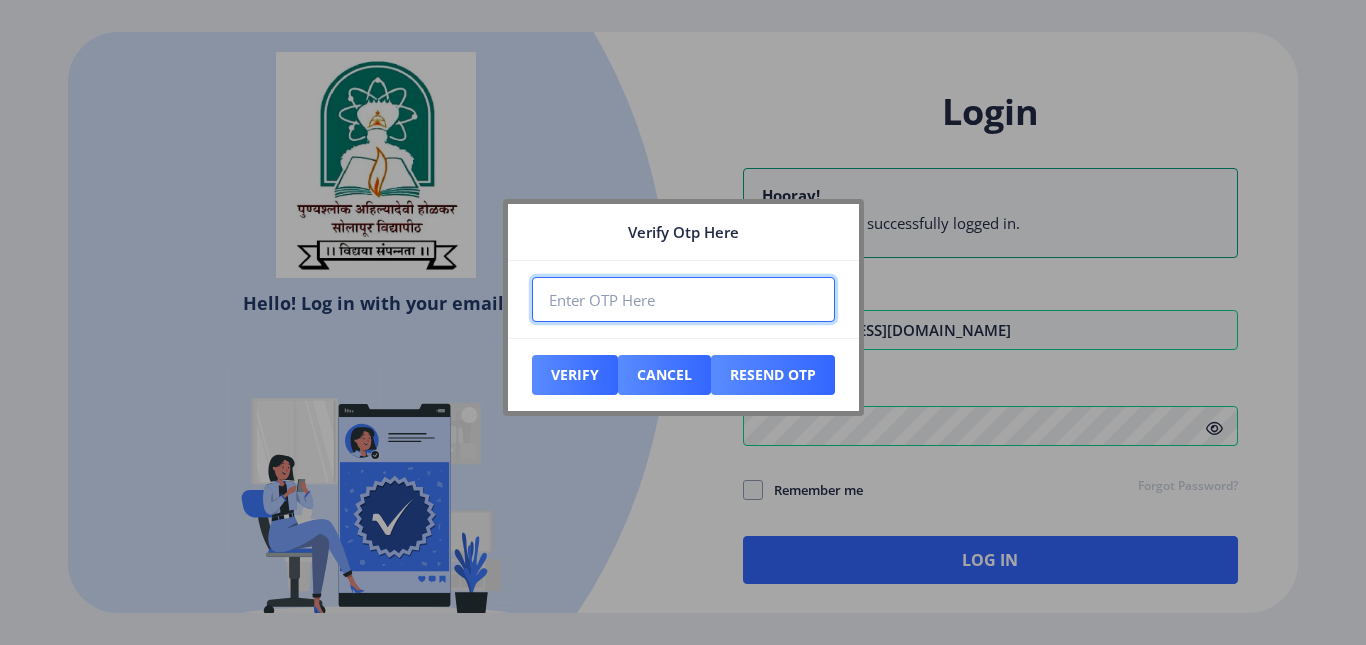 paste on "351656" 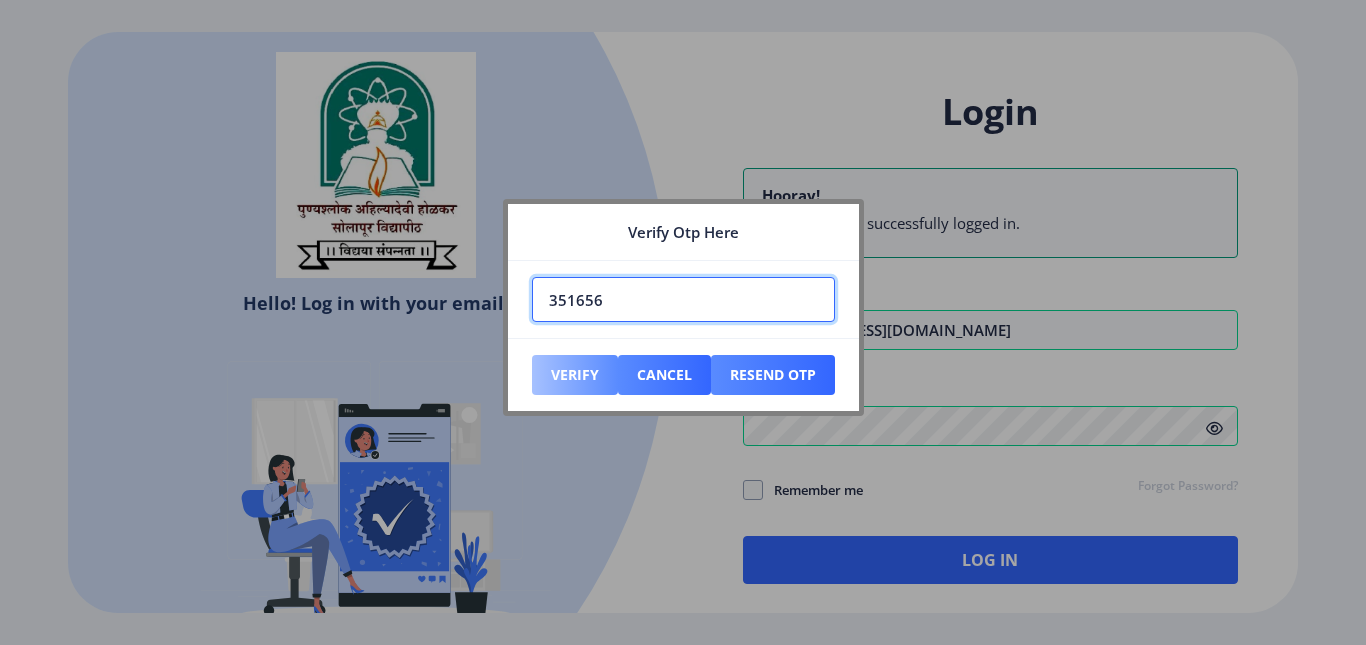 type on "351656" 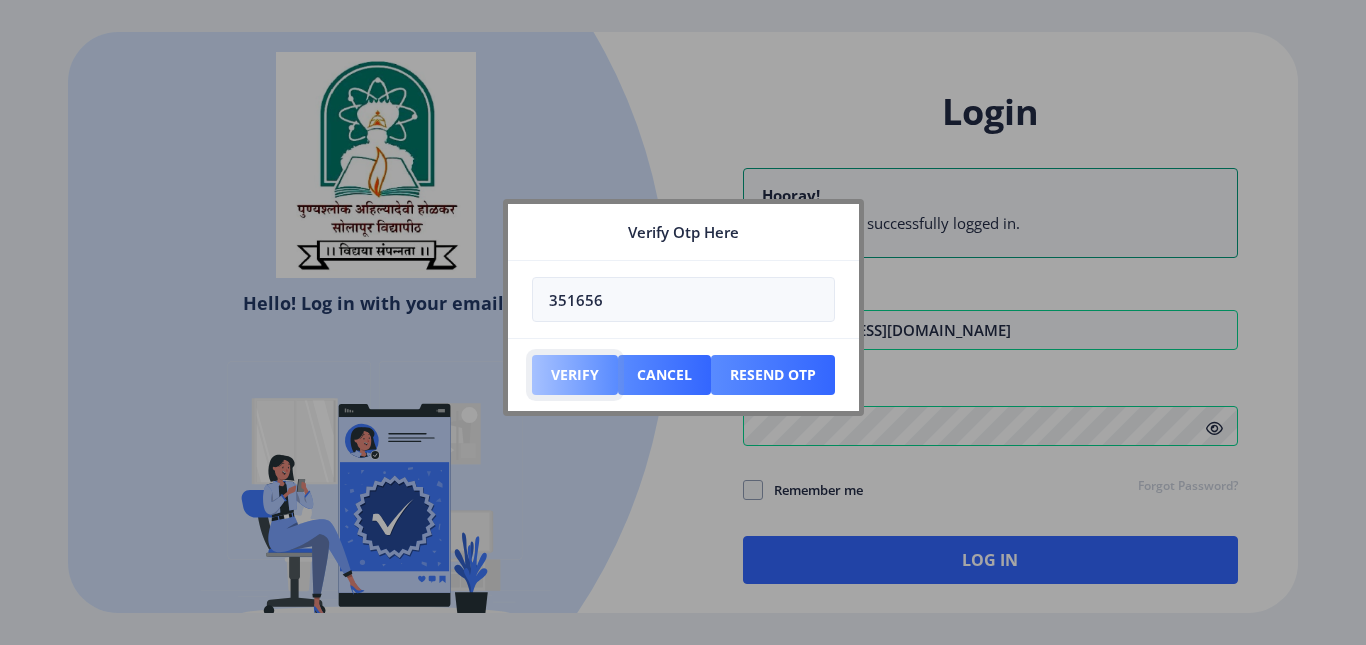 click on "Verify" at bounding box center [575, 375] 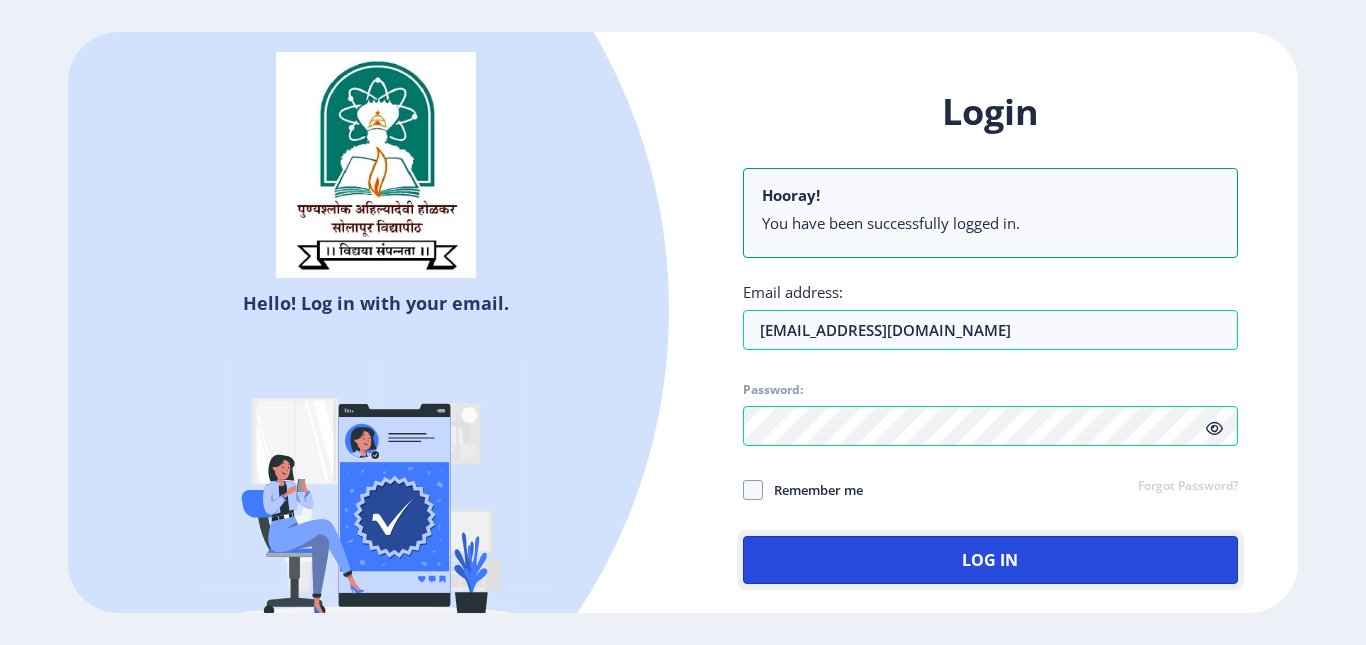 click on "Log In" 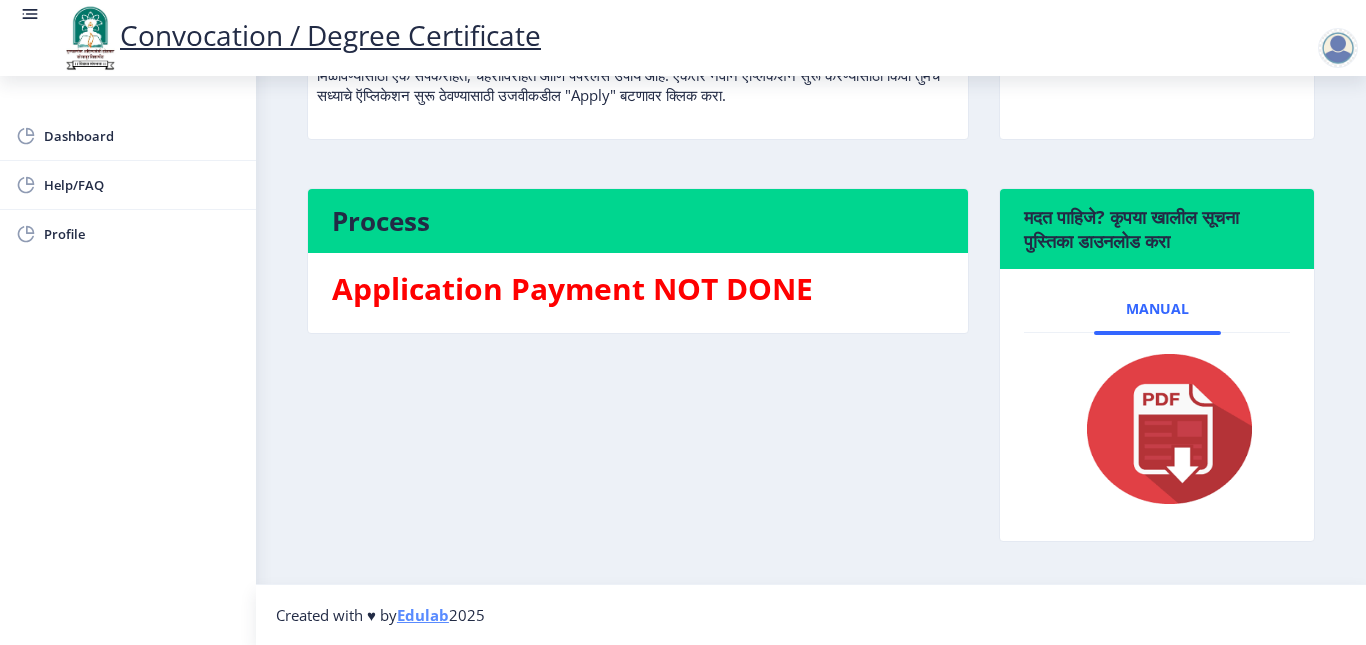 scroll, scrollTop: 0, scrollLeft: 0, axis: both 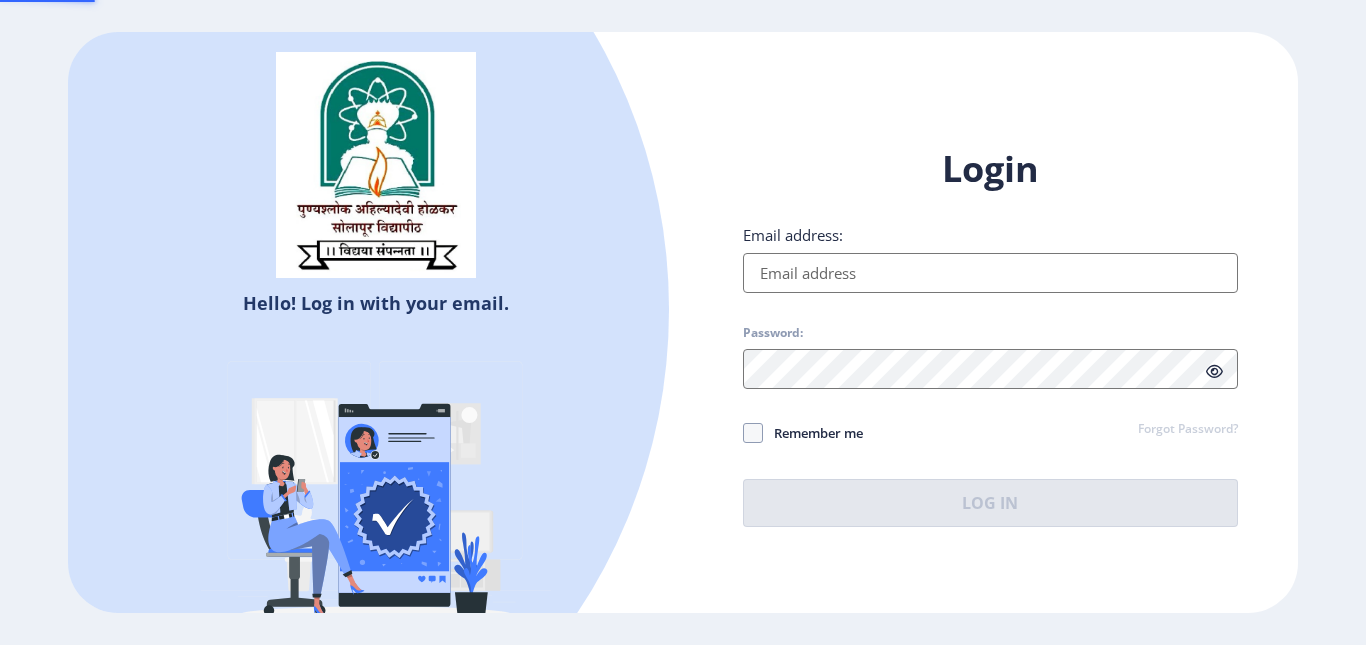 type on "vmulik8989@gmail.com" 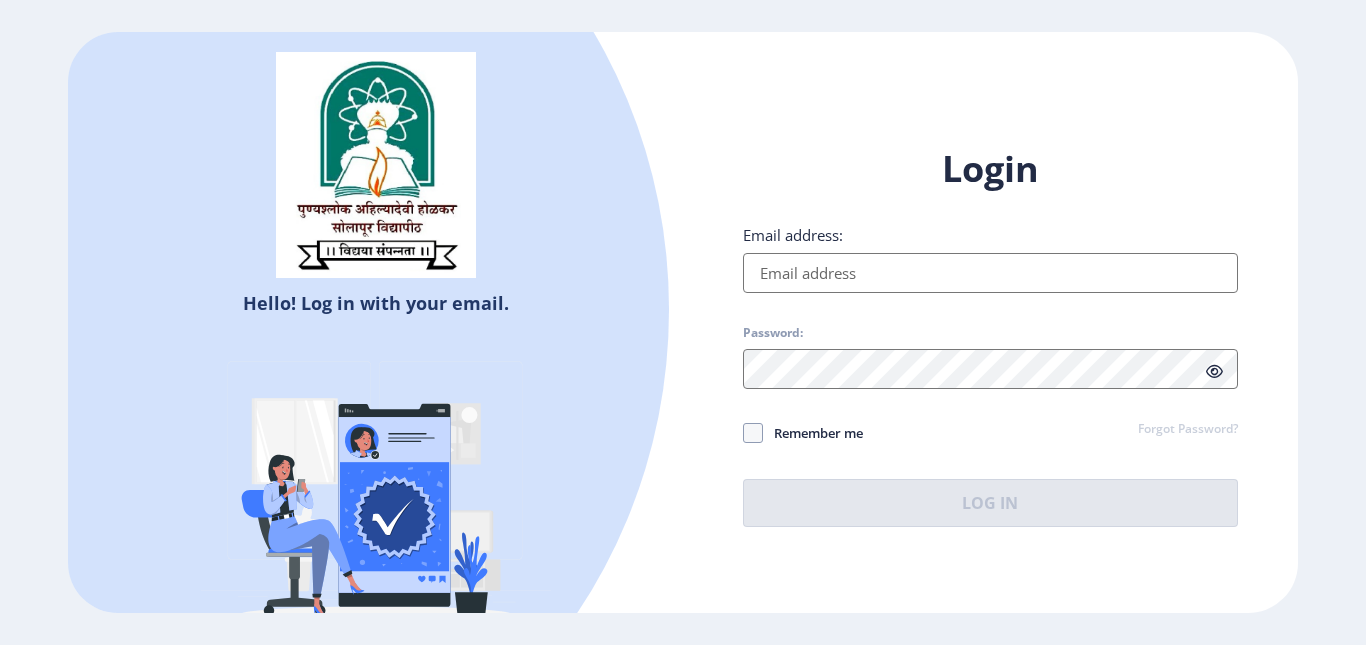 type on "vmulik8989@gmail.com" 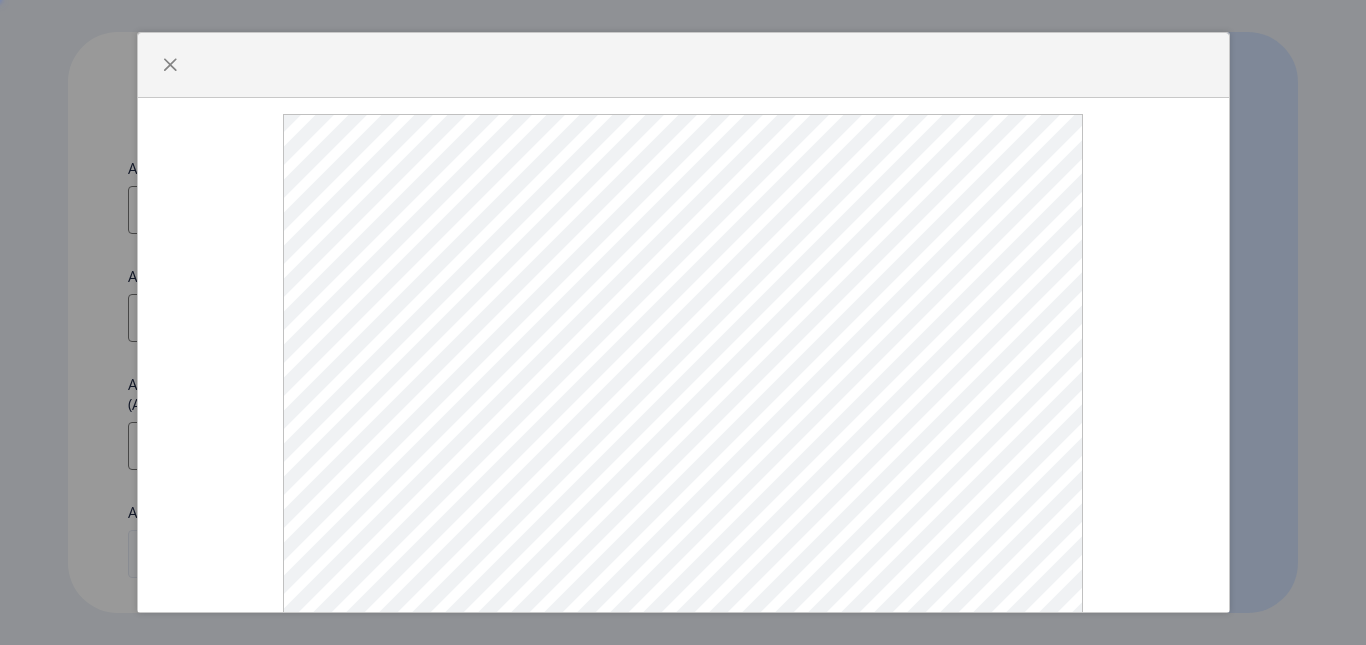 select 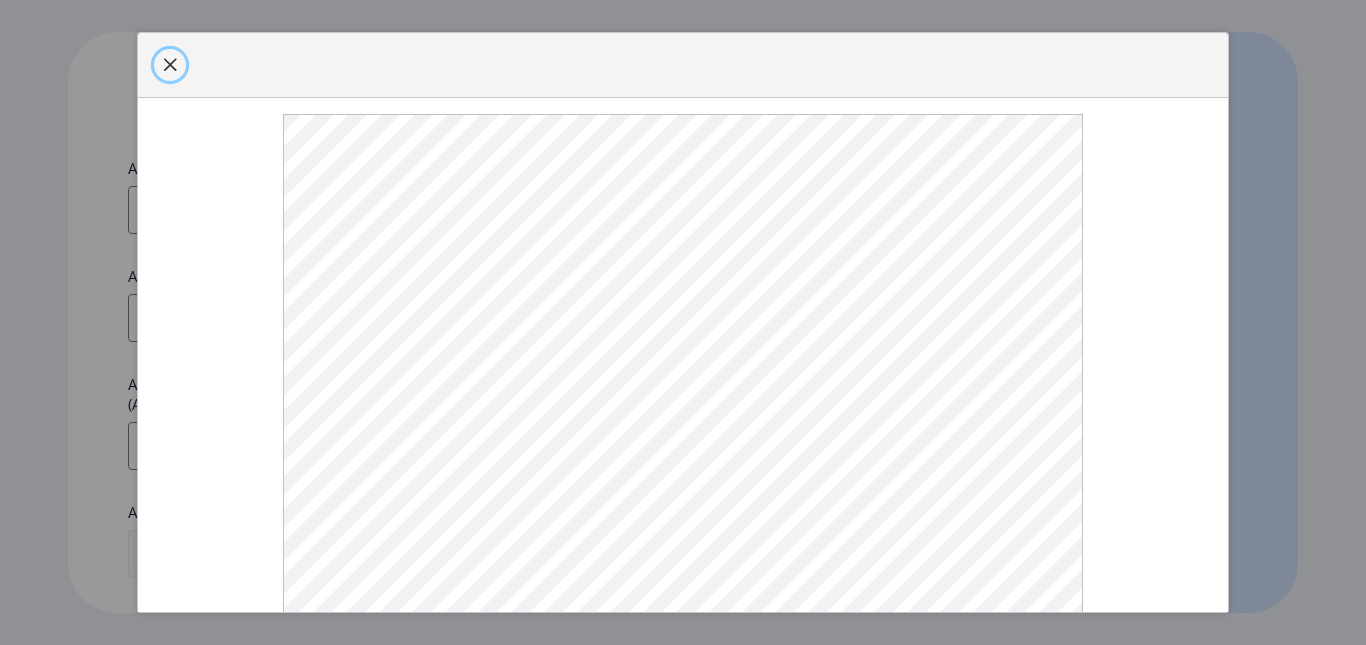 click 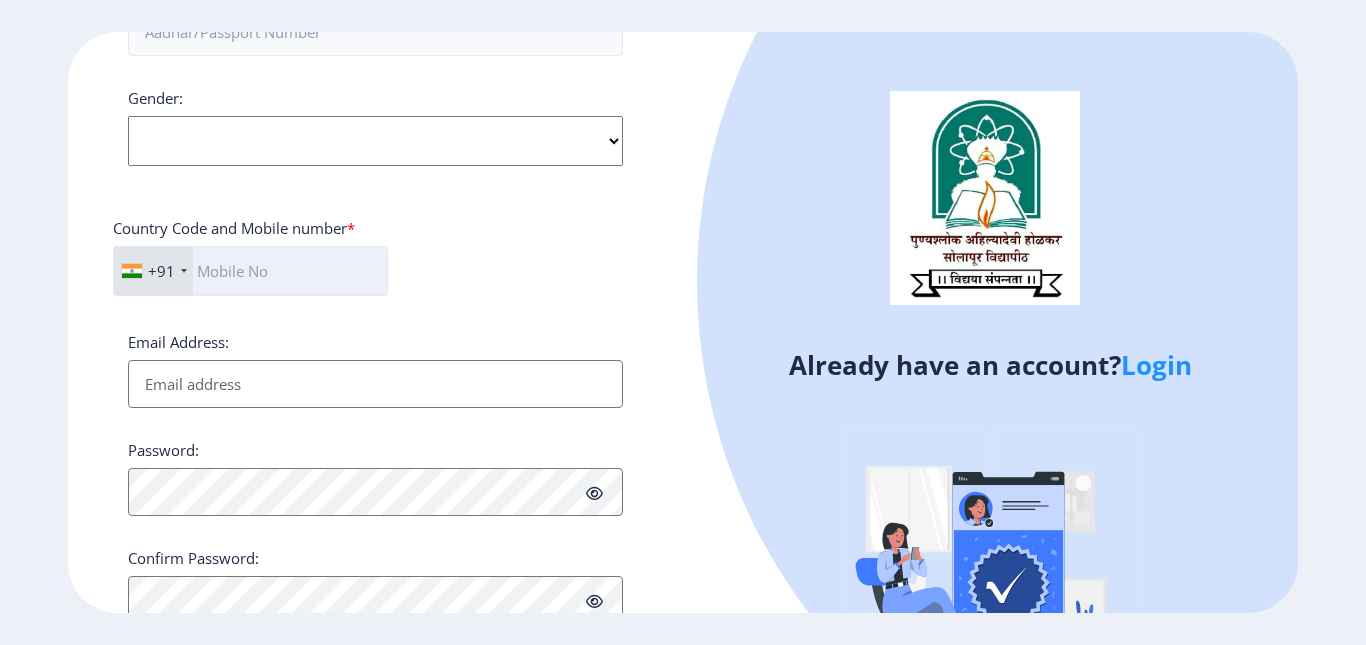 scroll, scrollTop: 595, scrollLeft: 0, axis: vertical 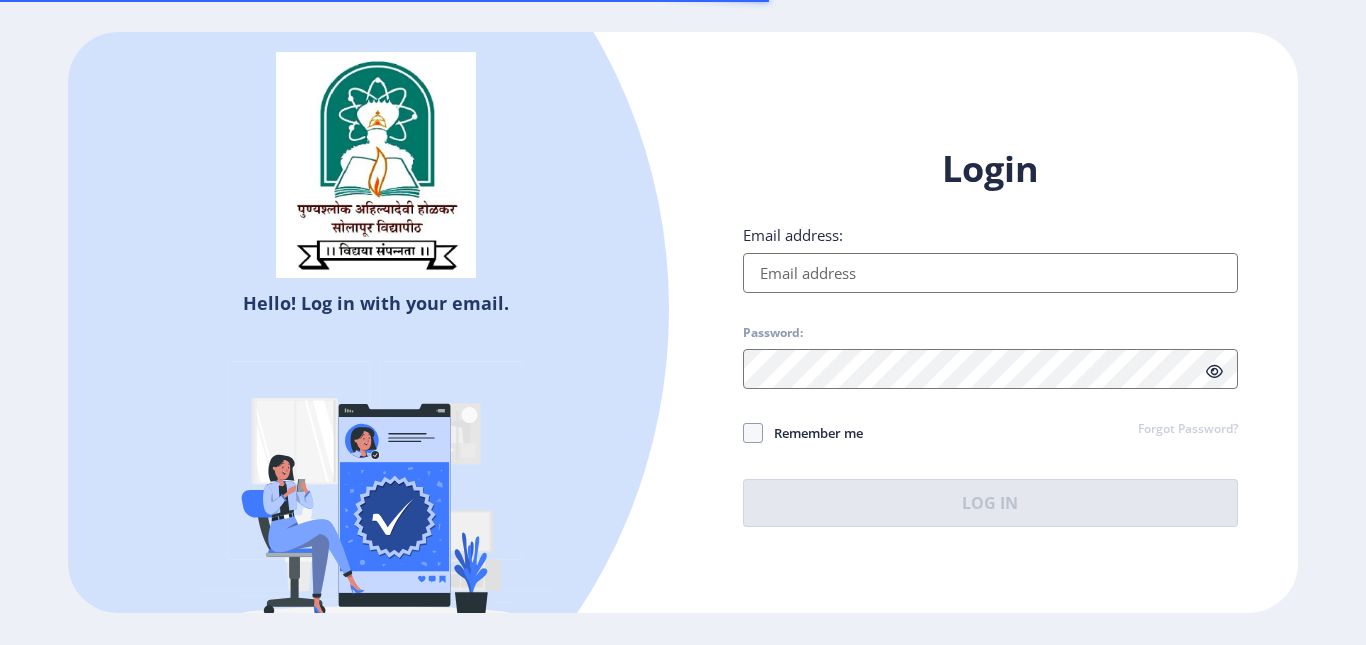 click on "Email address:" at bounding box center [990, 273] 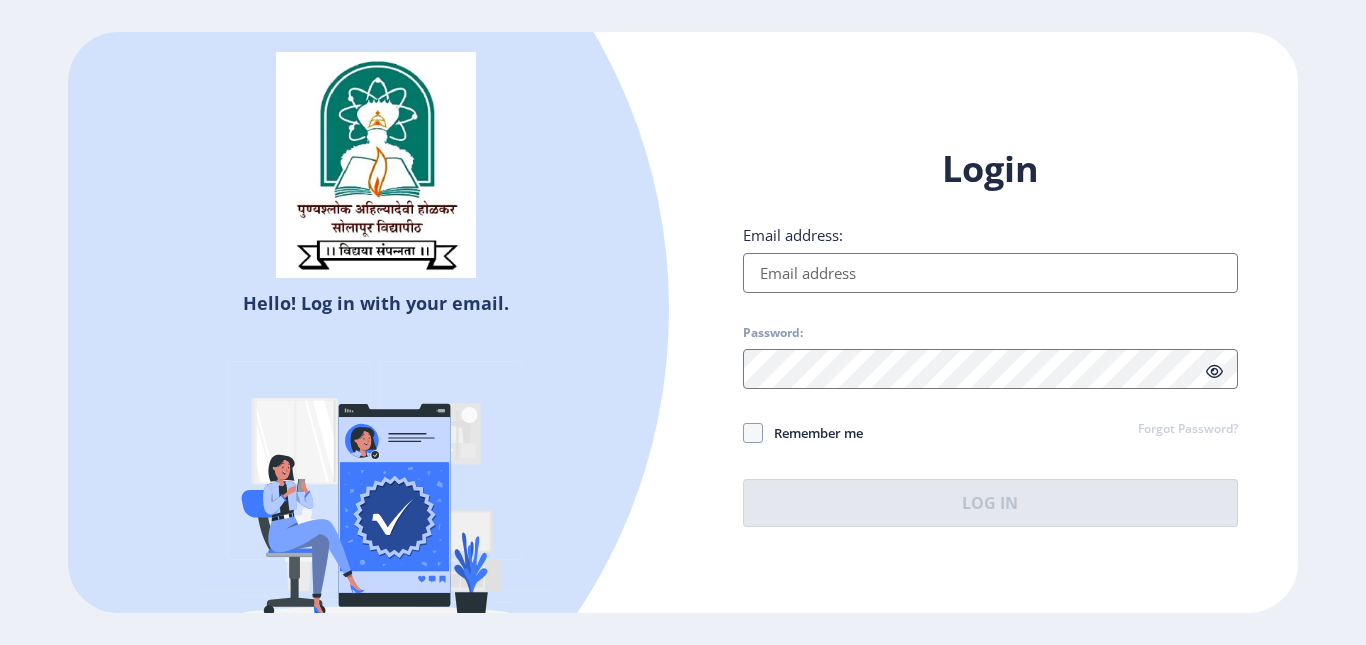 type on "[EMAIL_ADDRESS][DOMAIN_NAME]" 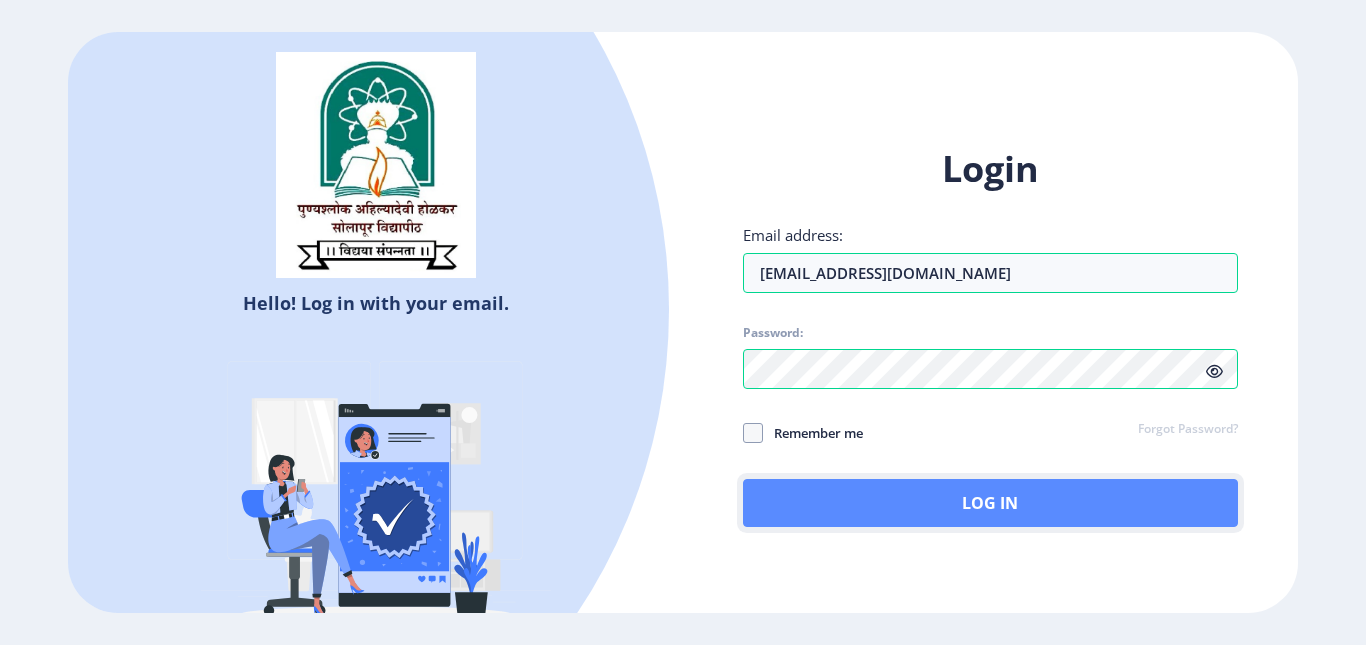click on "Log In" 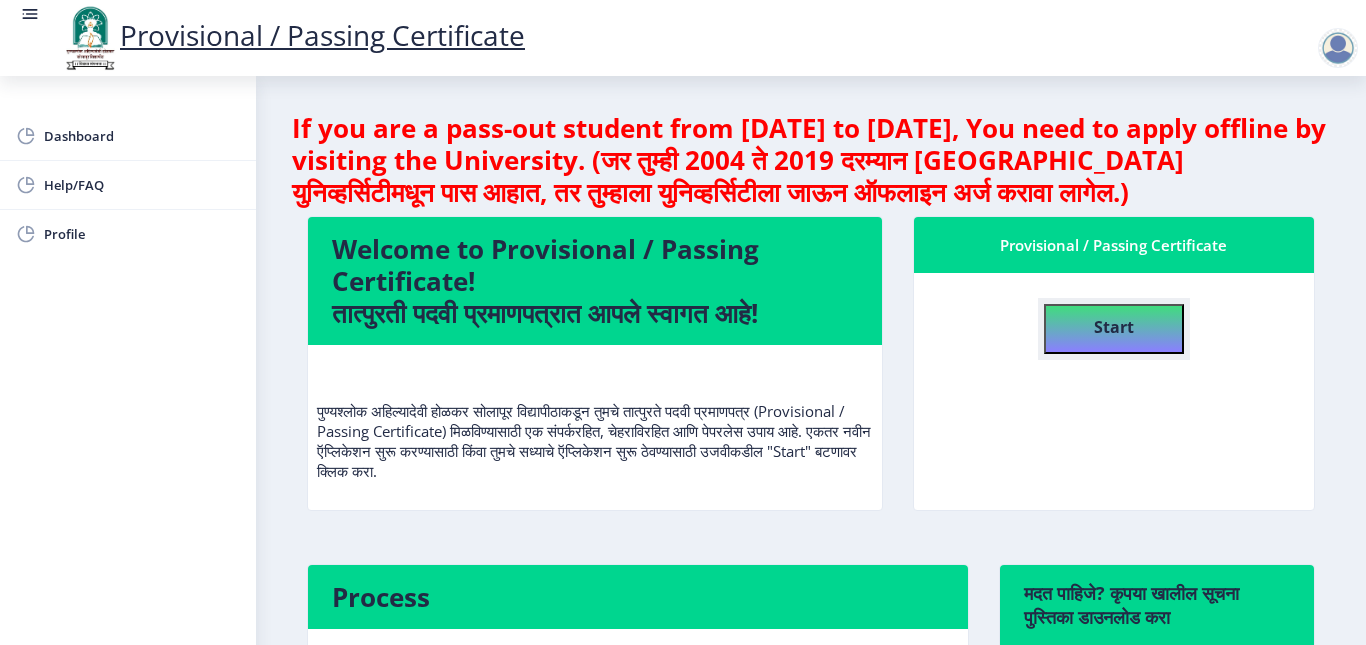 click on "Start" 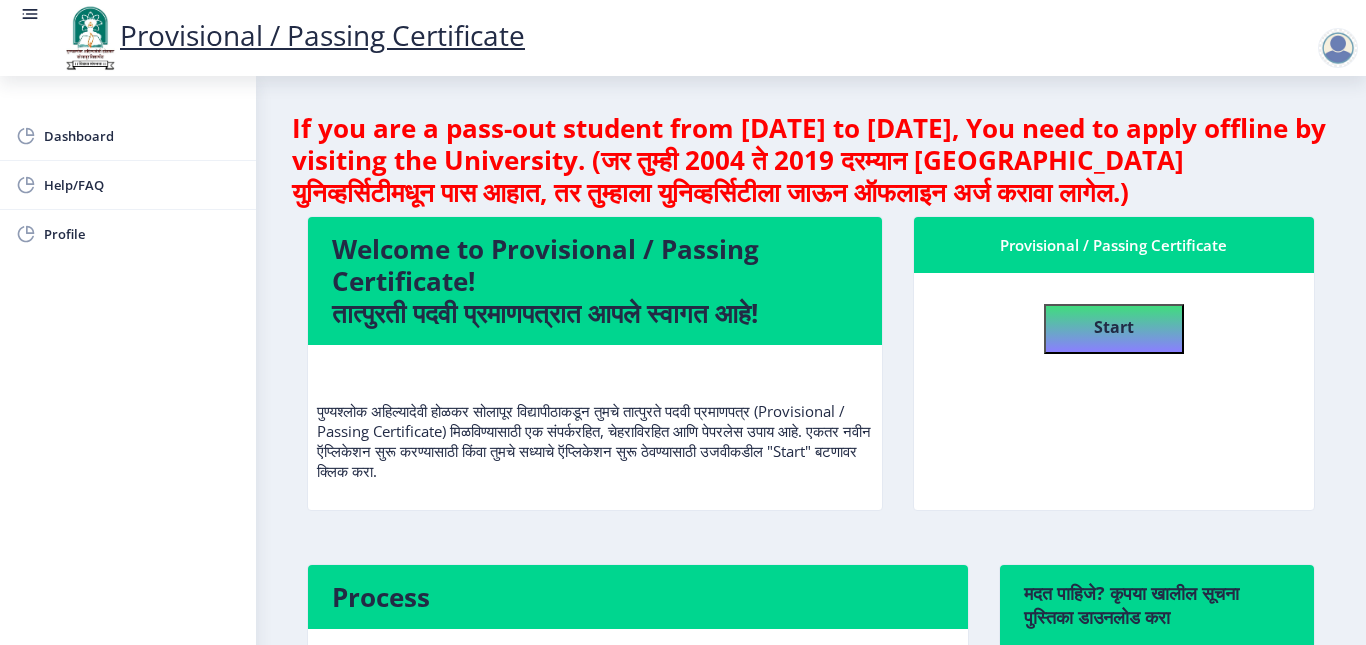 select 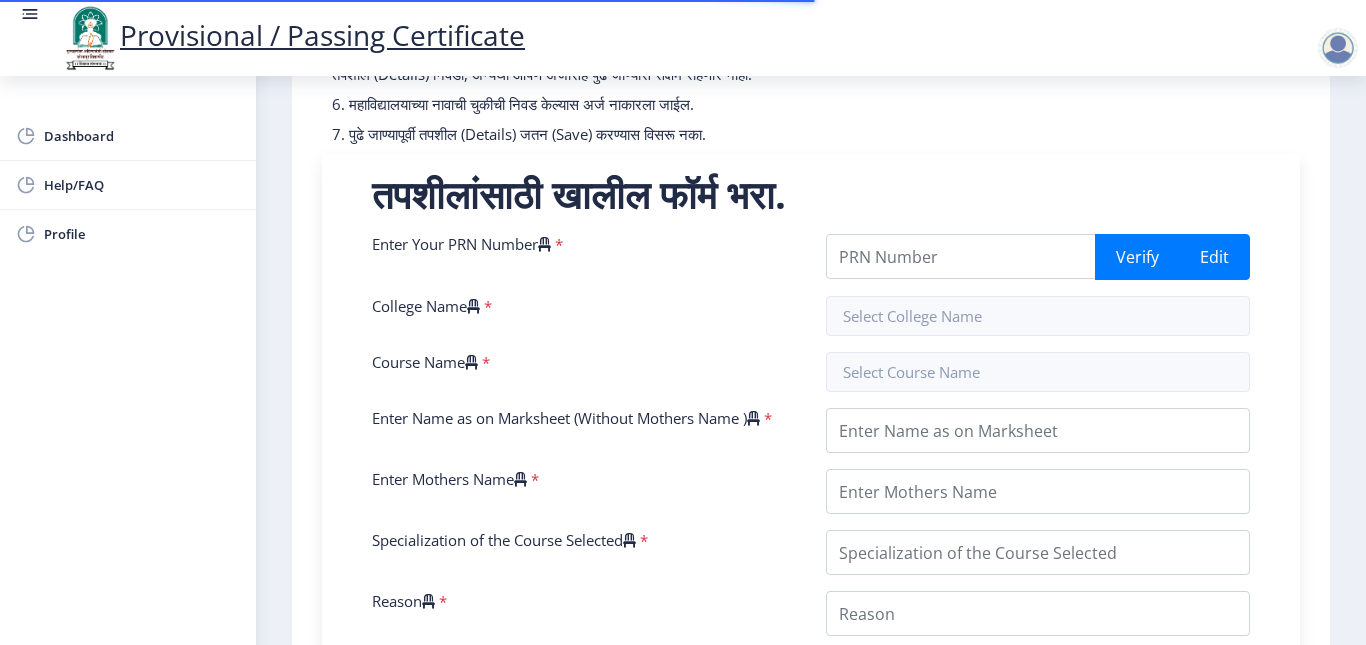 scroll, scrollTop: 333, scrollLeft: 0, axis: vertical 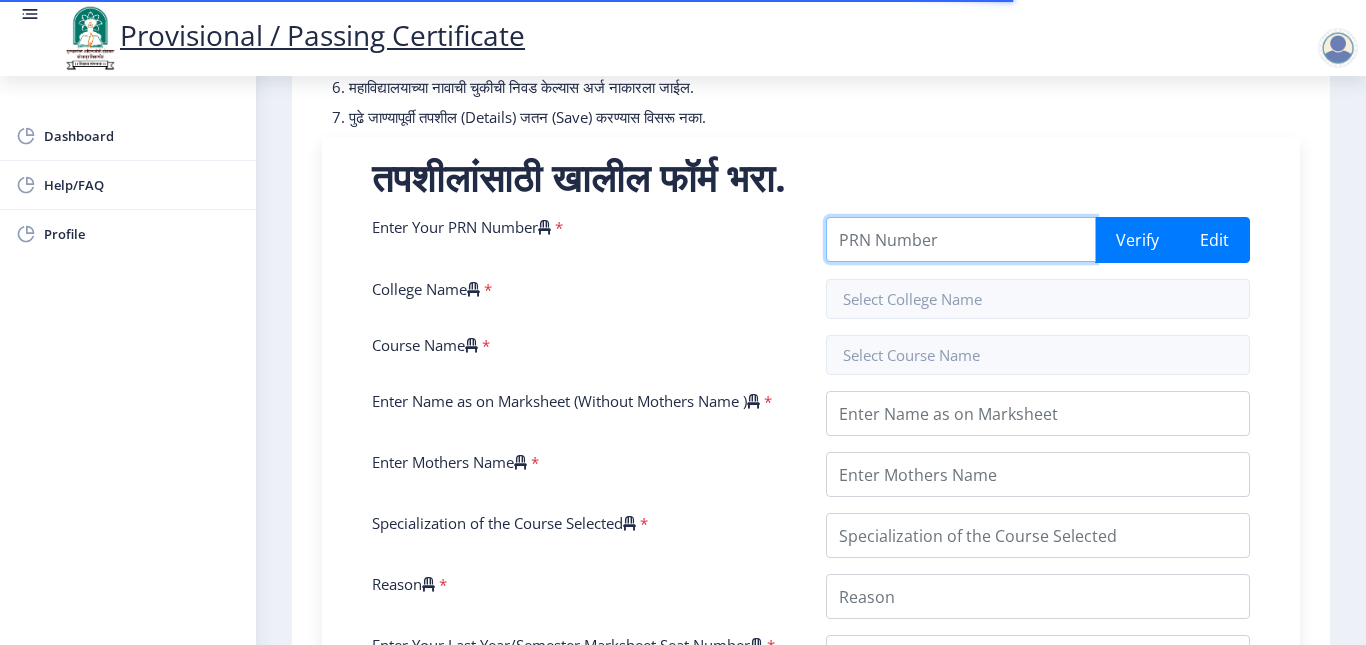 click on "Enter Your PRN Number" at bounding box center [961, 239] 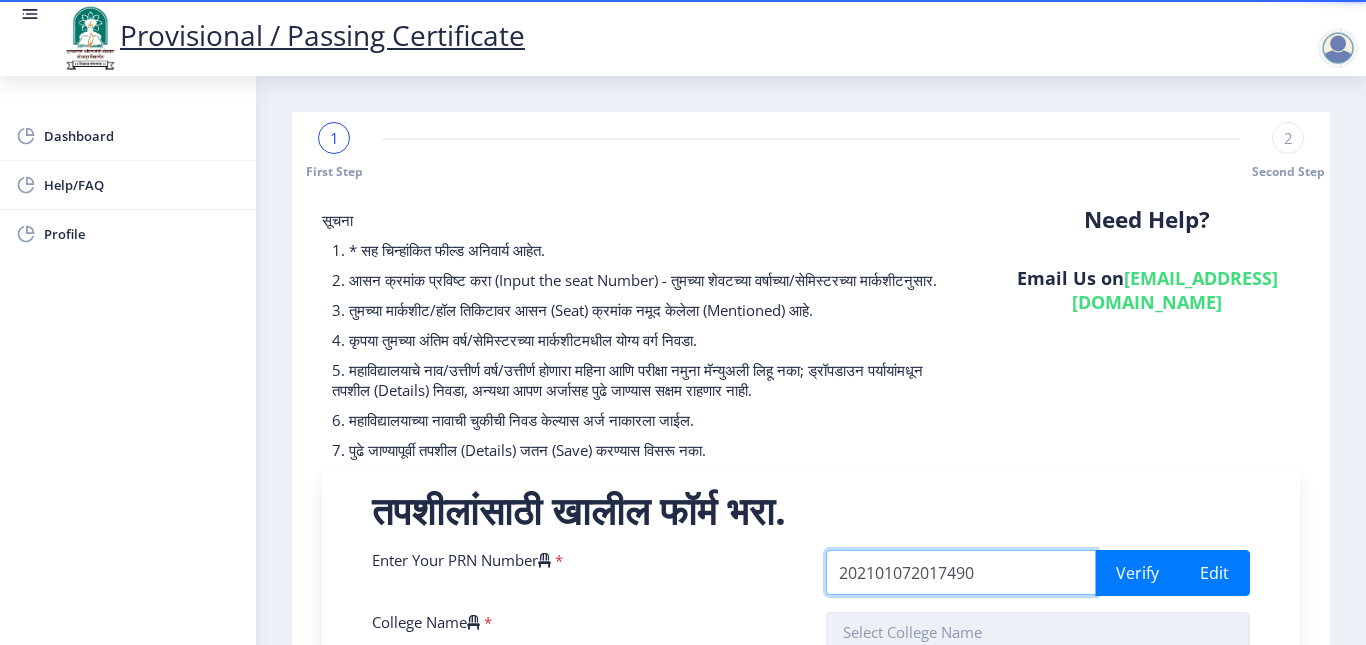scroll, scrollTop: 333, scrollLeft: 0, axis: vertical 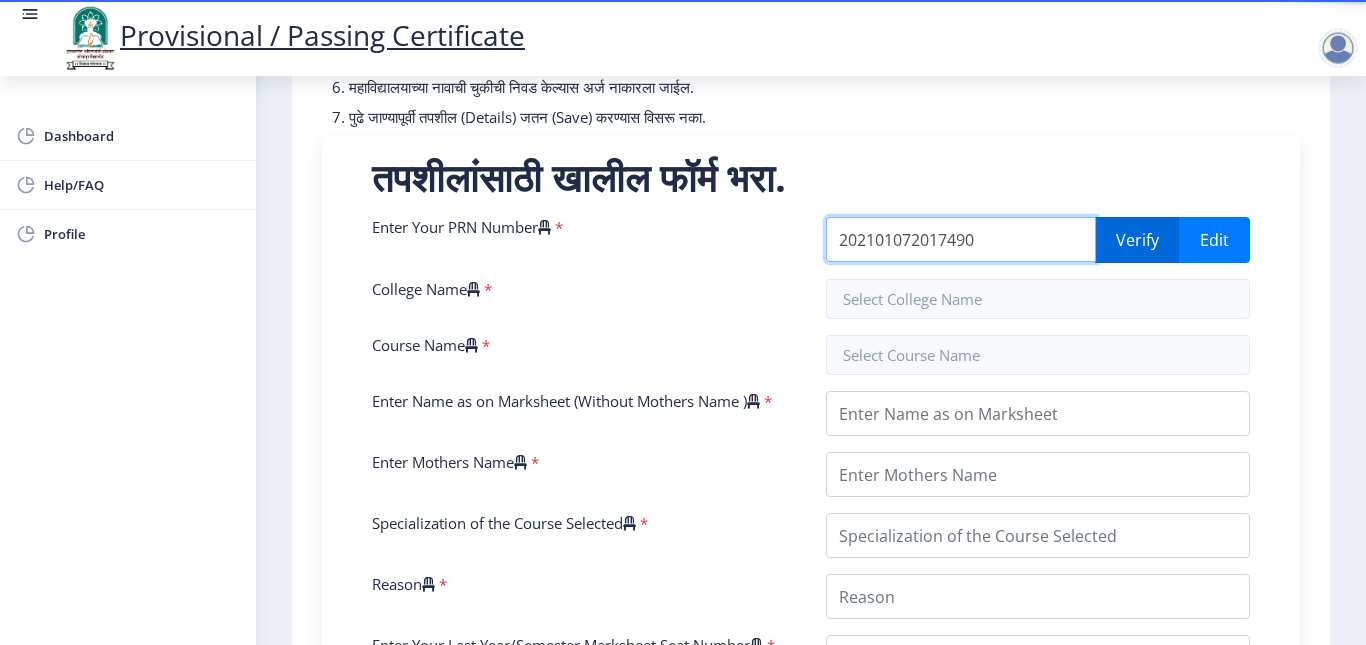 type on "202101072017490" 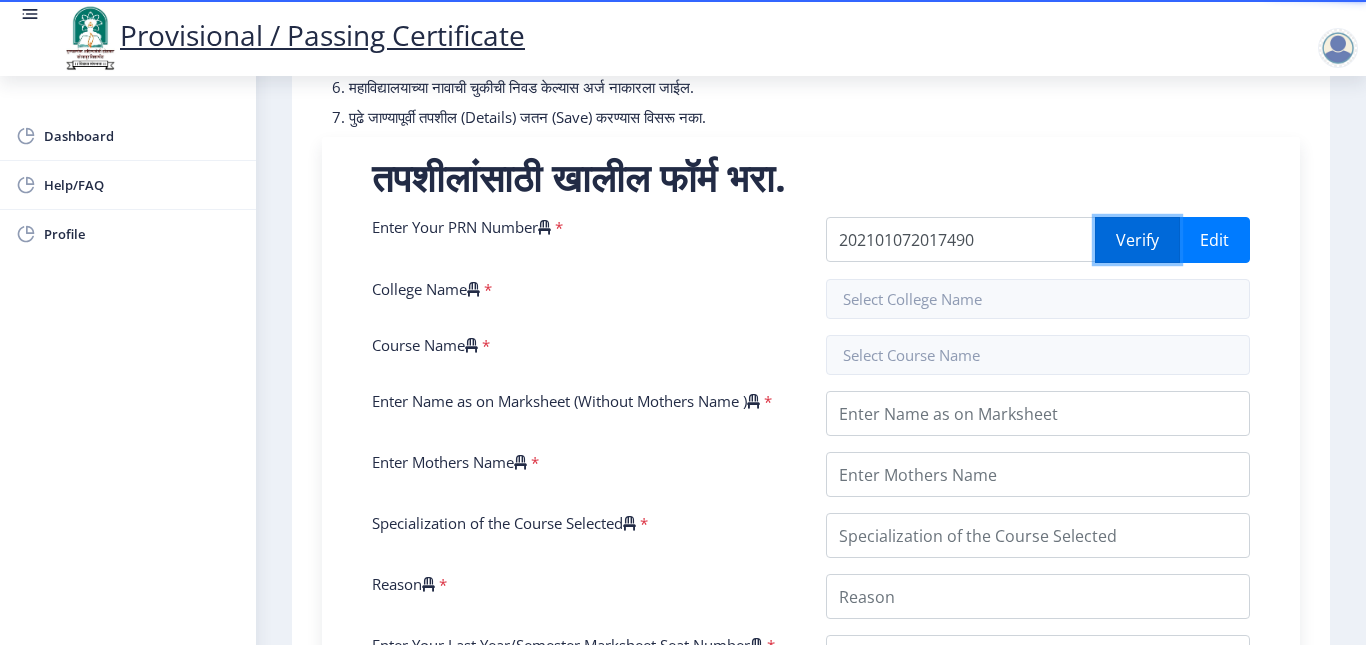 click on "Verify" at bounding box center (1137, 240) 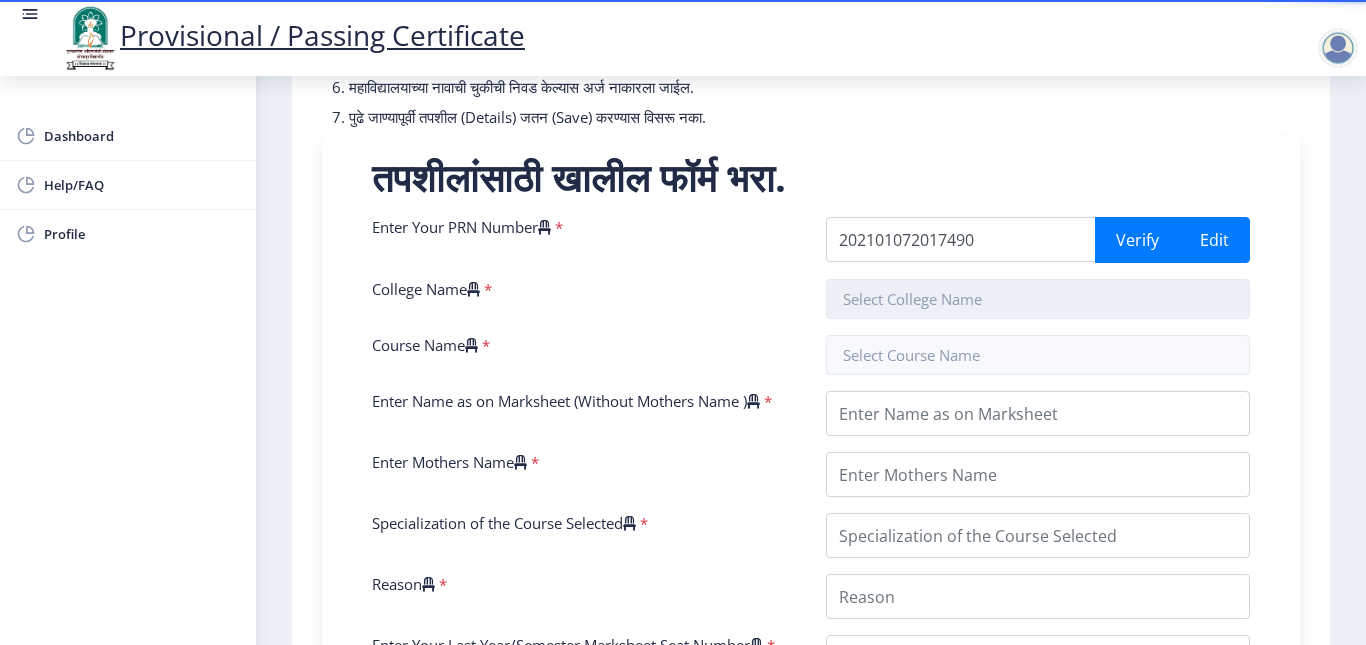 click at bounding box center (1038, 299) 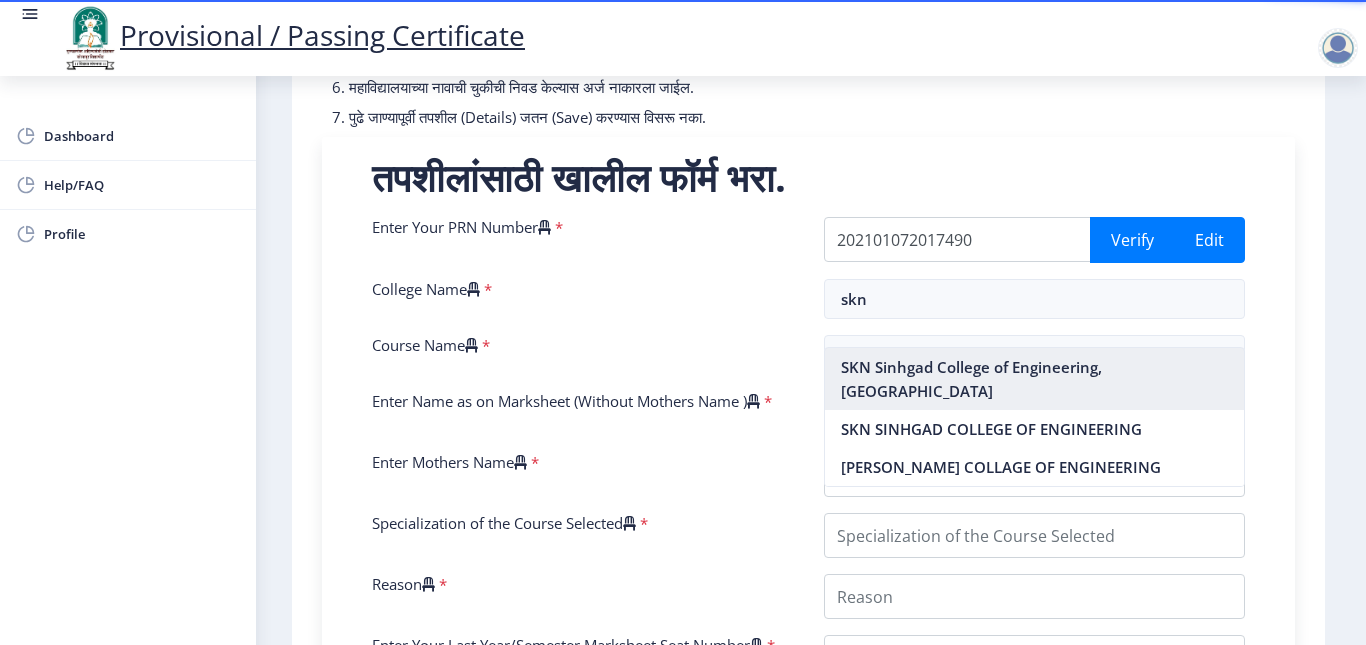 click on "SKN Sinhgad College of Engineering, Korti" at bounding box center (1035, 379) 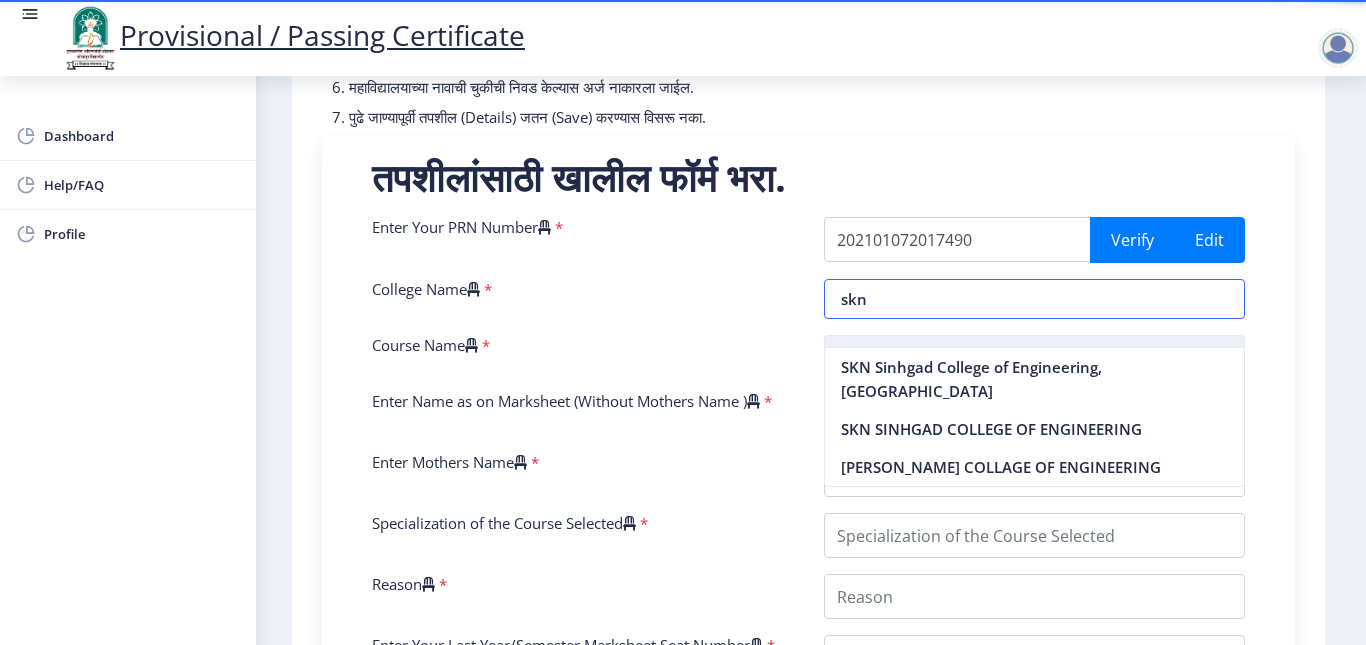 type on "SKN Sinhgad College of Engineering, Korti" 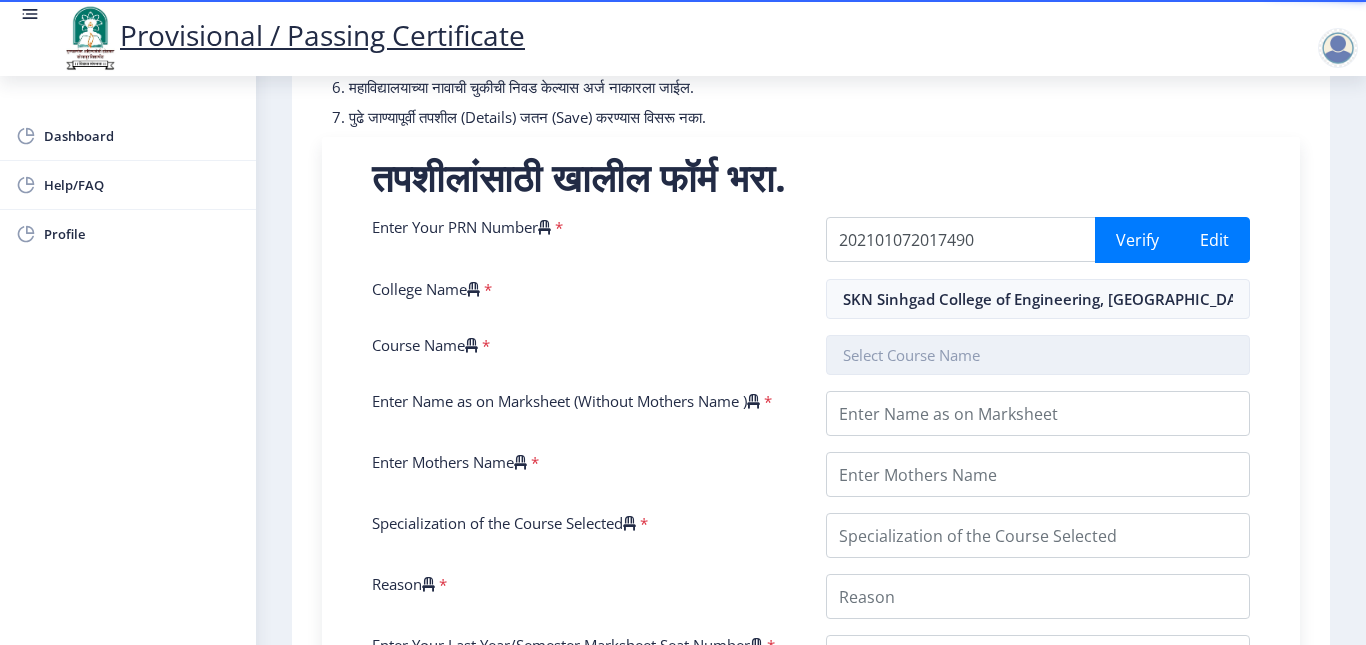 click at bounding box center (1038, 355) 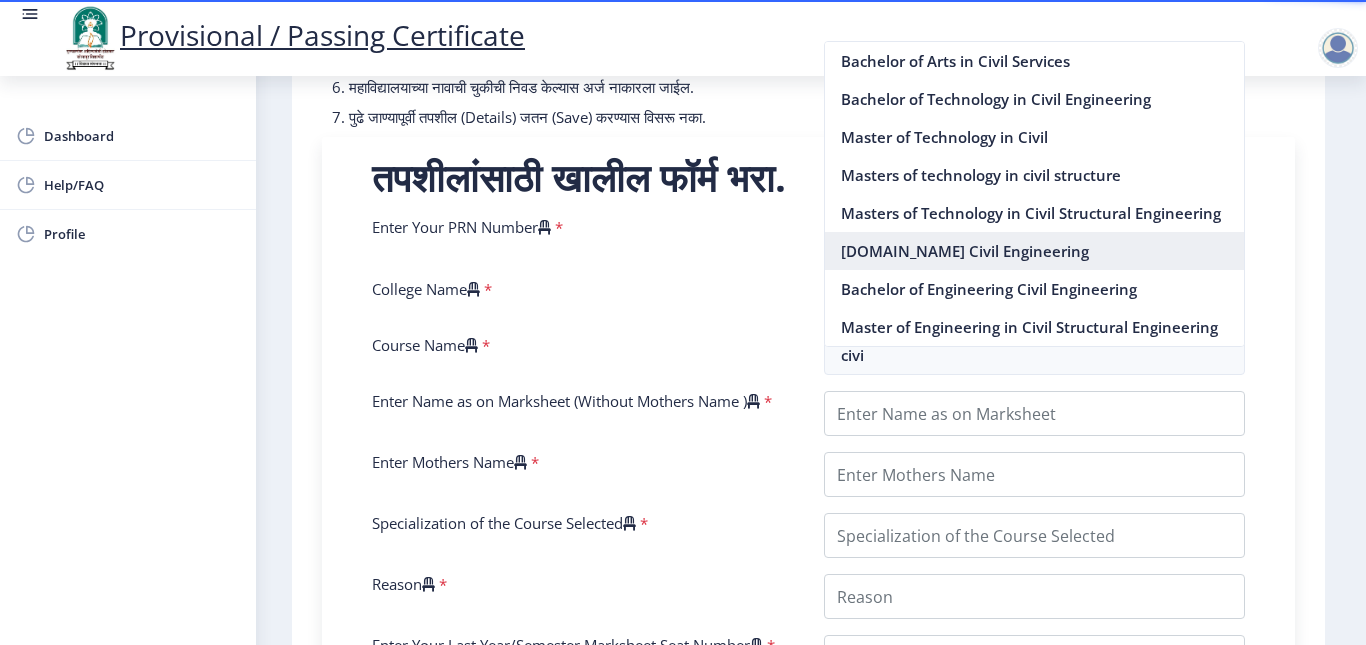 click on "B.Tech Civil Engineering" at bounding box center (1035, 251) 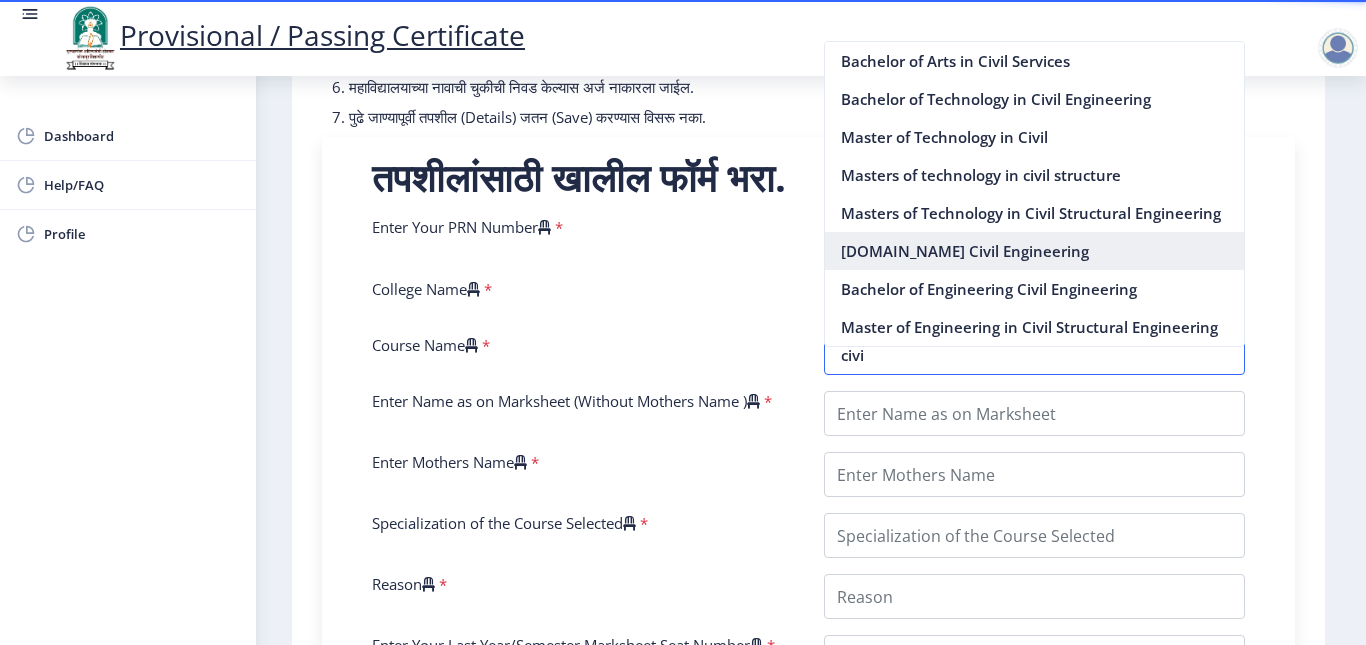 type on "B.Tech Civil Engineering" 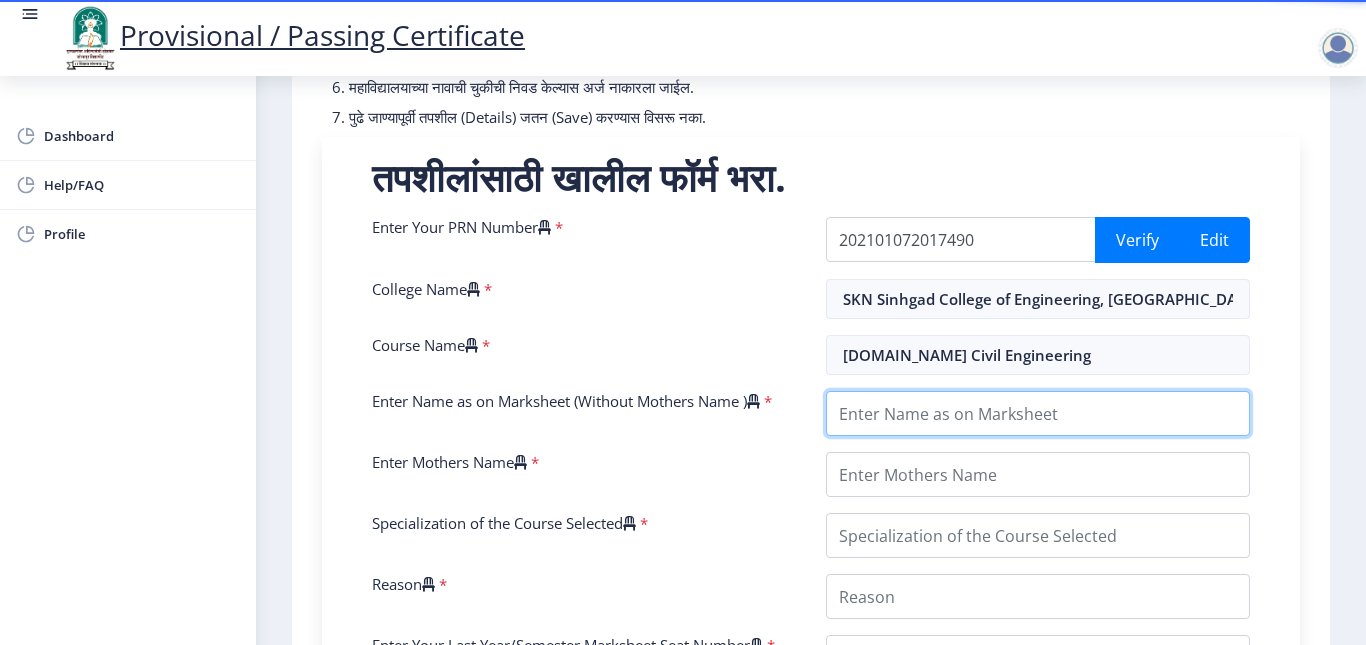 click on "Enter Name as on Marksheet (Without Mothers Name )" at bounding box center (1038, 413) 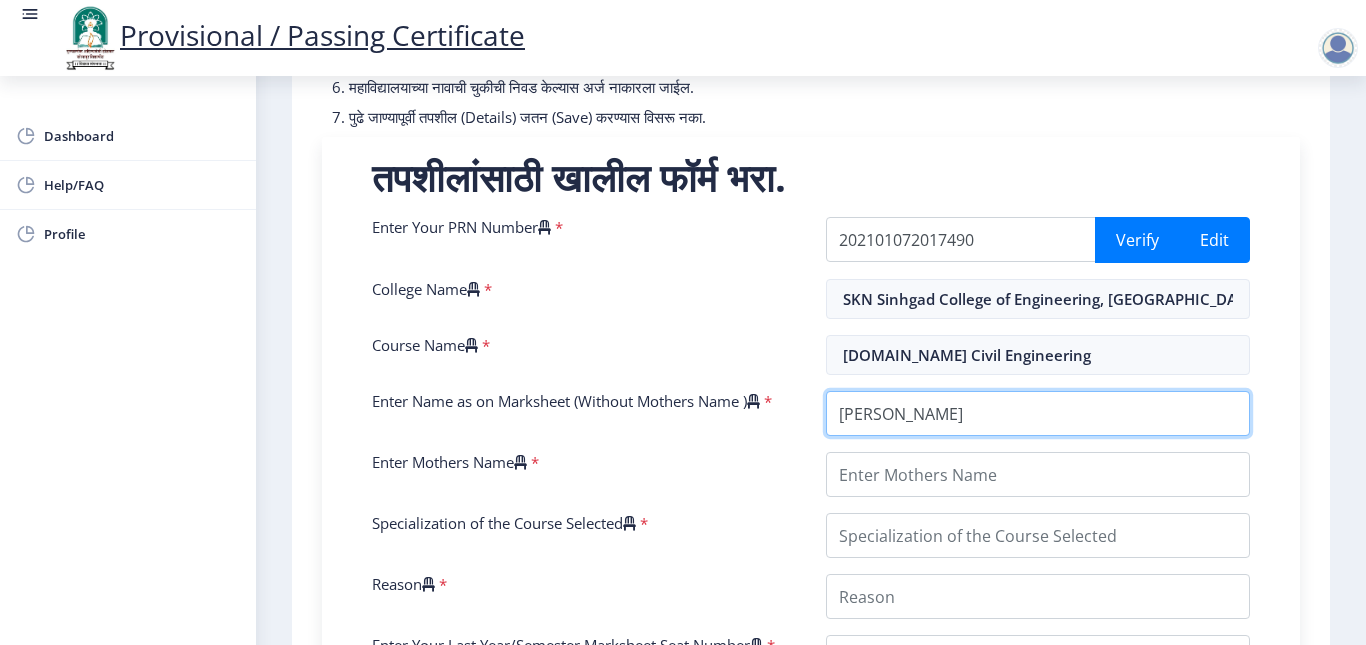 type on "vishwajeet mahendra mulik" 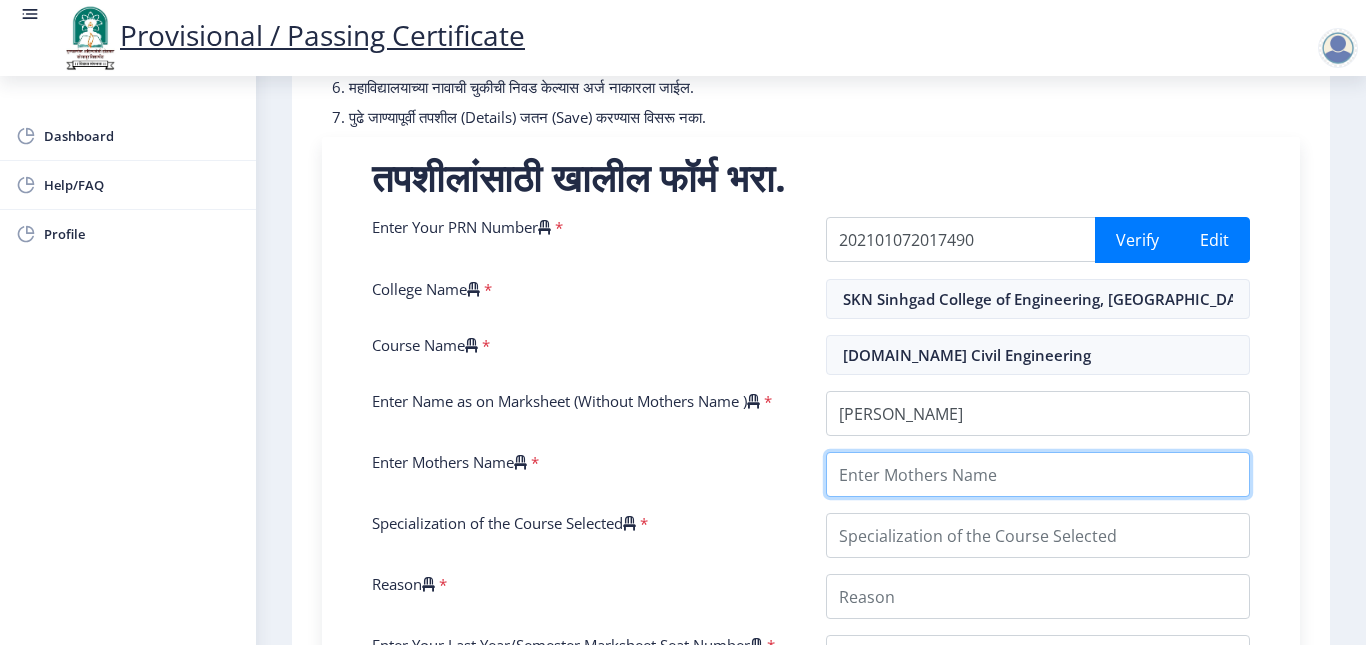 click on "Enter Mothers Name" at bounding box center (1038, 474) 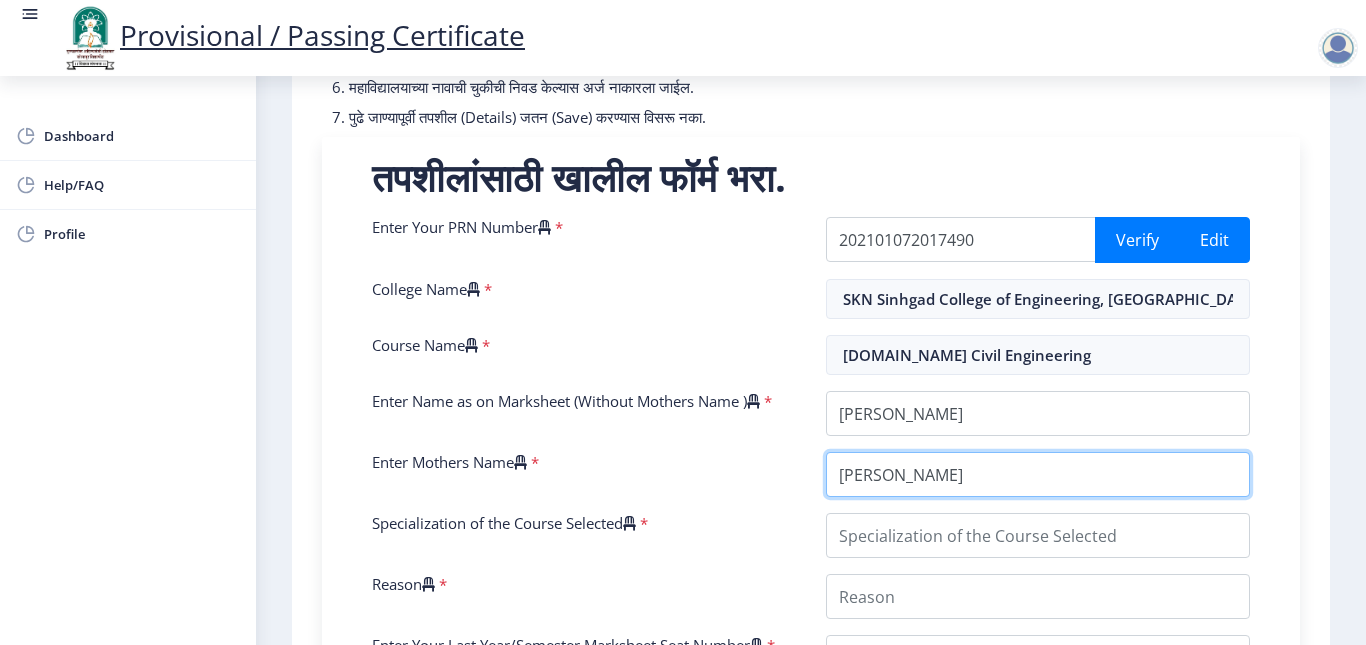 scroll, scrollTop: 667, scrollLeft: 0, axis: vertical 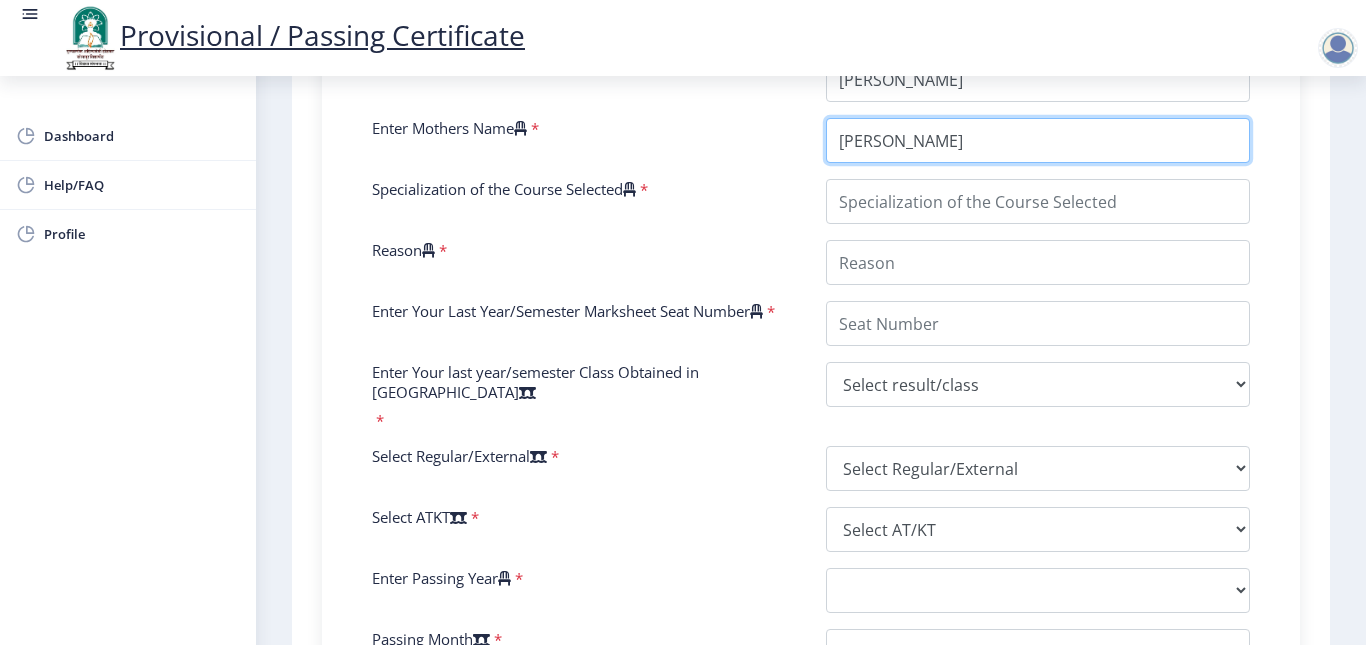 type on "dhanshree" 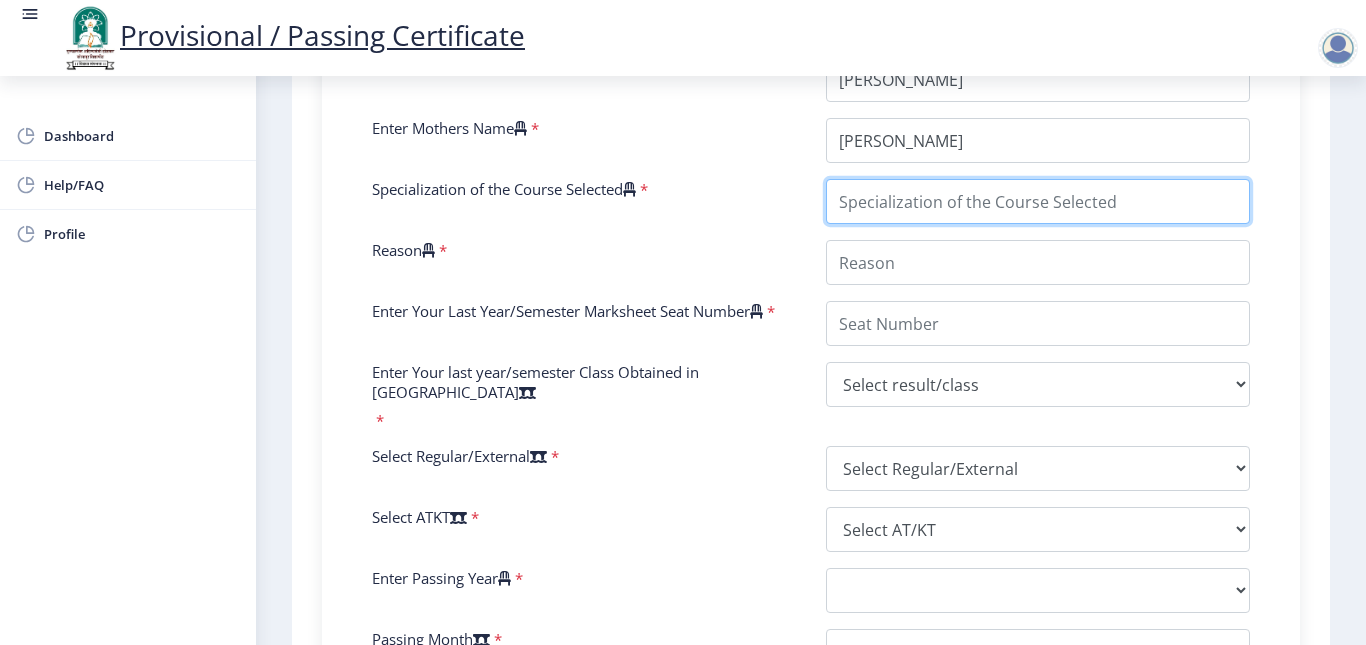 click on "Specialization of the Course Selected" at bounding box center (1038, 201) 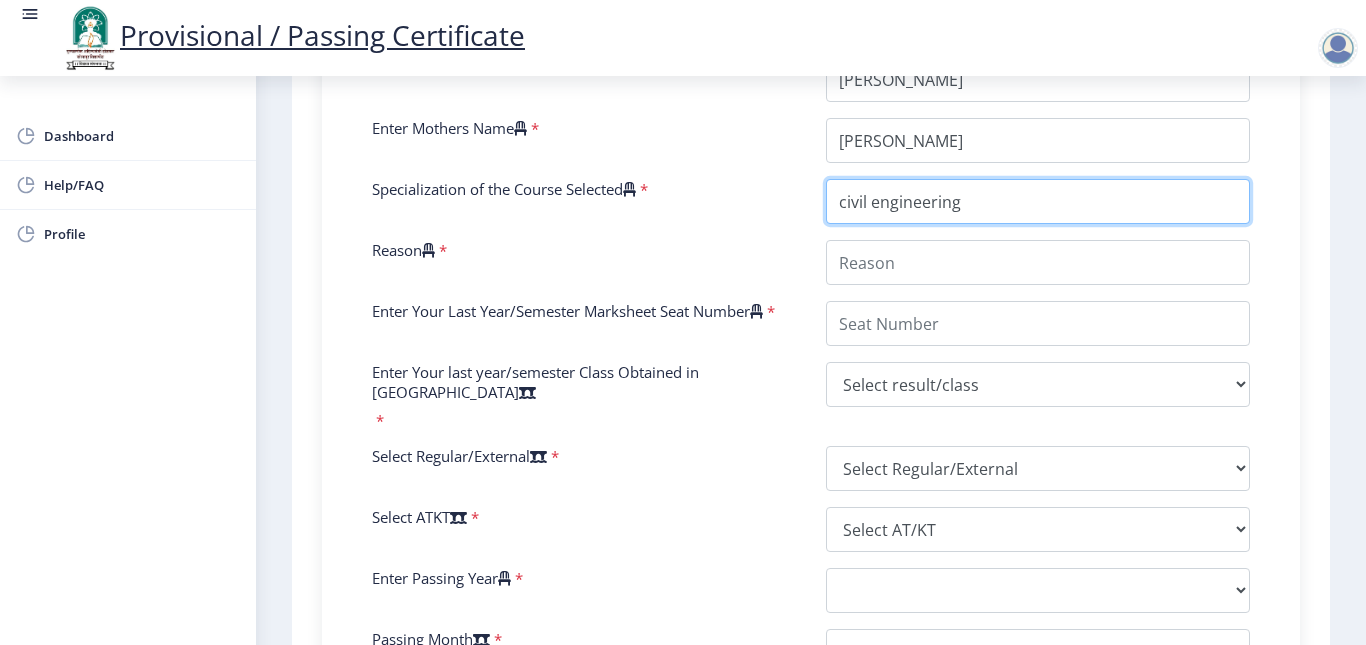 type on "civil engineering" 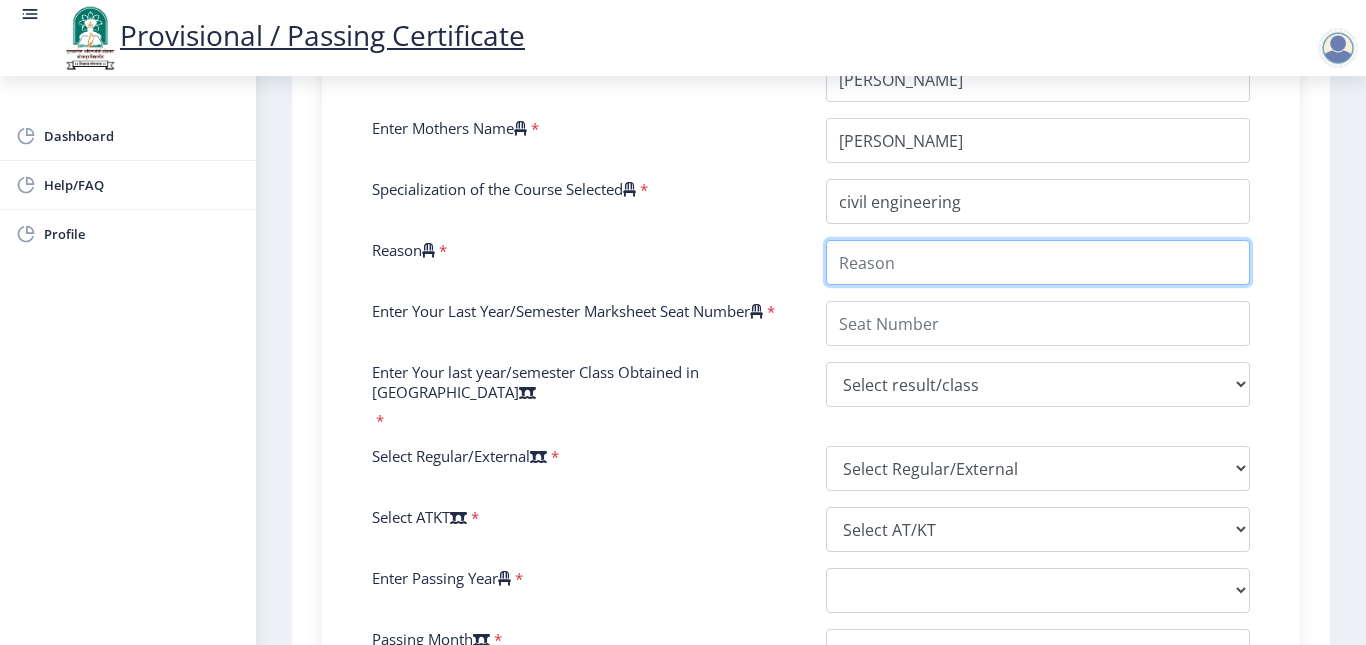 click on "Reason" at bounding box center [1038, 262] 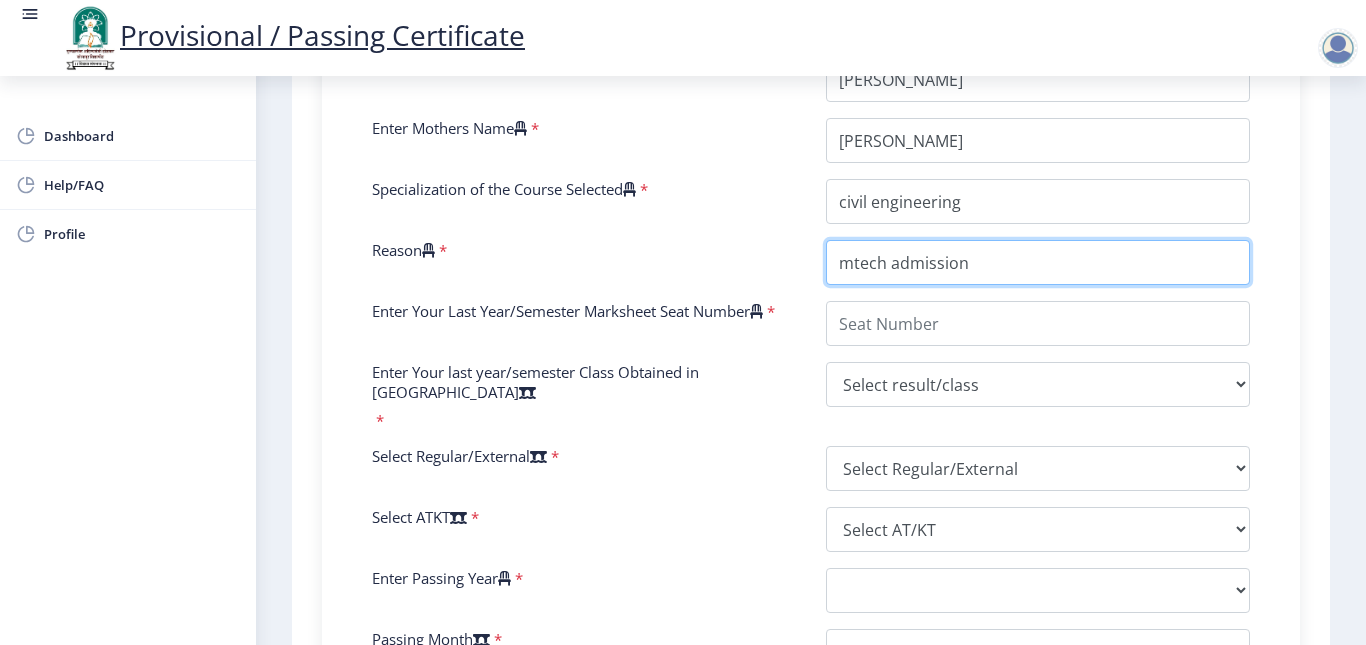 type on "mtech admission" 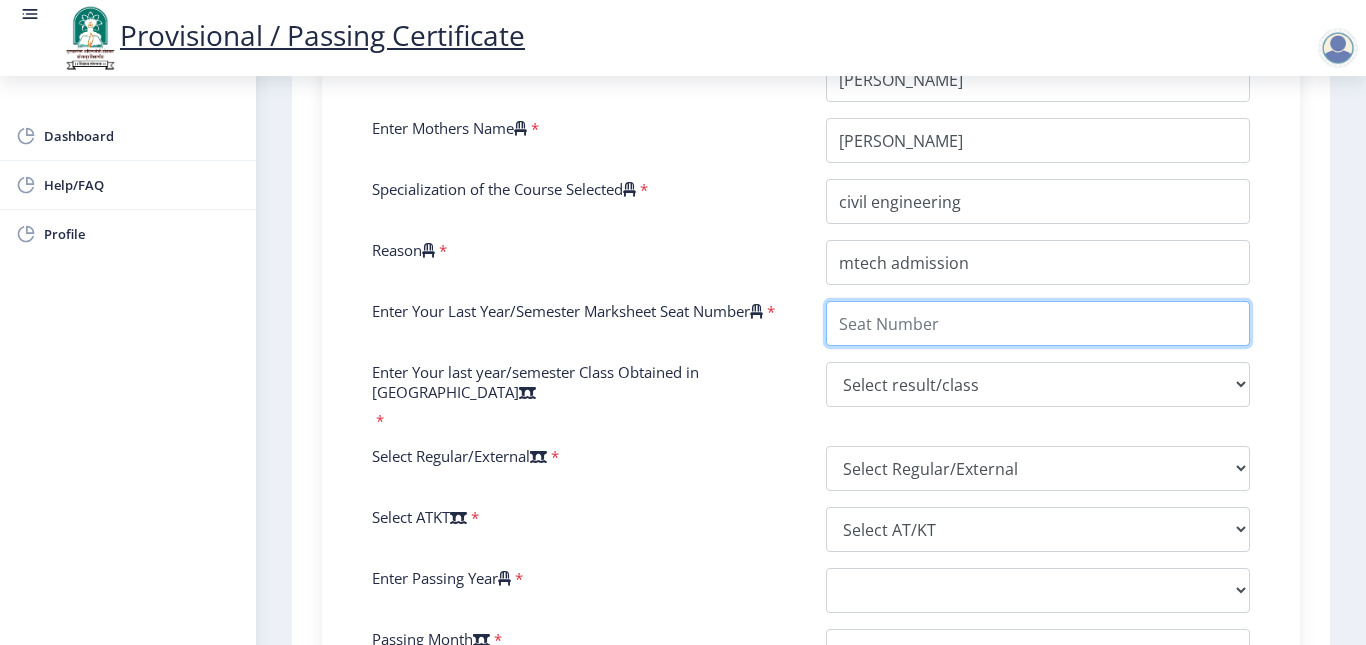 click on "Enter Your Last Year/Semester Marksheet Seat Number" at bounding box center (1038, 323) 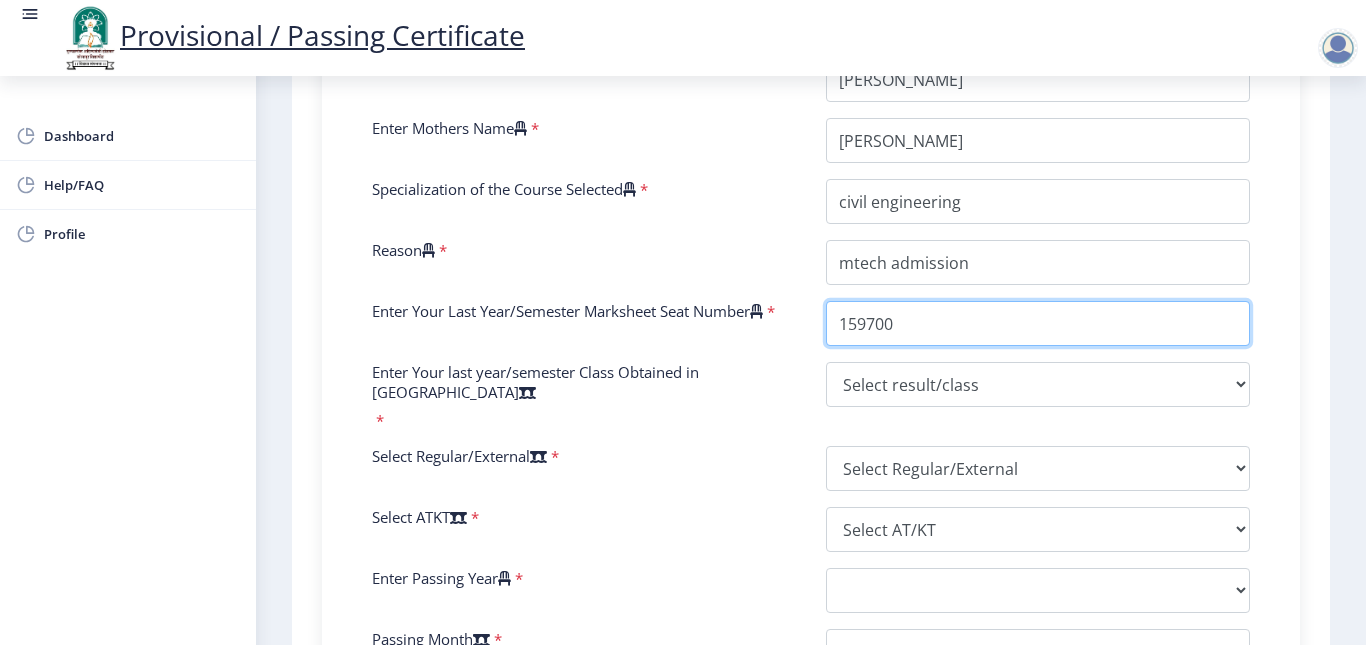 type on "159700" 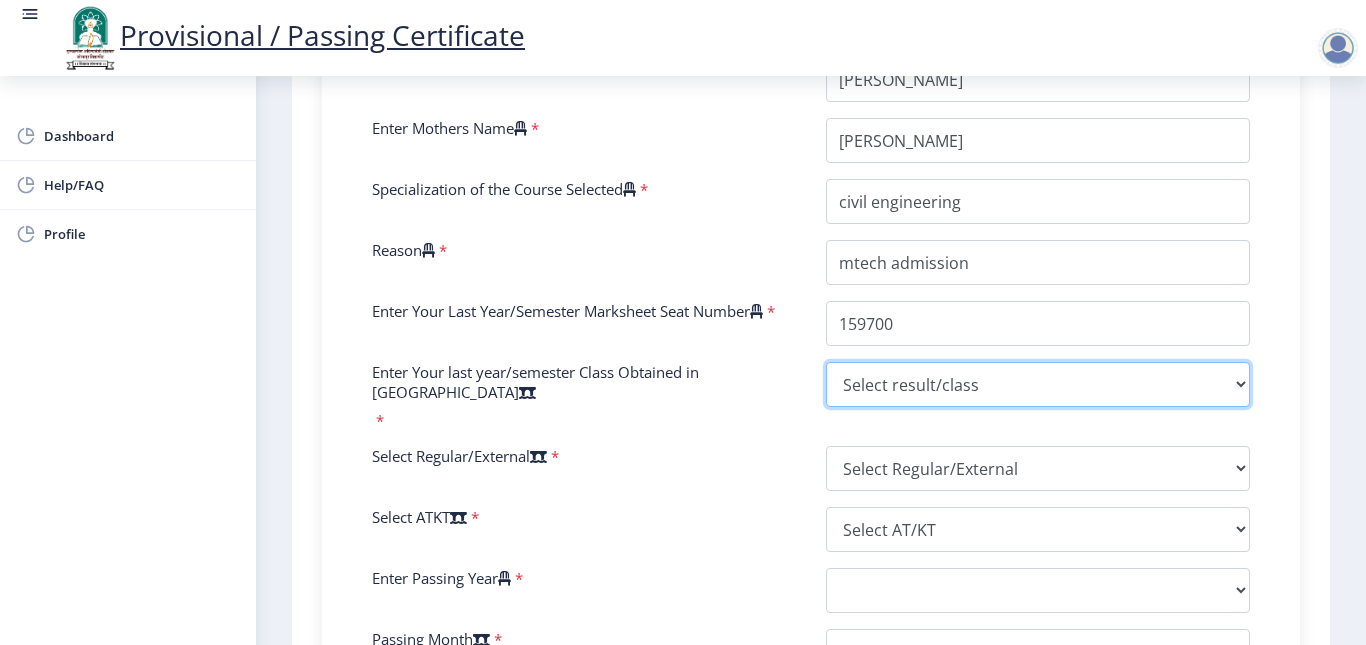 click on "Select result/class  DISTINCTION   FIRST CLASS   HIGHER SECOND CLASS   SECOND CLASS   PASS CLASS   SUCCESSFUL   OUTSTANDING - EXEMPLARY  Grade O Grade A+ Grade A Grade B+ Grade B Grade C+ Grade C Grade F/FC Grade F Grade D Grade E FIRST CLASS WITH DISTINCTION" at bounding box center (1038, 384) 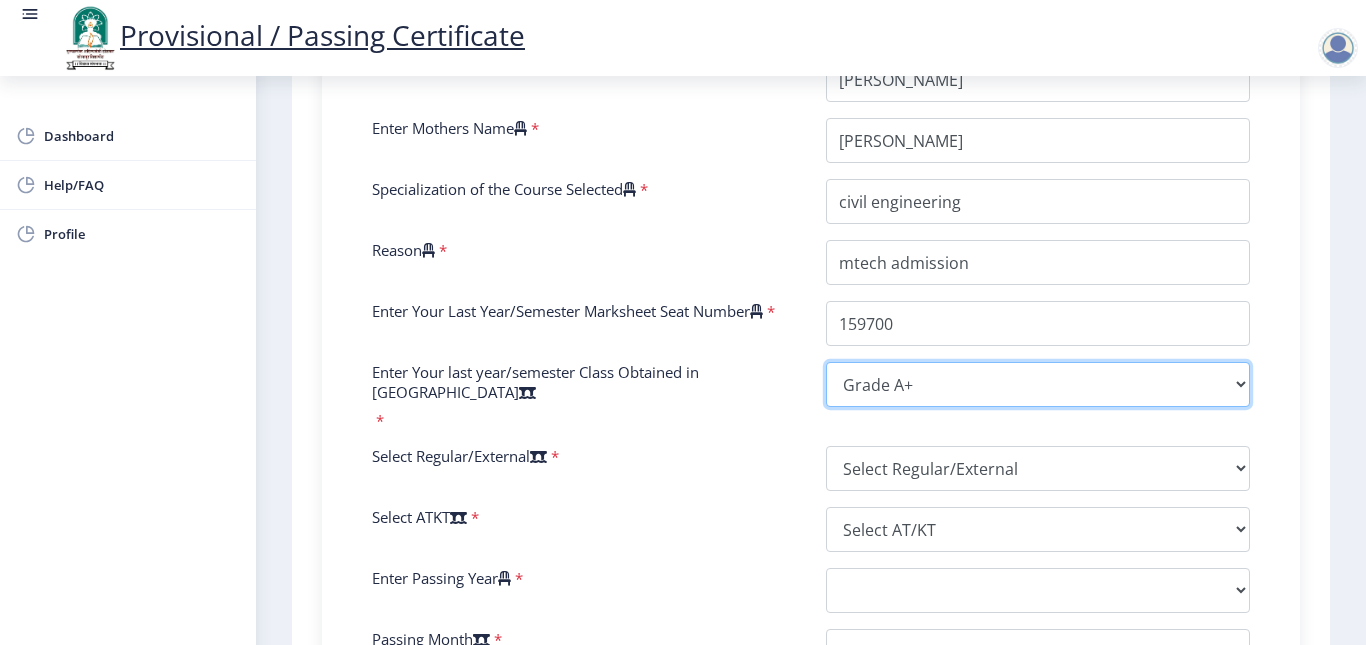 click on "Select result/class  DISTINCTION   FIRST CLASS   HIGHER SECOND CLASS   SECOND CLASS   PASS CLASS   SUCCESSFUL   OUTSTANDING - EXEMPLARY  Grade O Grade A+ Grade A Grade B+ Grade B Grade C+ Grade C Grade F/FC Grade F Grade D Grade E FIRST CLASS WITH DISTINCTION" at bounding box center [1038, 384] 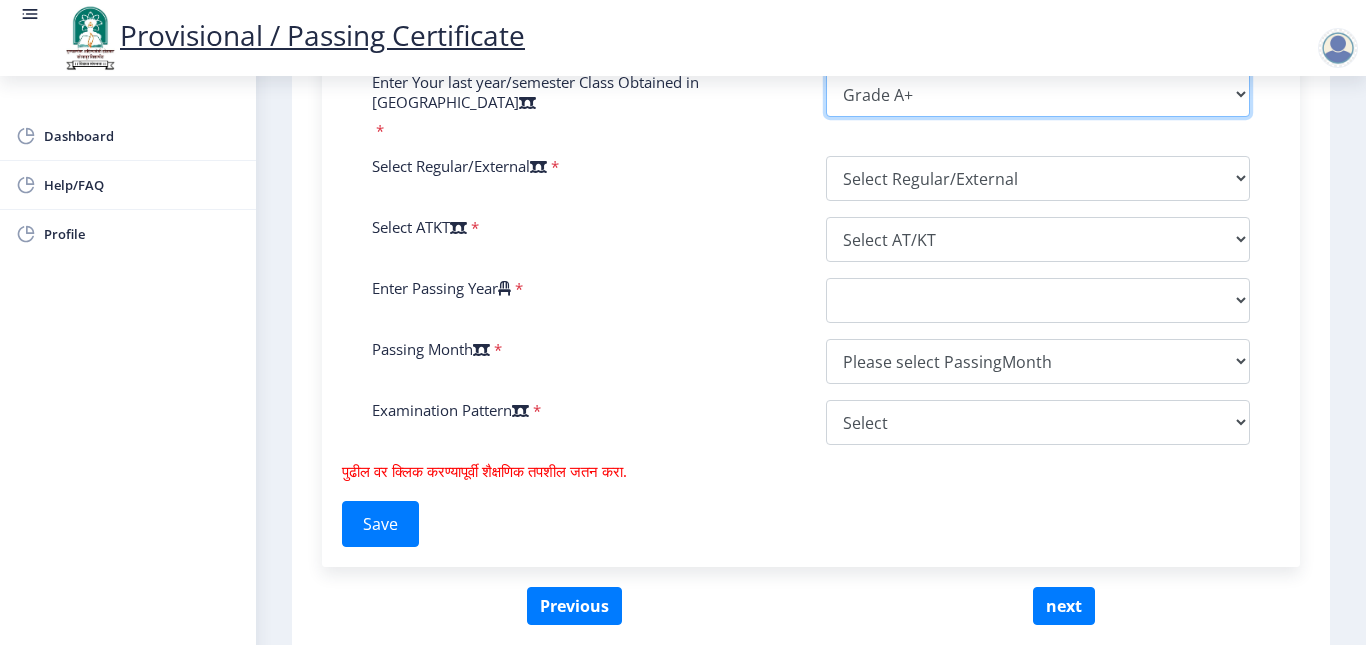 scroll, scrollTop: 1000, scrollLeft: 0, axis: vertical 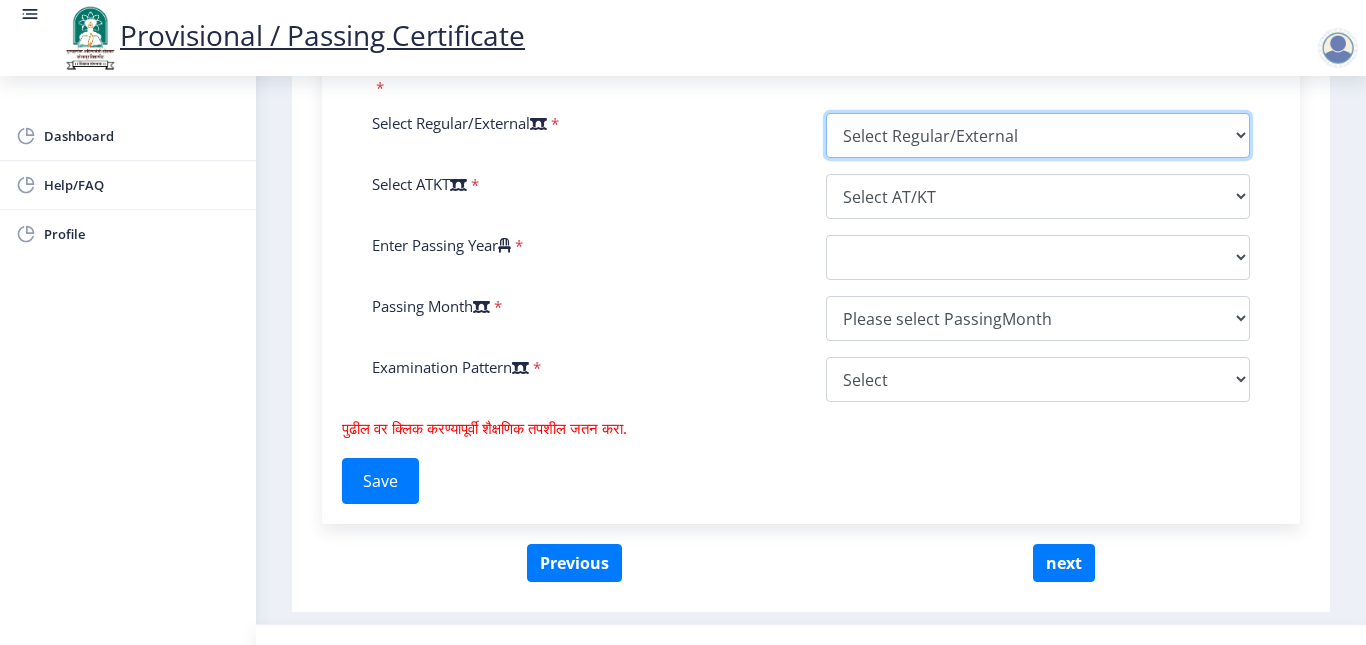 click on "Select Regular/External   Regular  External  Special" at bounding box center (1038, 135) 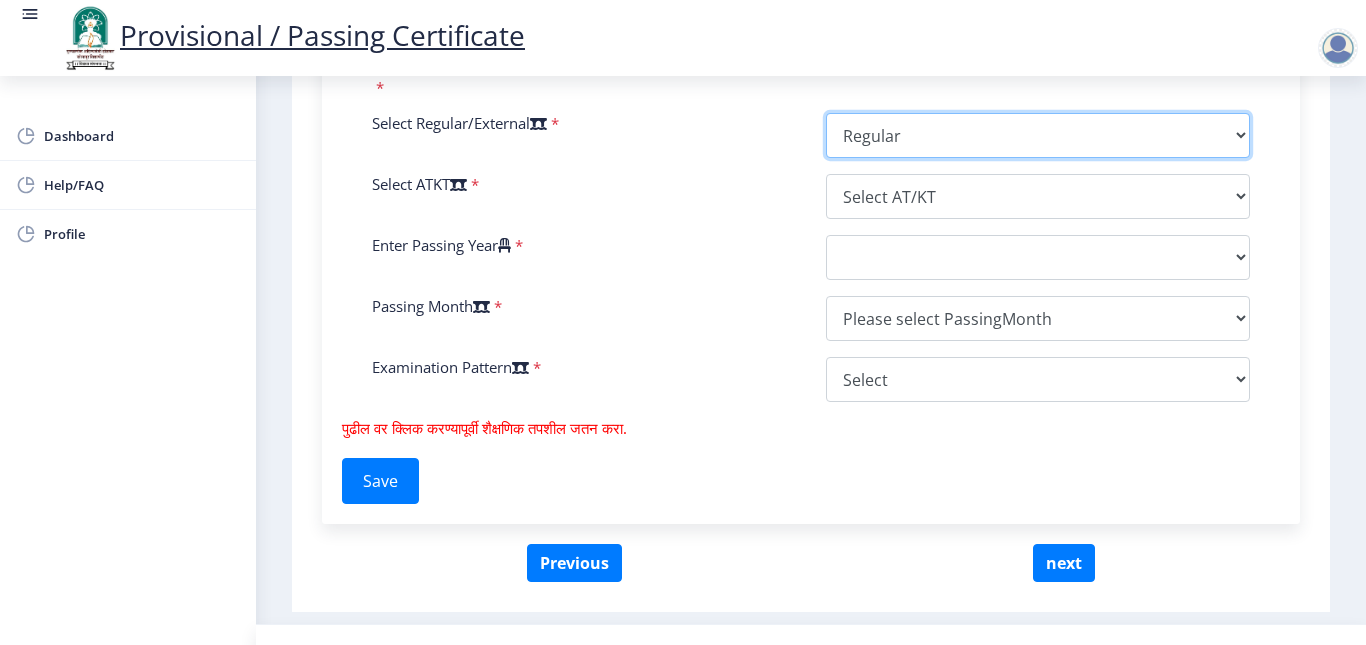 click on "Select Regular/External   Regular  External  Special" at bounding box center [1038, 135] 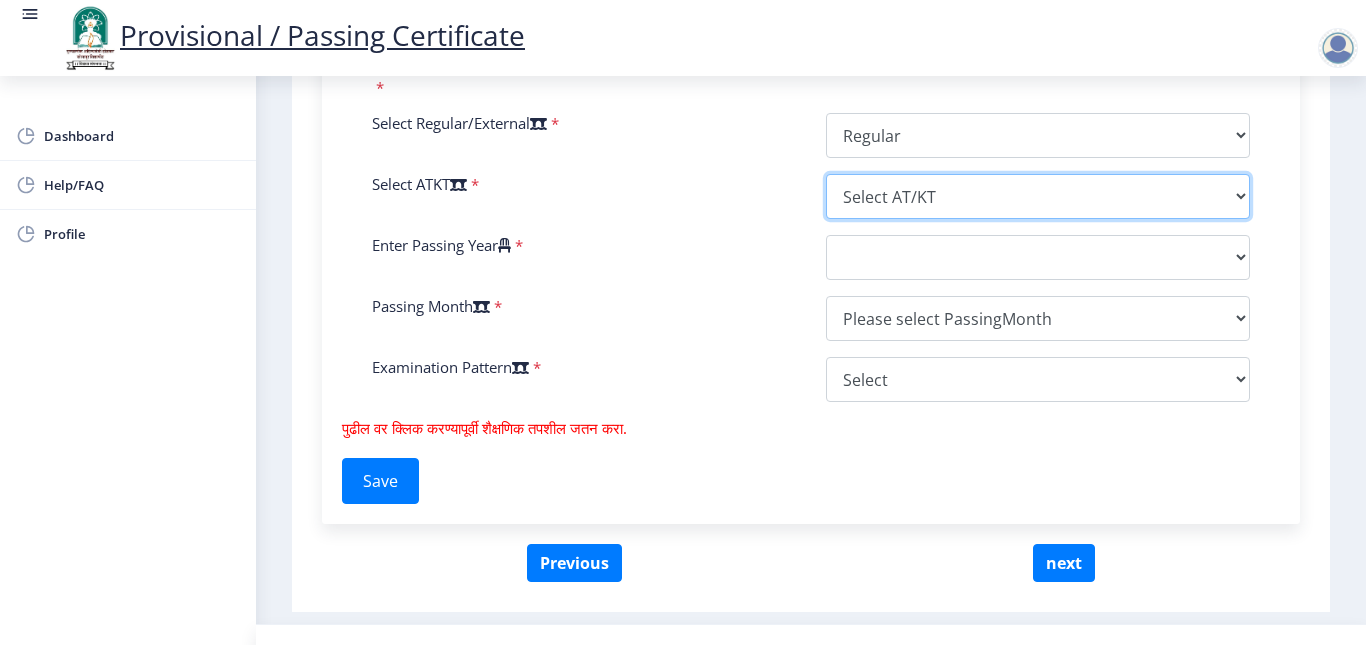 click on "Select AT/KT   None ATKT" at bounding box center (1038, 196) 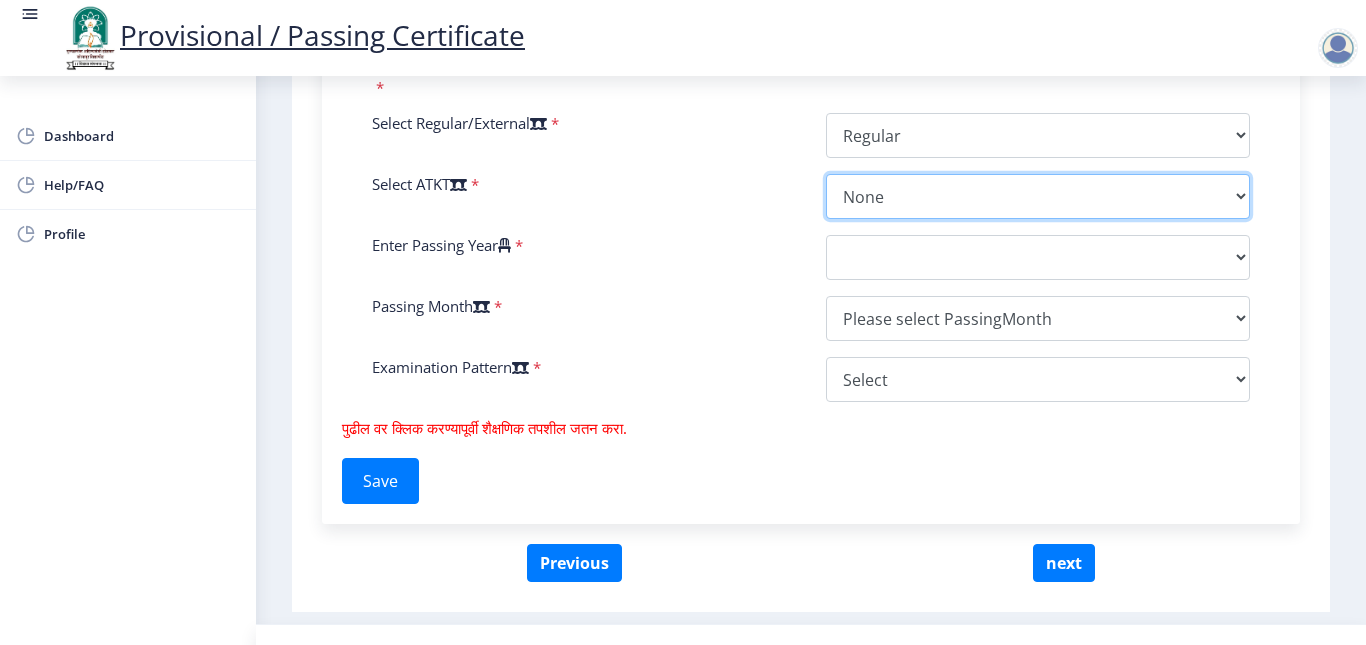 click on "Select AT/KT   None ATKT" at bounding box center [1038, 196] 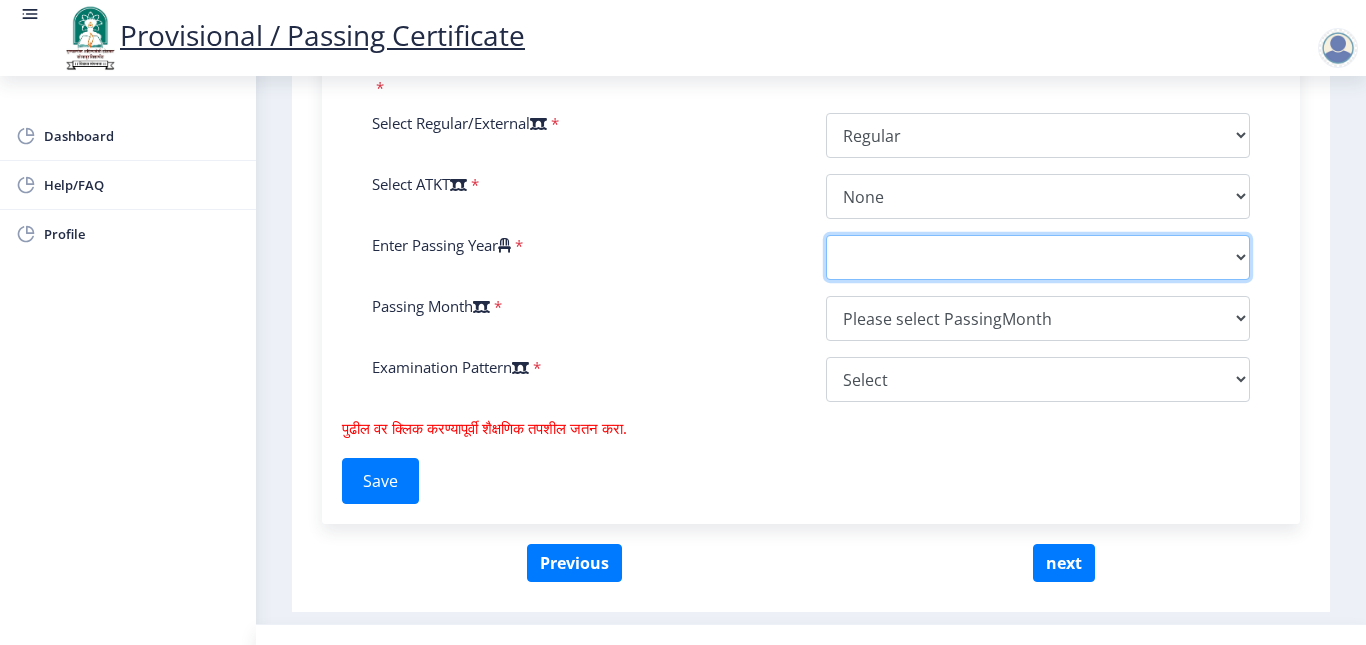 click on "2025   2024   2023   2022   2021   2020   2019   2018   2017   2016   2015   2014   2013   2012   2011   2010   2009   2008   2007   2006   2005   2004   2003   2002   2001   2000   1999   1998   1997   1996   1995   1994   1993   1992   1991   1990   1989   1988   1987   1986   1985   1984   1983   1982   1981   1980   1979   1978   1977   1976   1975   1974   1973   1972   1971   1970   1969   1968   1967" at bounding box center [1038, 257] 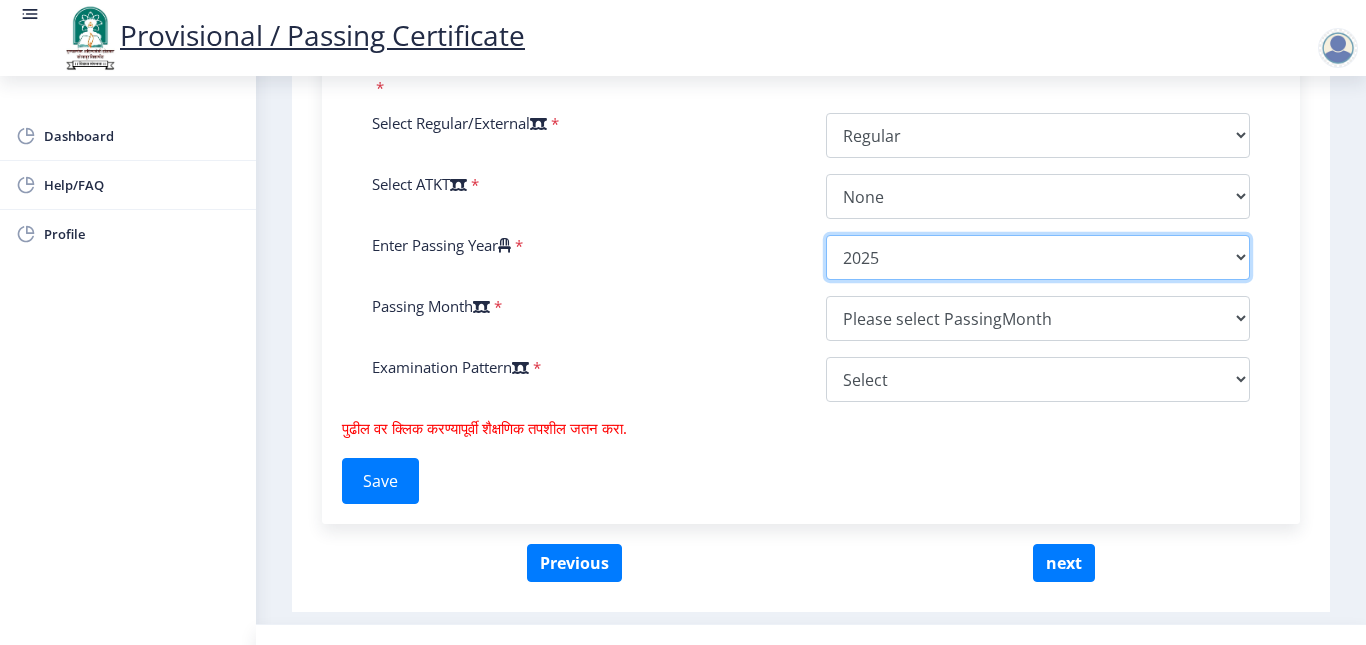 click on "2025   2024   2023   2022   2021   2020   2019   2018   2017   2016   2015   2014   2013   2012   2011   2010   2009   2008   2007   2006   2005   2004   2003   2002   2001   2000   1999   1998   1997   1996   1995   1994   1993   1992   1991   1990   1989   1988   1987   1986   1985   1984   1983   1982   1981   1980   1979   1978   1977   1976   1975   1974   1973   1972   1971   1970   1969   1968   1967" at bounding box center [1038, 257] 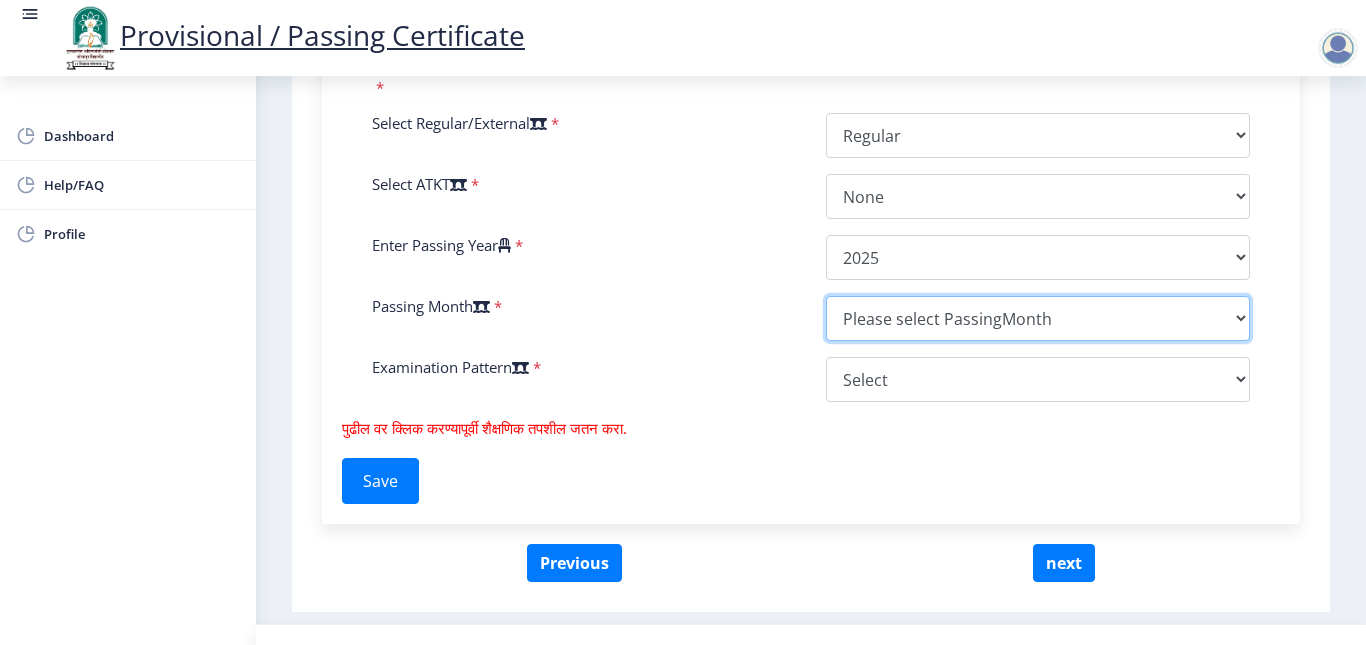 click on "Please select PassingMonth  (01) January (02) February (03) March (04) April (05) May (06) June (07) July (08) August (09) September (10) October (11) November (12) December" at bounding box center (1038, 318) 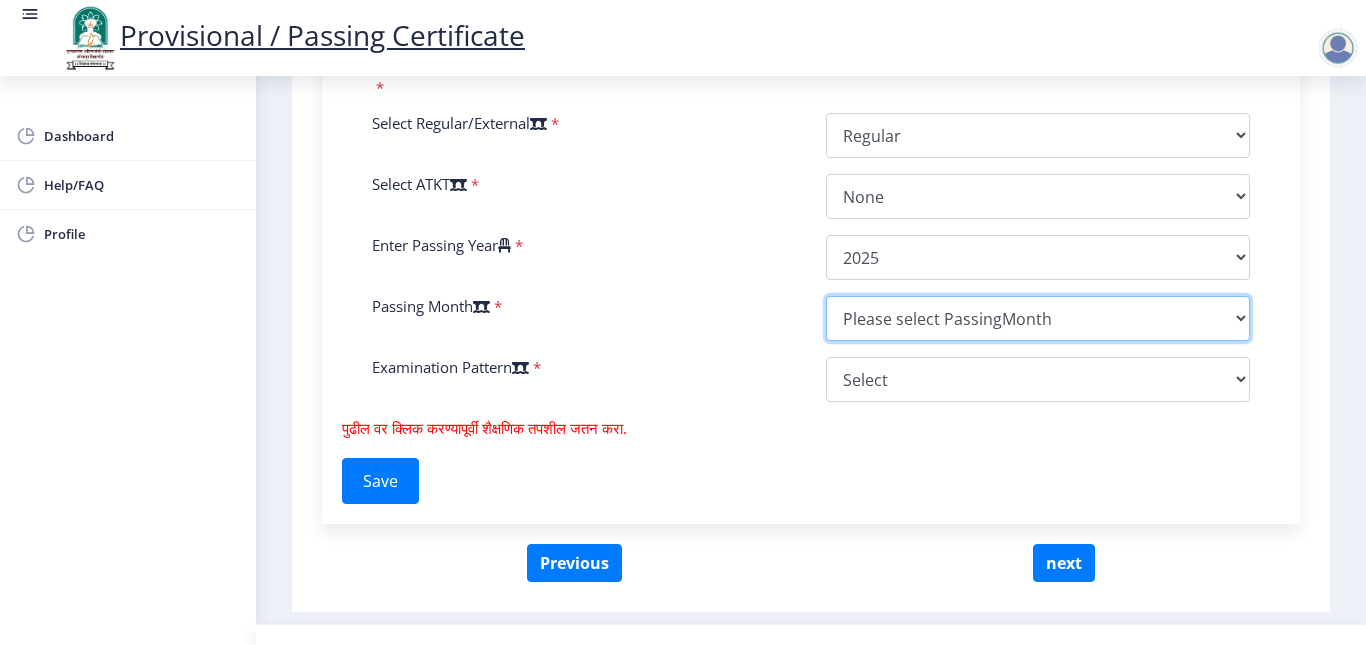 select on "March" 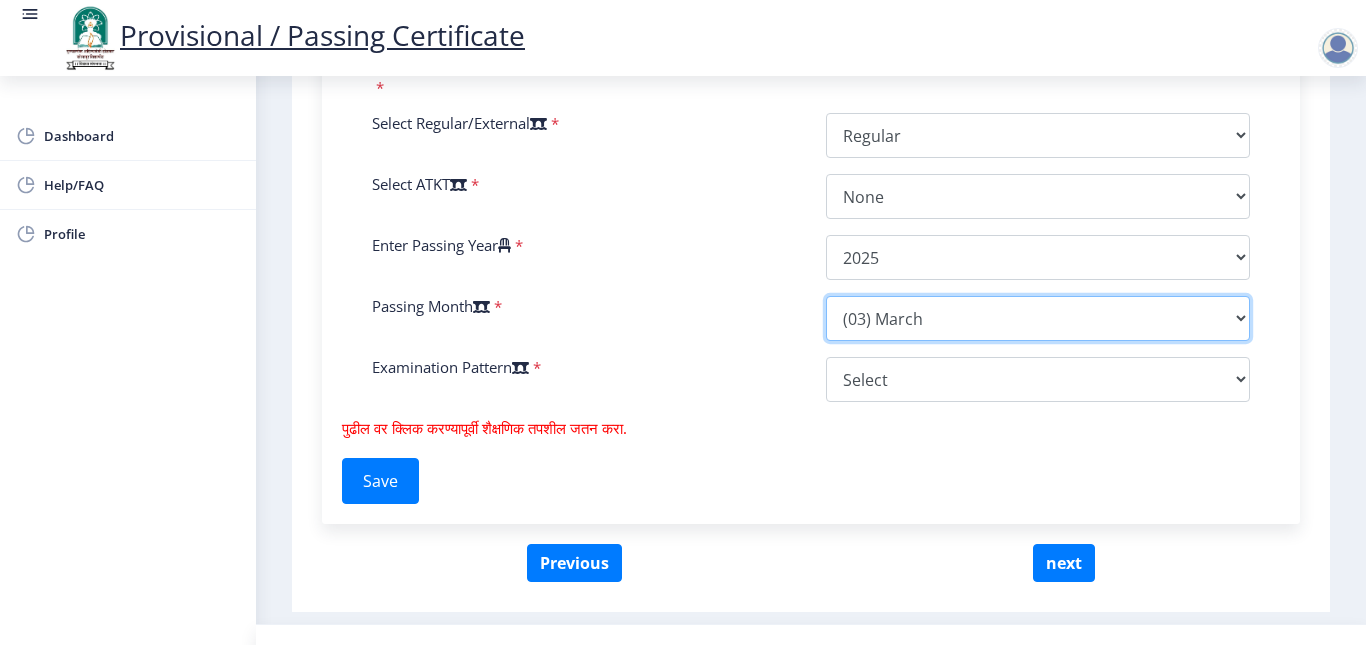 click on "Please select PassingMonth  (01) January (02) February (03) March (04) April (05) May (06) June (07) July (08) August (09) September (10) October (11) November (12) December" at bounding box center [1038, 318] 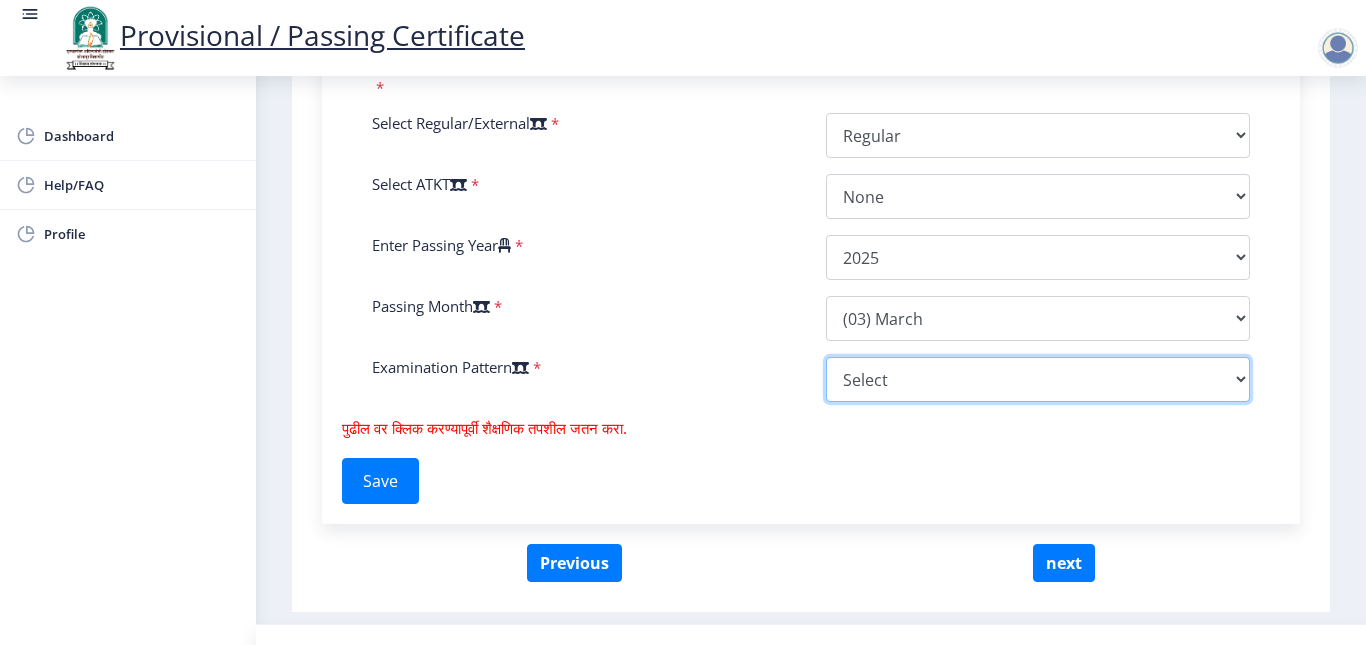 click on "Select  Yearly Semester" at bounding box center [1038, 379] 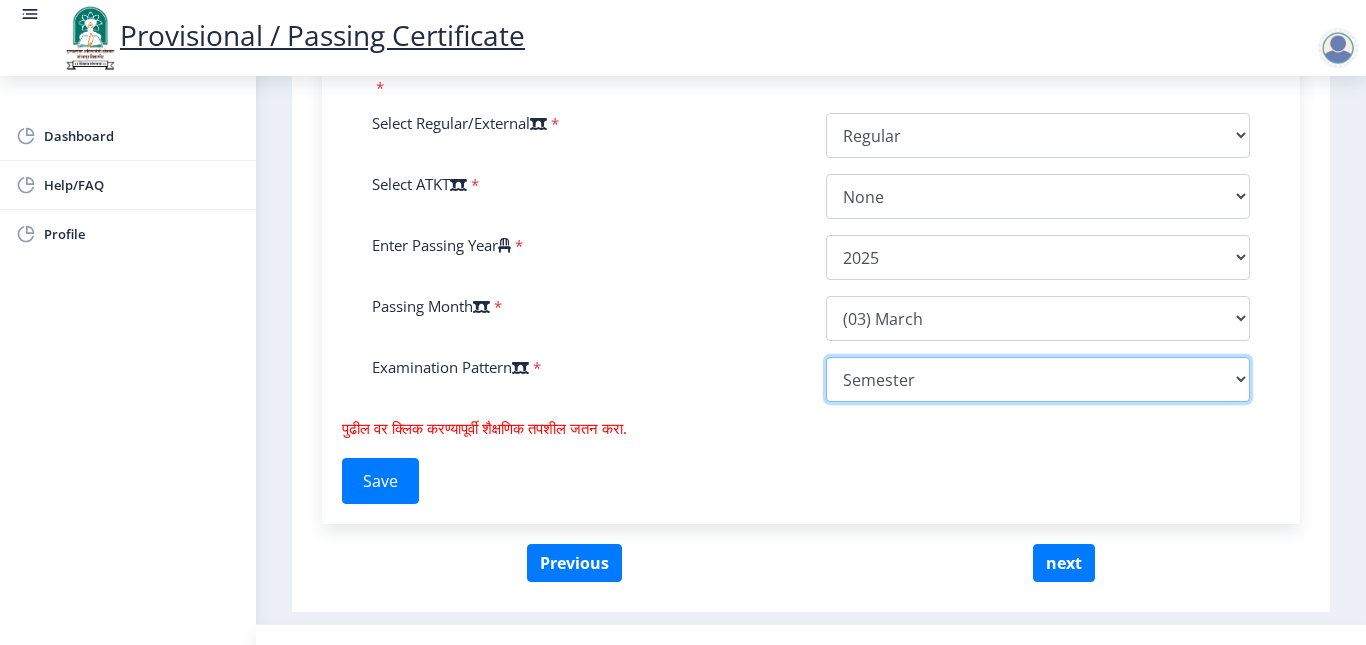 click on "Select  Yearly Semester" at bounding box center (1038, 379) 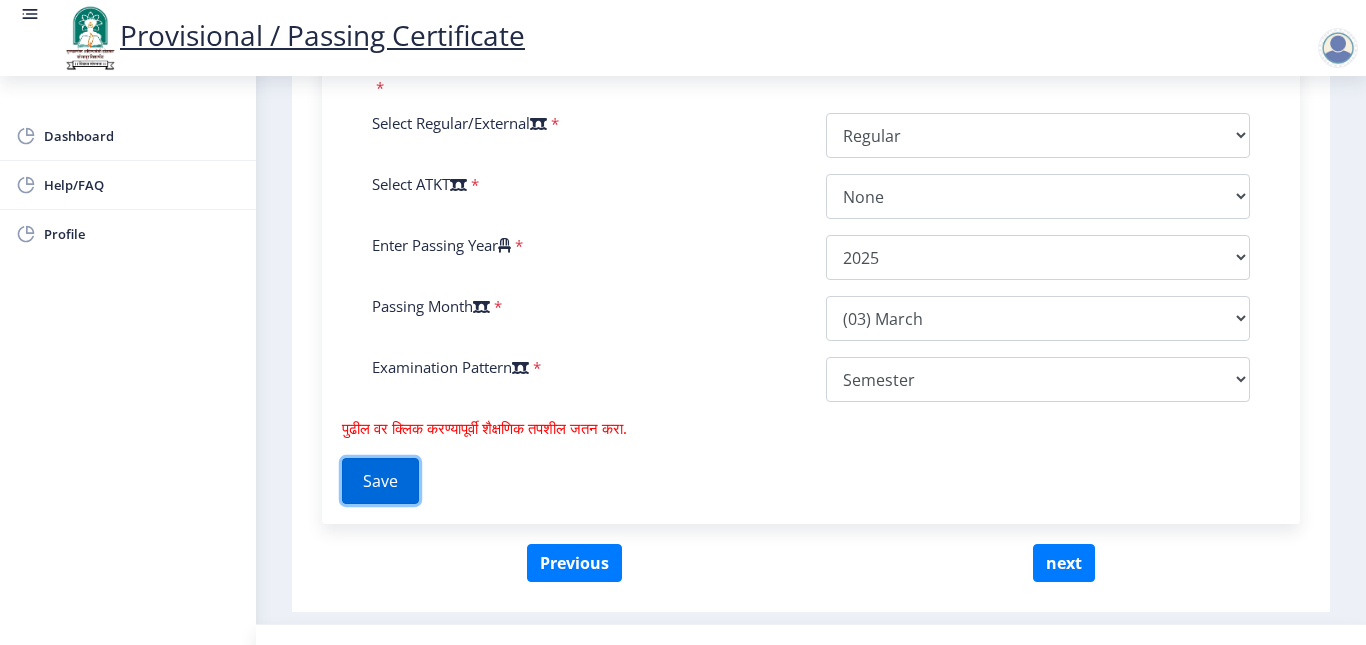 click on "Save" at bounding box center [380, 481] 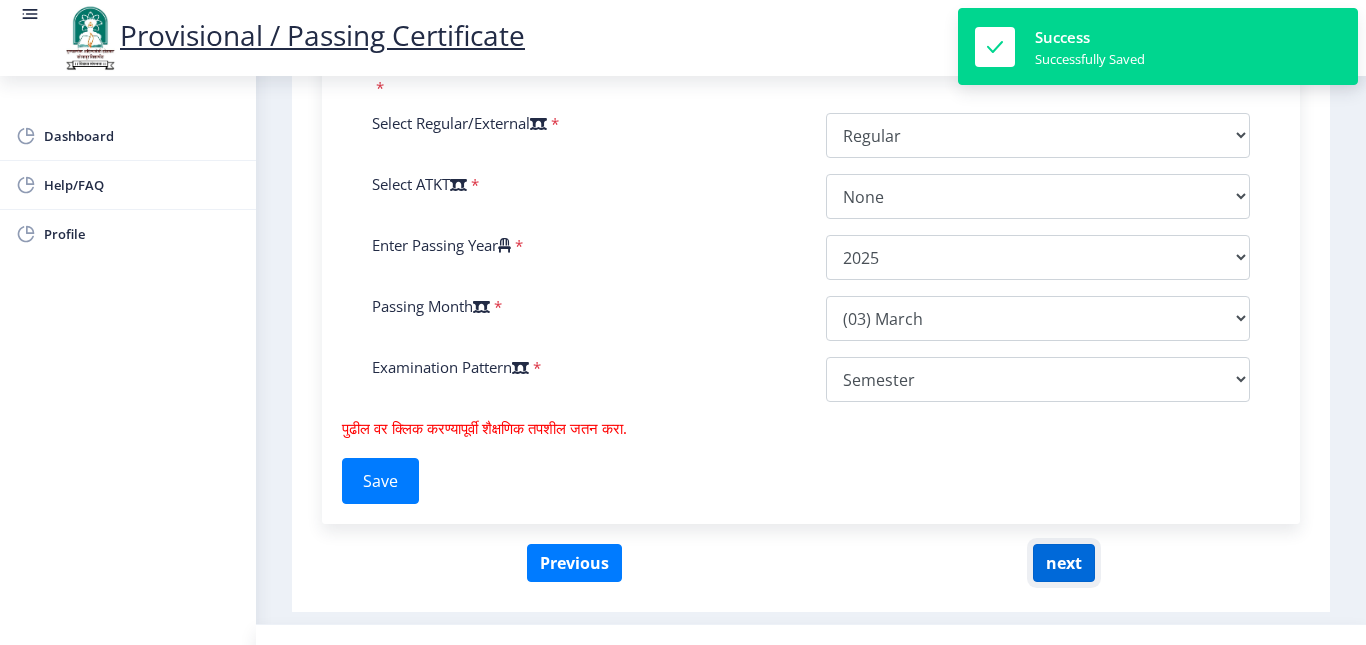 click on "next" 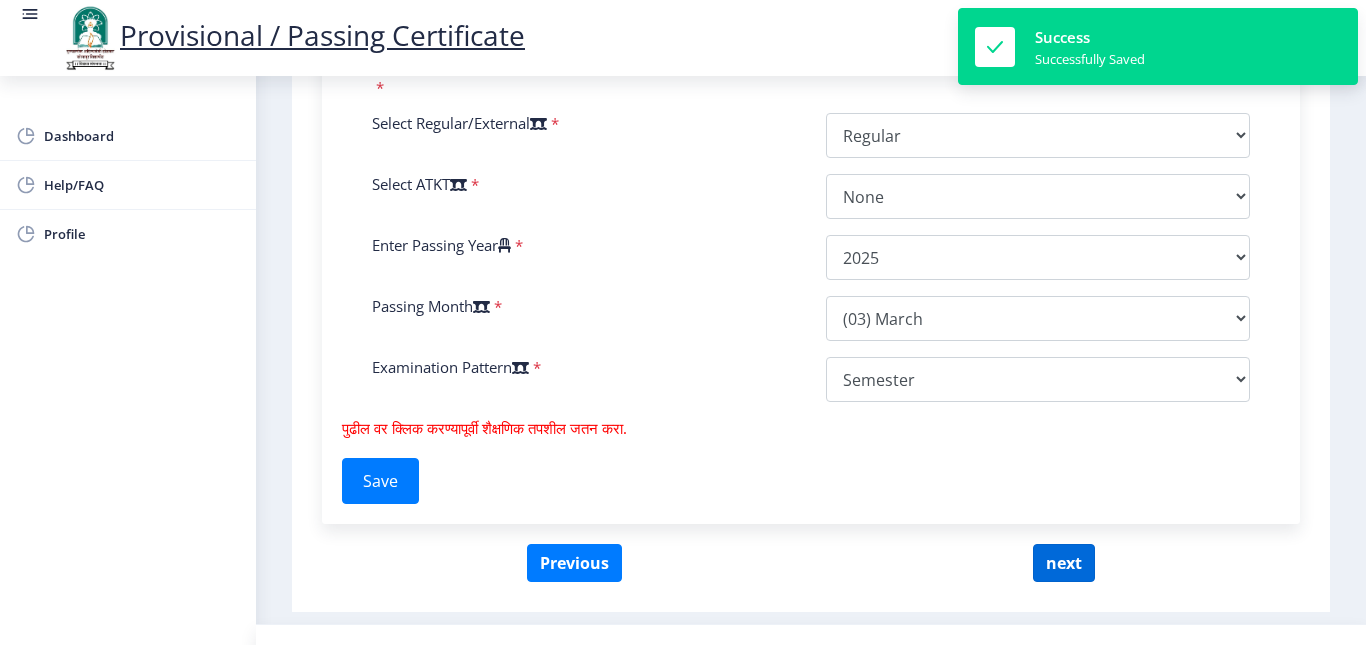 select 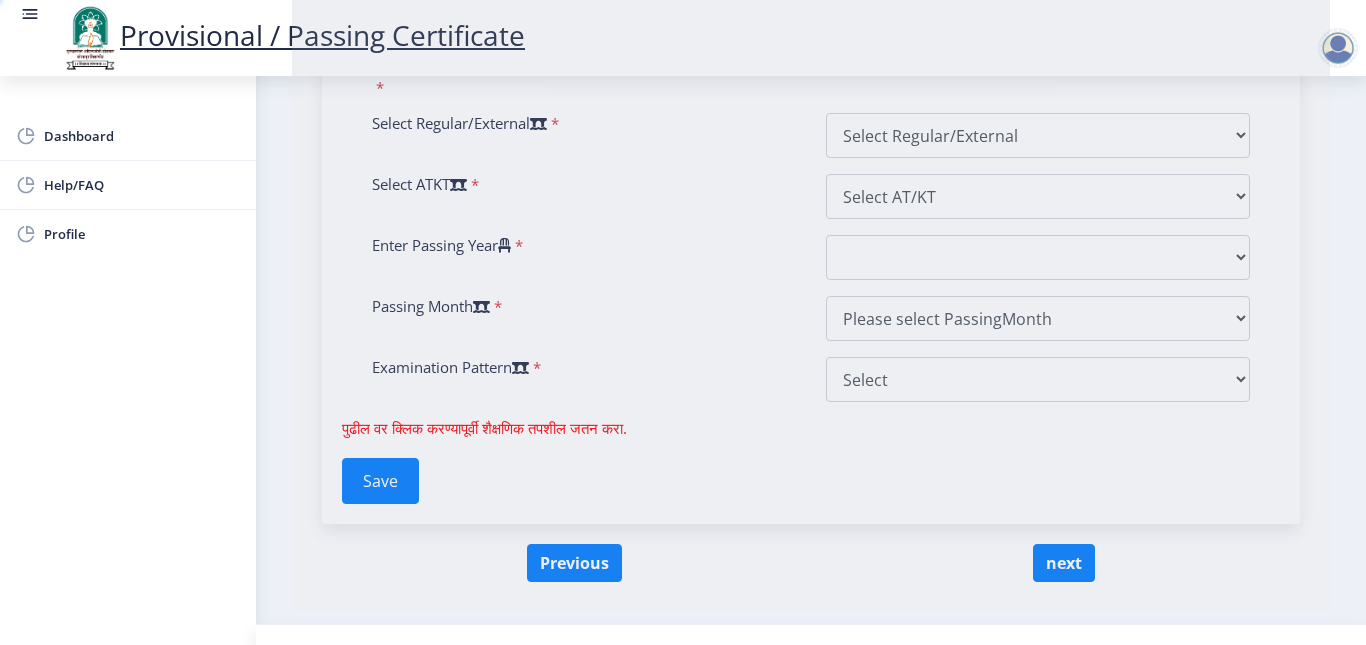 scroll, scrollTop: 0, scrollLeft: 0, axis: both 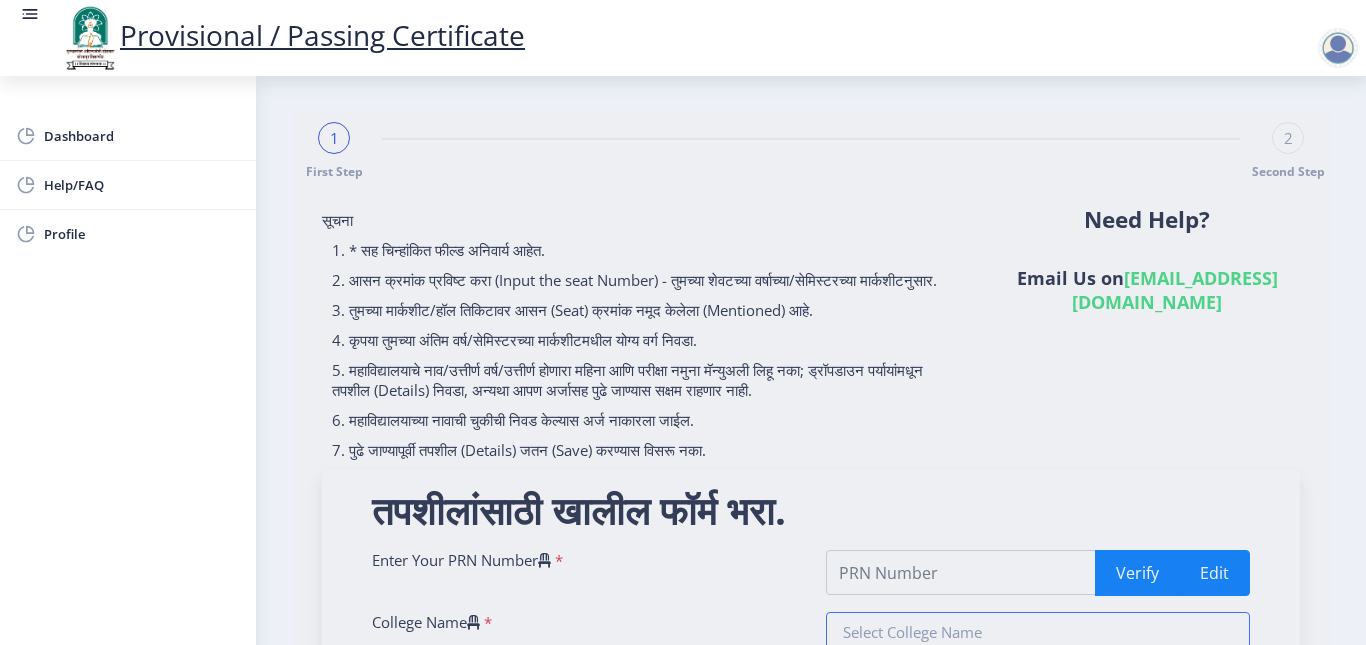 type on "202101072017490" 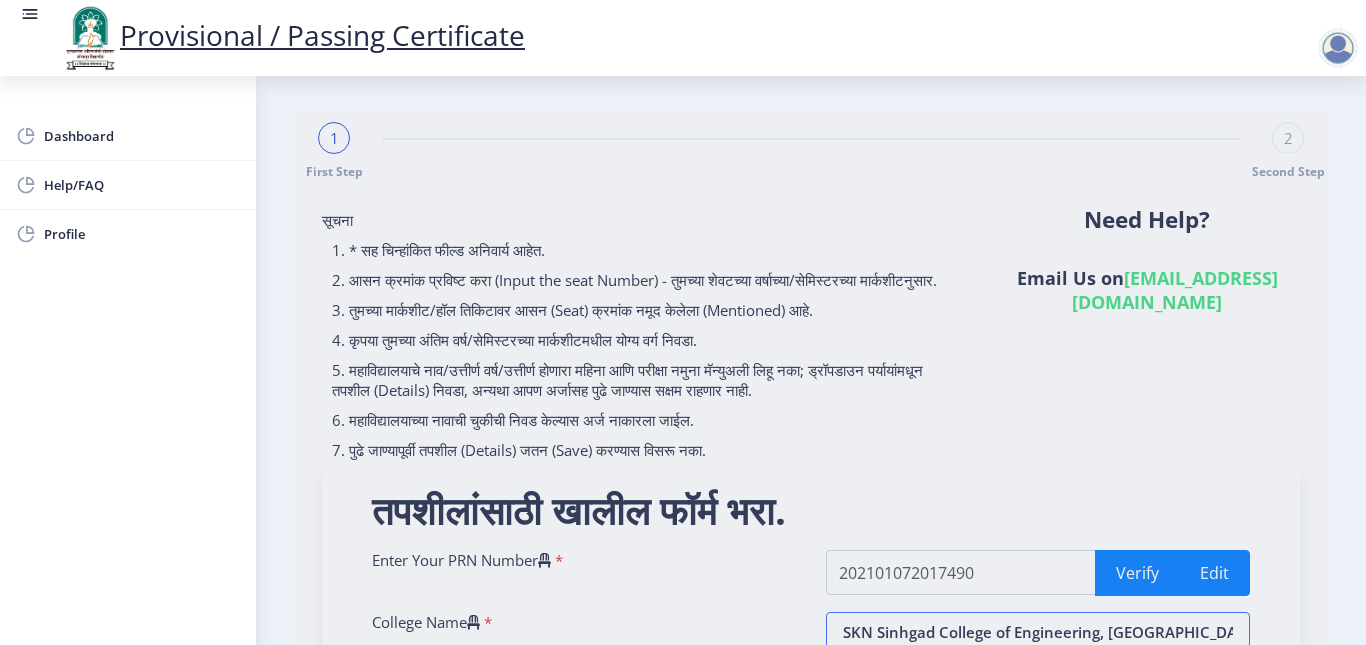 scroll, scrollTop: 386, scrollLeft: 0, axis: vertical 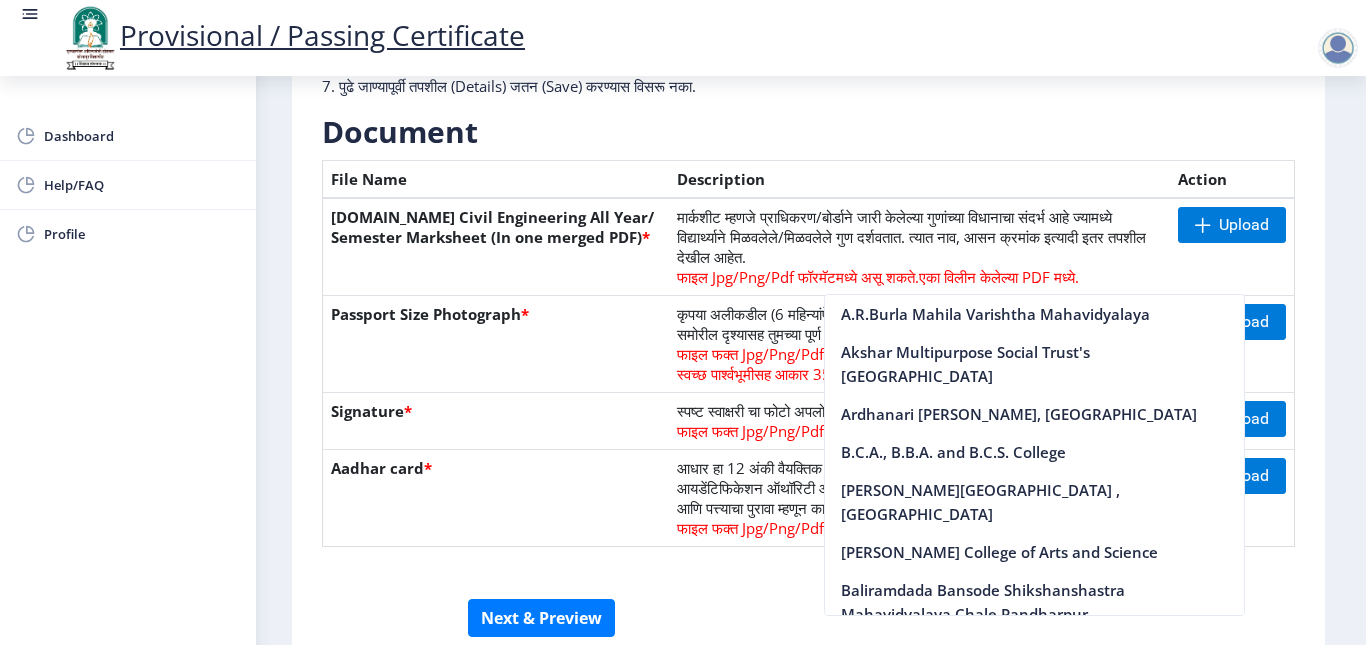 click on "Upload" 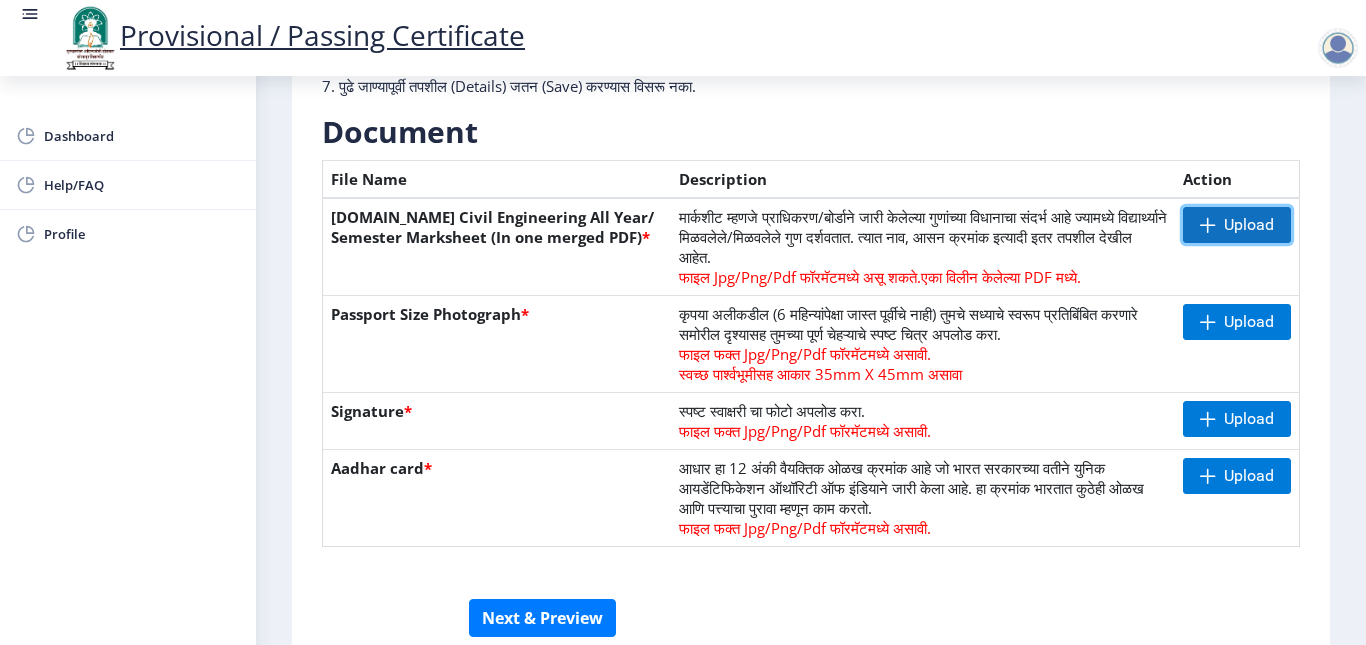 click on "Upload" 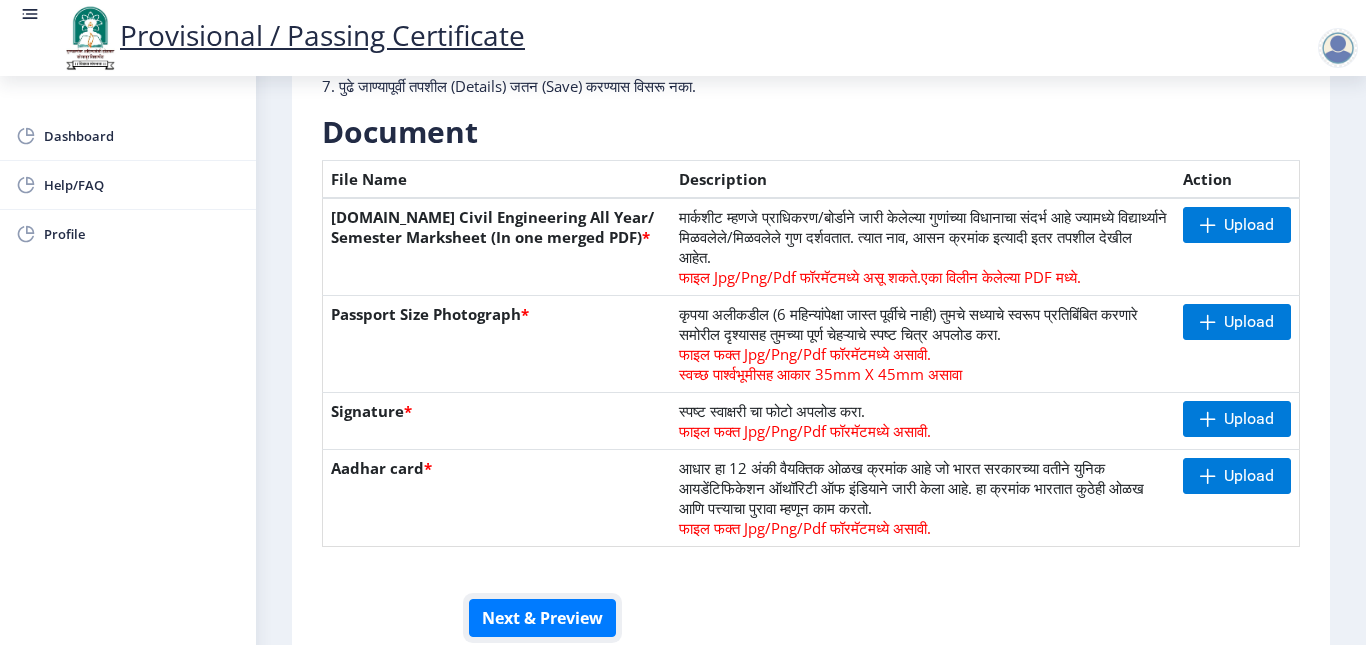 drag, startPoint x: 537, startPoint y: 624, endPoint x: 853, endPoint y: 94, distance: 617.0543 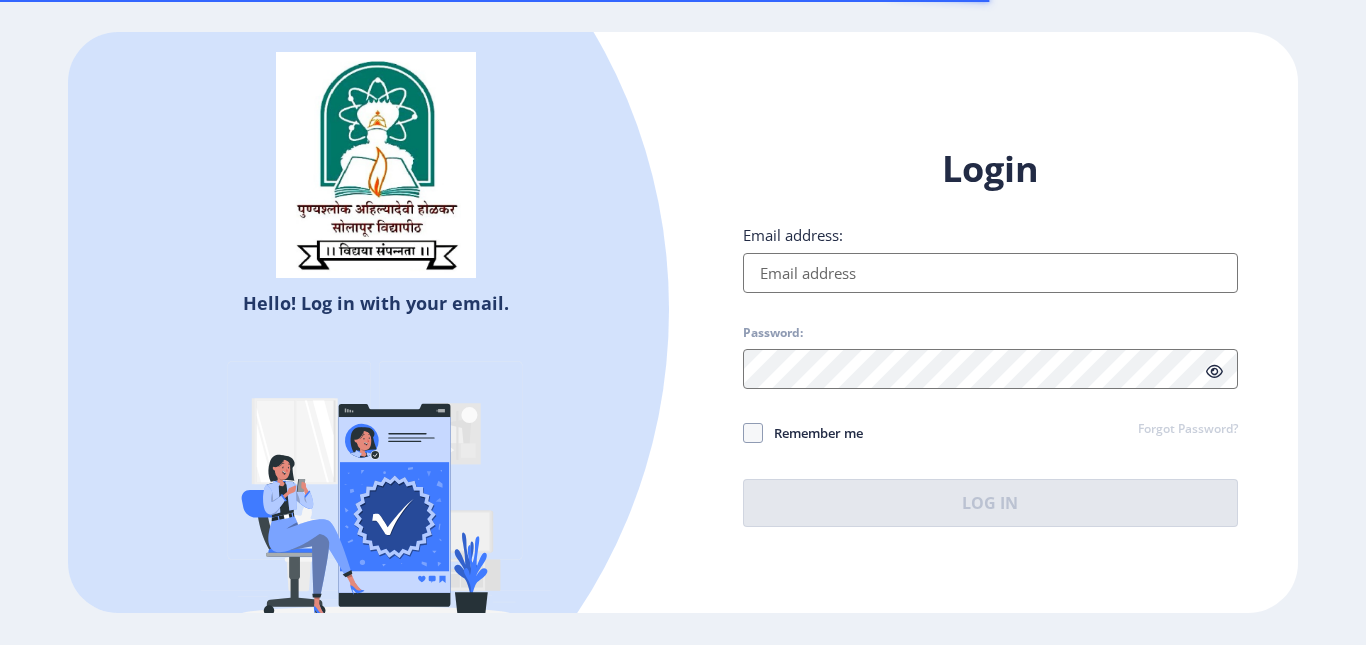 scroll, scrollTop: 0, scrollLeft: 0, axis: both 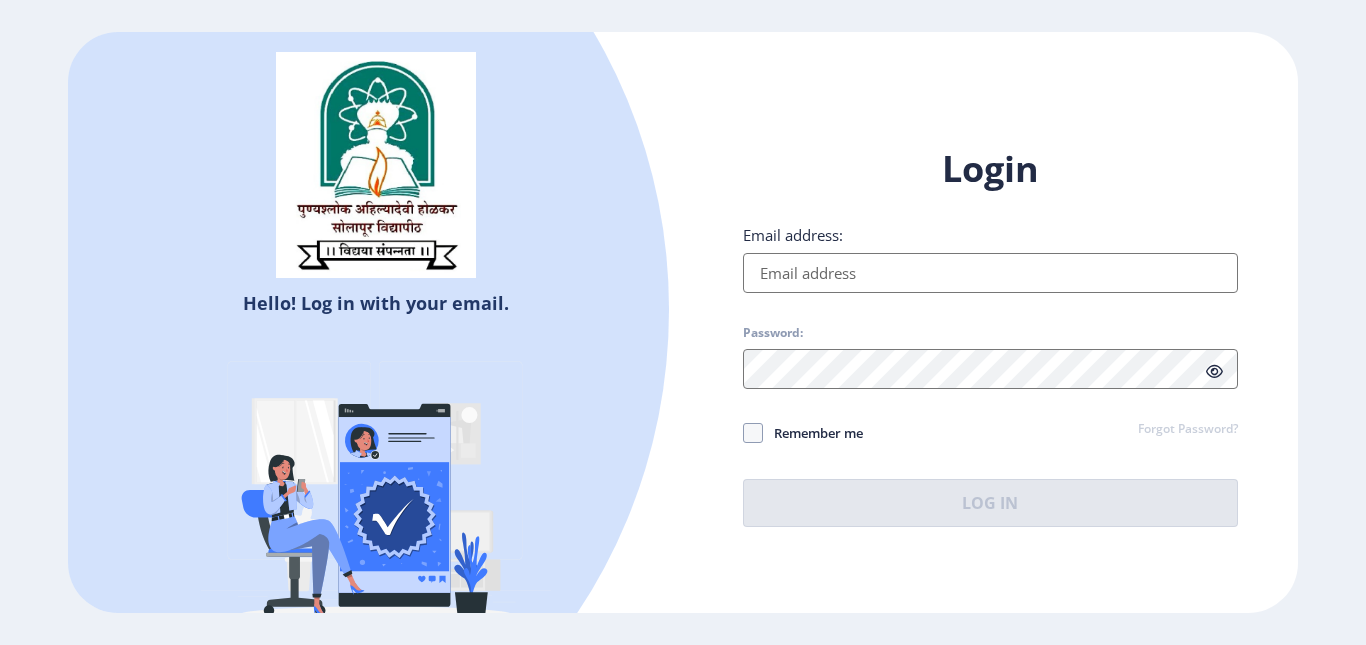type on "[EMAIL_ADDRESS][DOMAIN_NAME]" 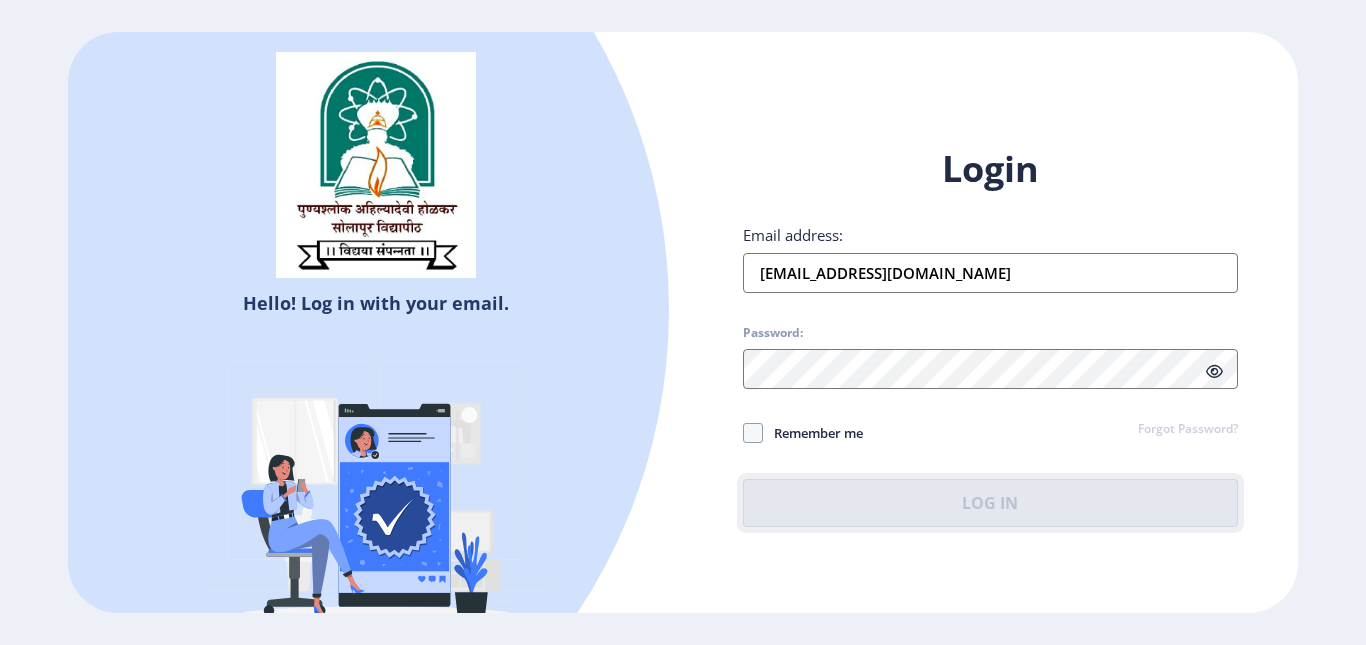 click on "Log In" 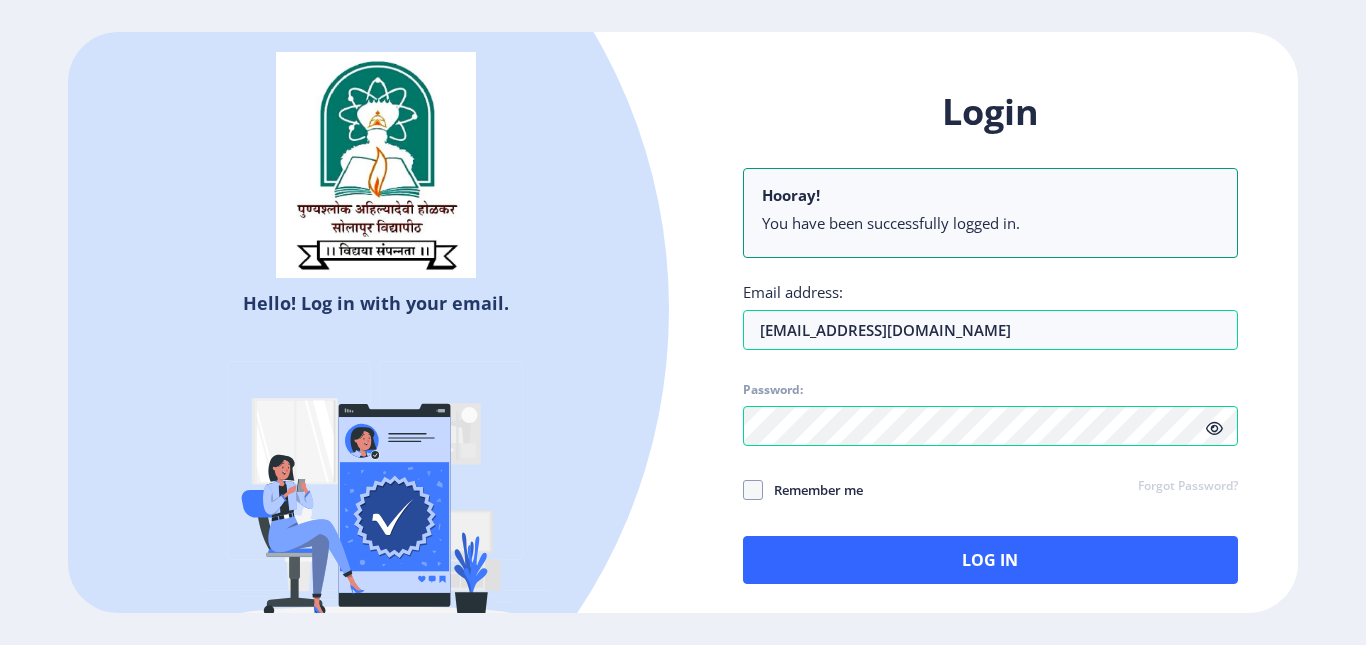 click on "Password:" 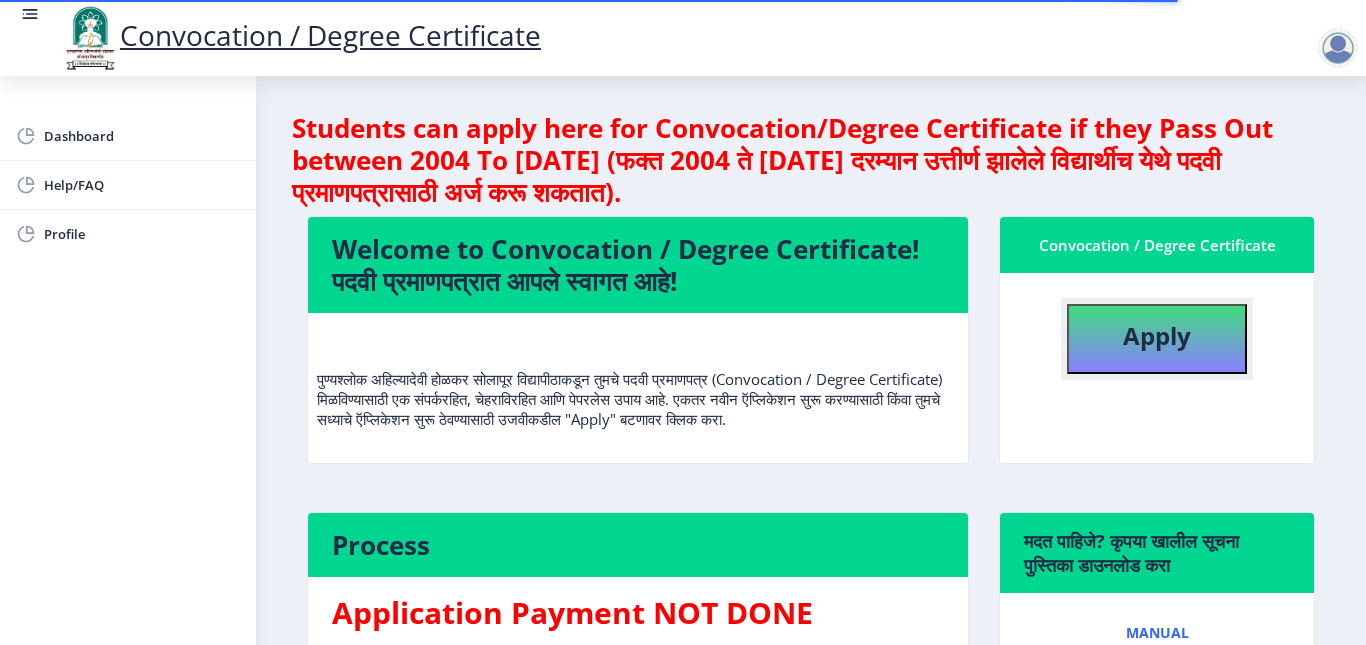 click on "Apply" 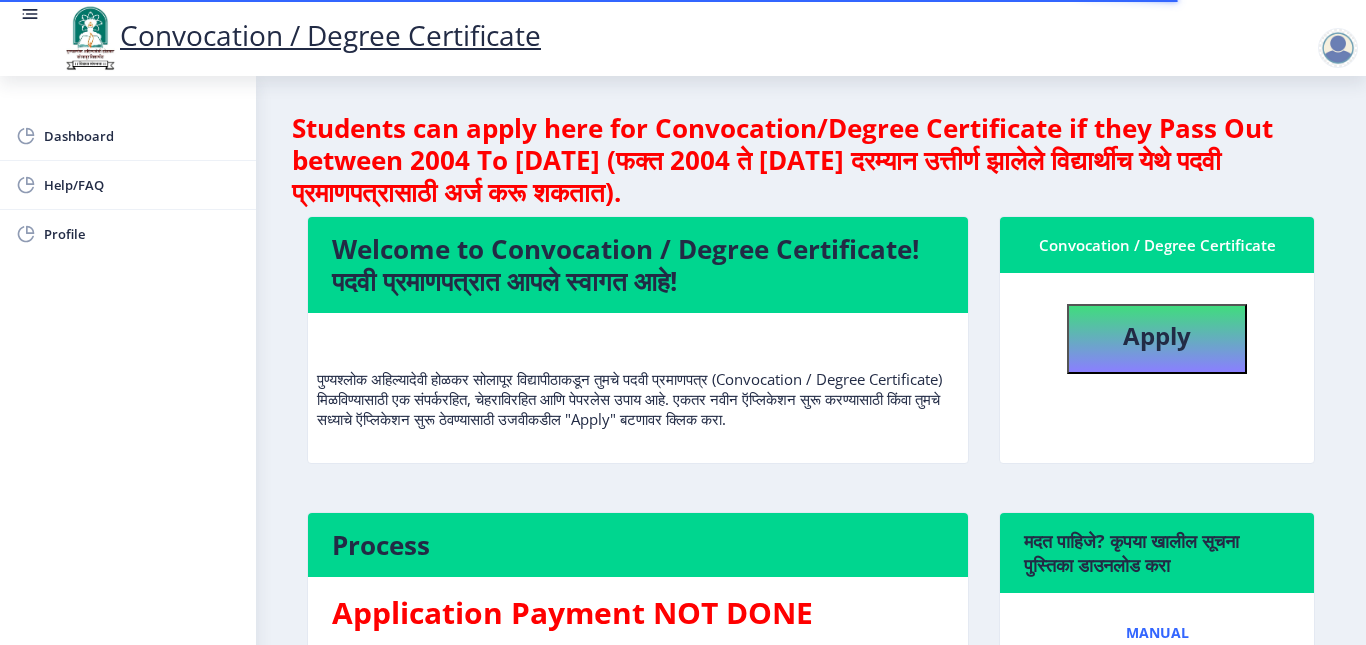 select 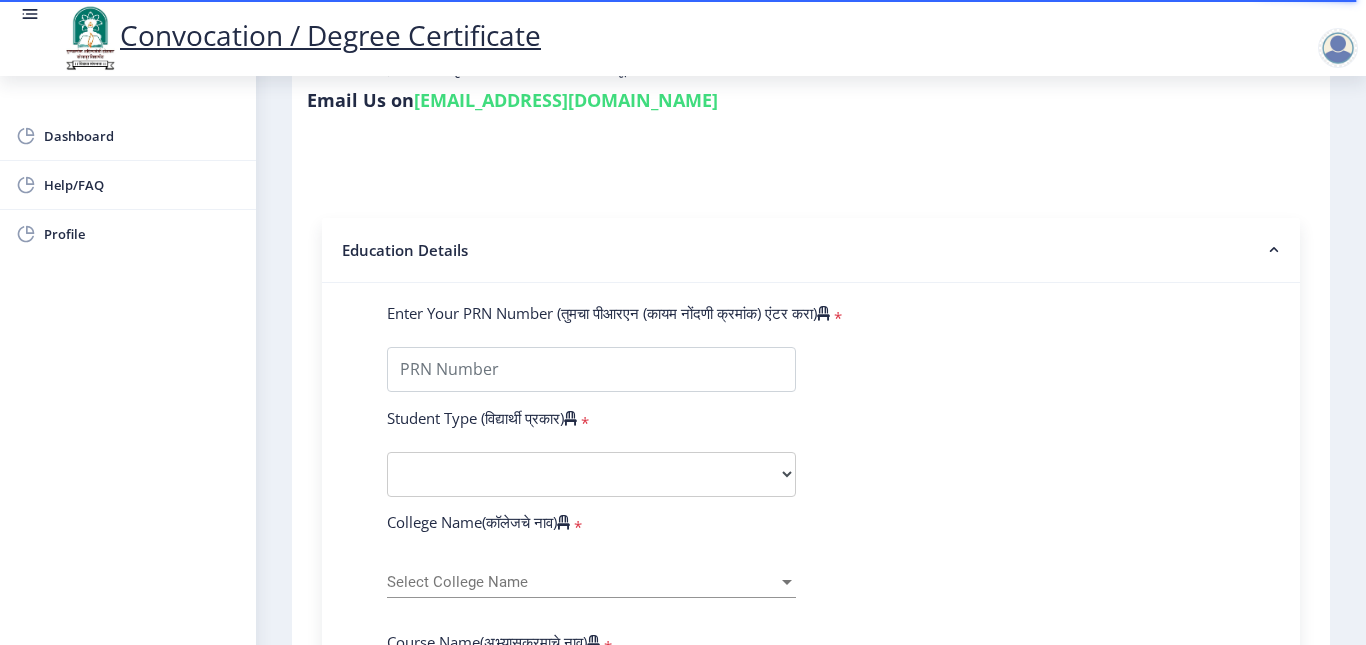 scroll, scrollTop: 333, scrollLeft: 0, axis: vertical 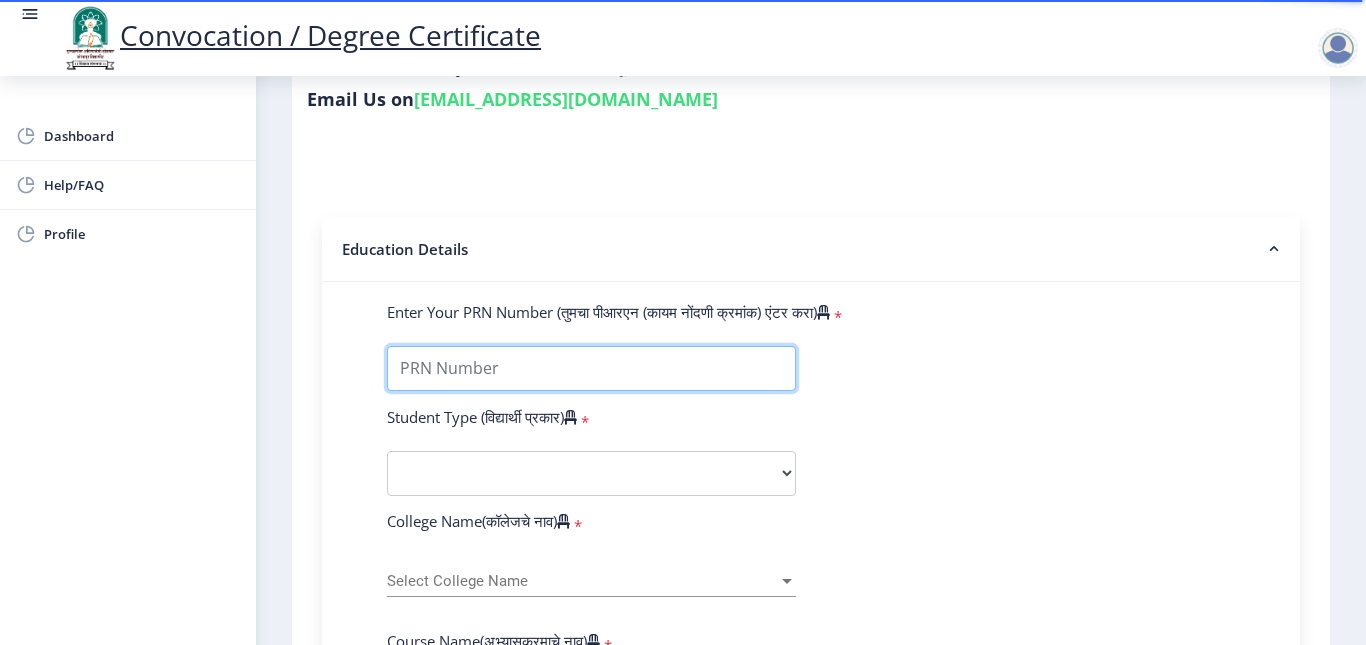 click on "Enter Your PRN Number (तुमचा पीआरएन (कायम नोंदणी क्रमांक) एंटर करा)" at bounding box center (591, 368) 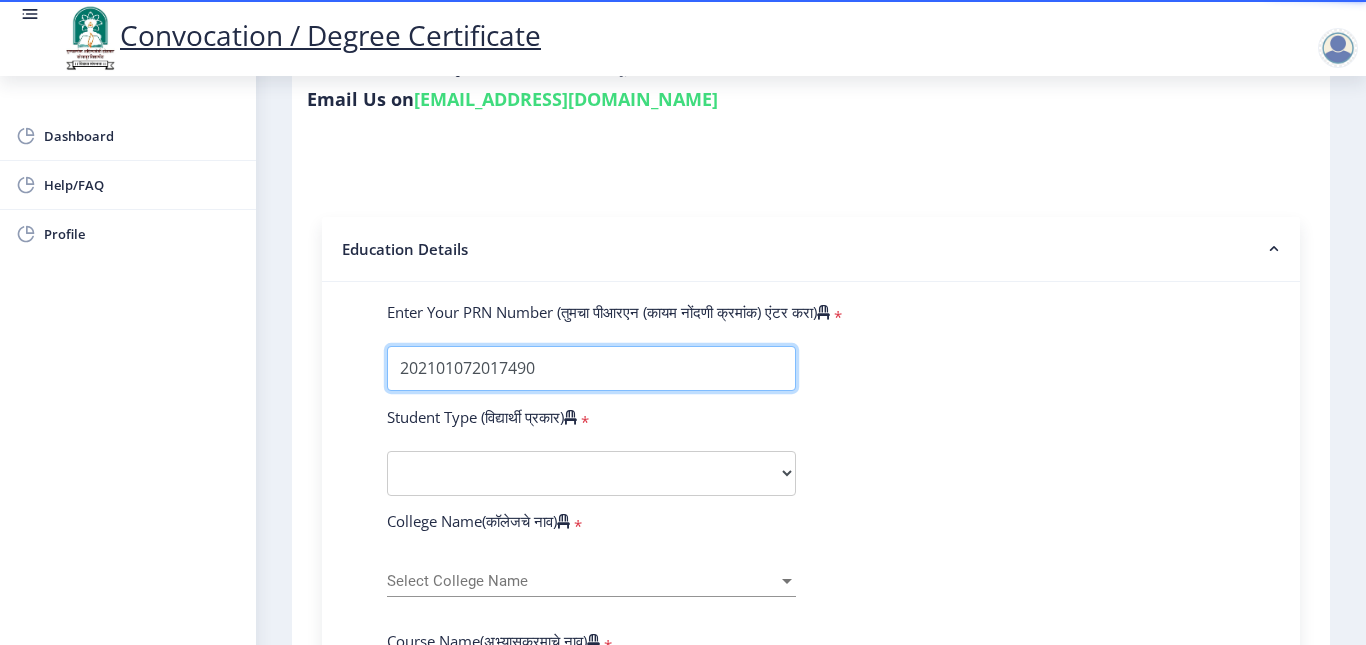 type on "202101072017490" 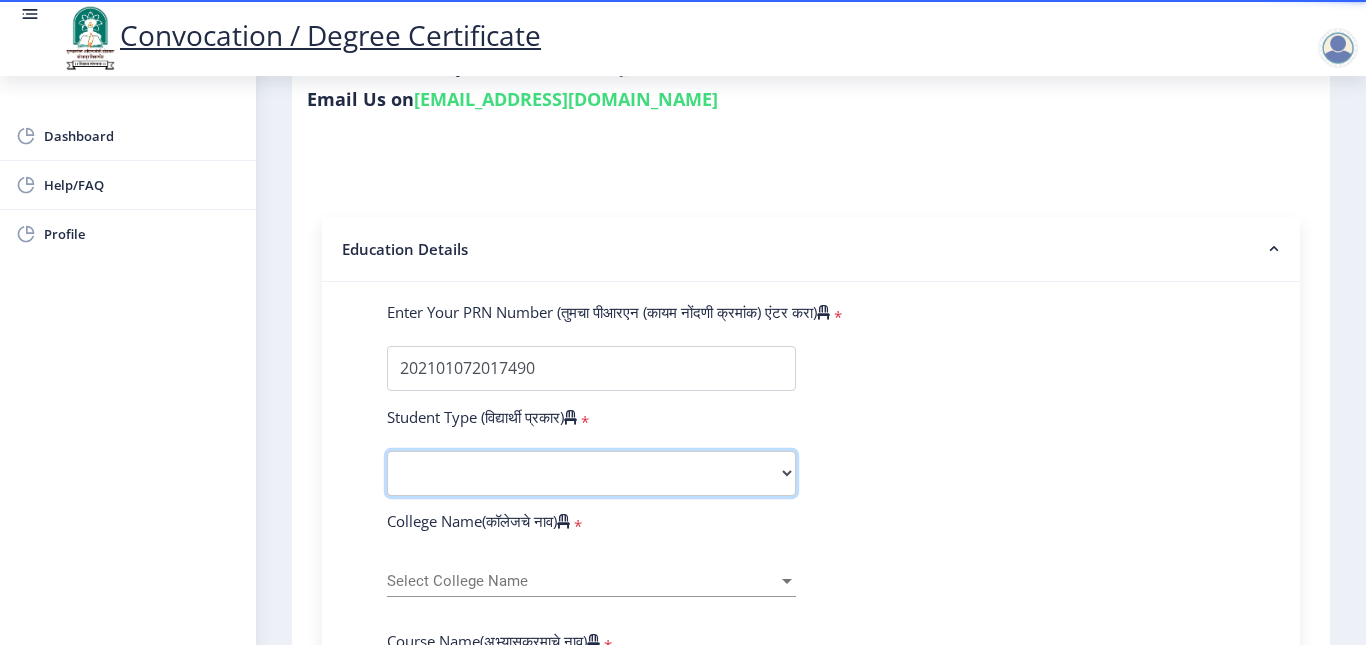 click on "Select Student Type Regular External" at bounding box center (591, 473) 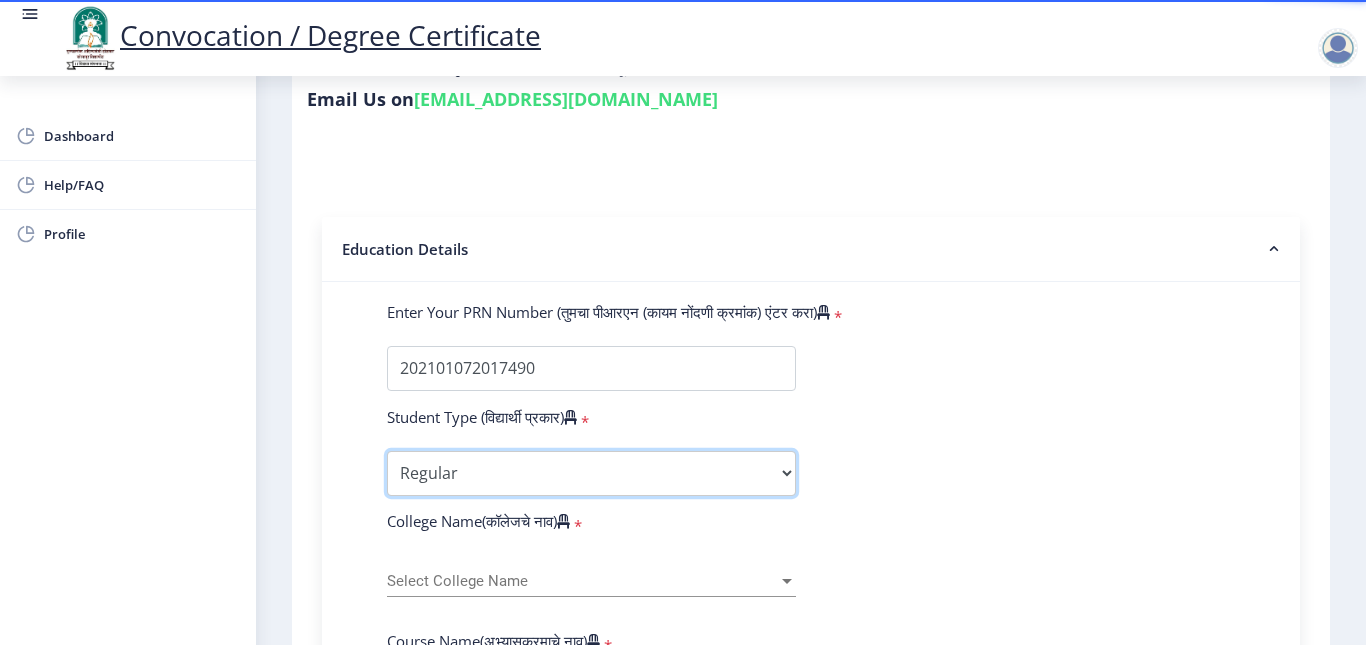 click on "Select Student Type Regular External" at bounding box center [591, 473] 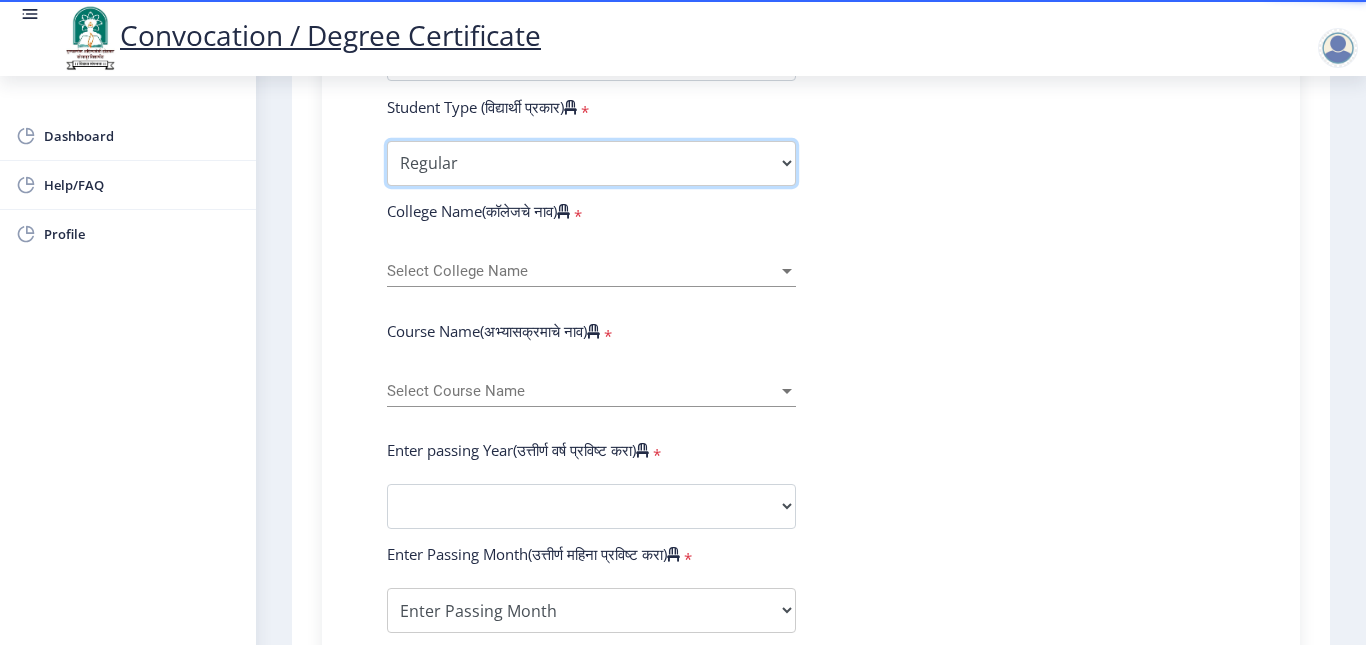 scroll, scrollTop: 667, scrollLeft: 0, axis: vertical 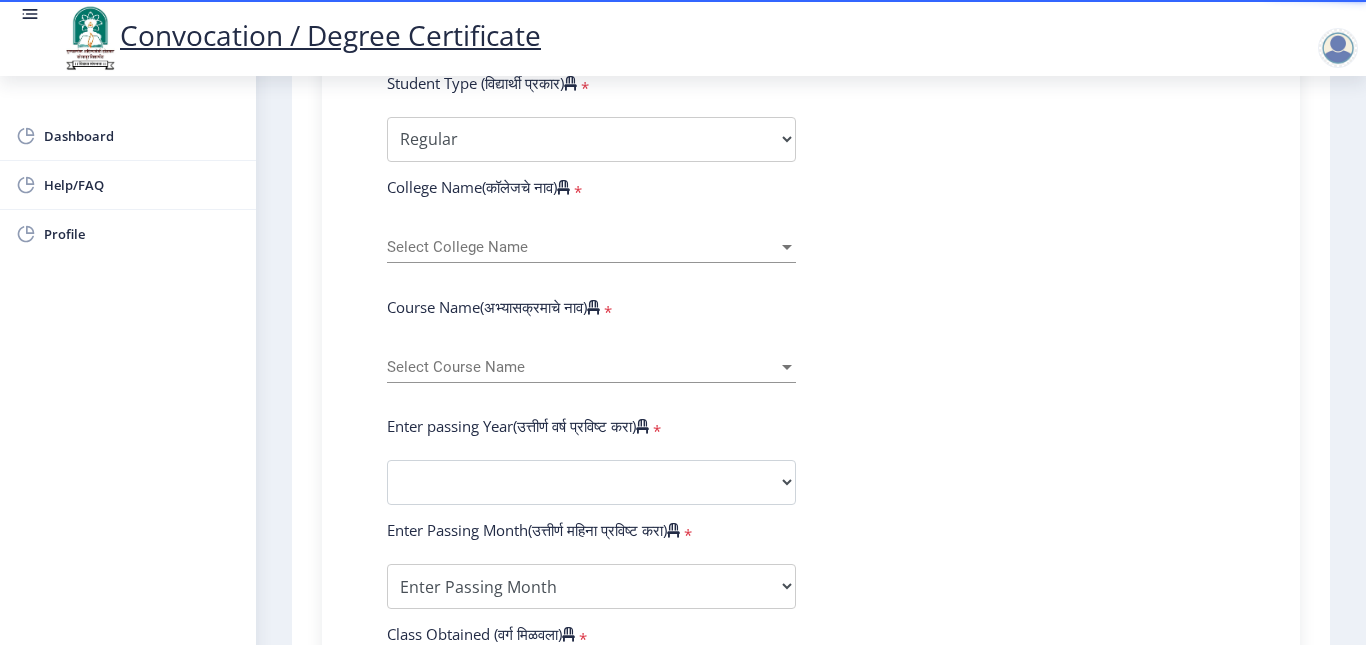 click on "Select College Name" at bounding box center (582, 247) 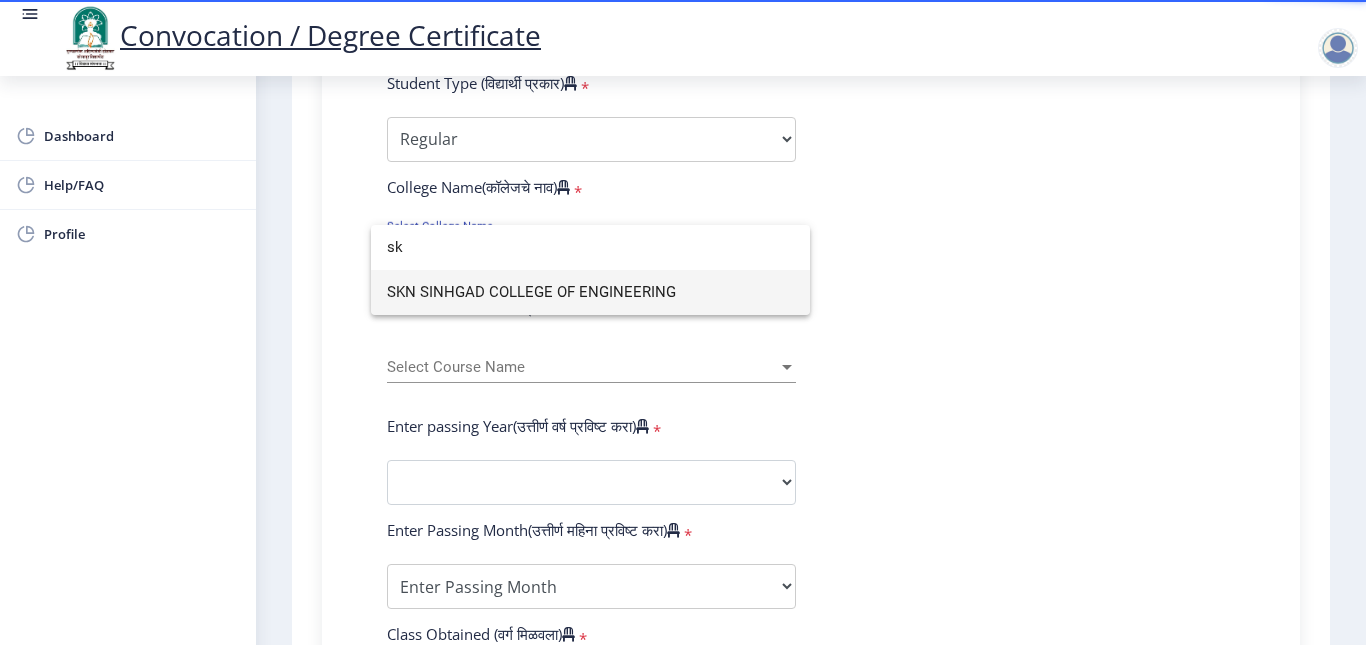 type on "sk" 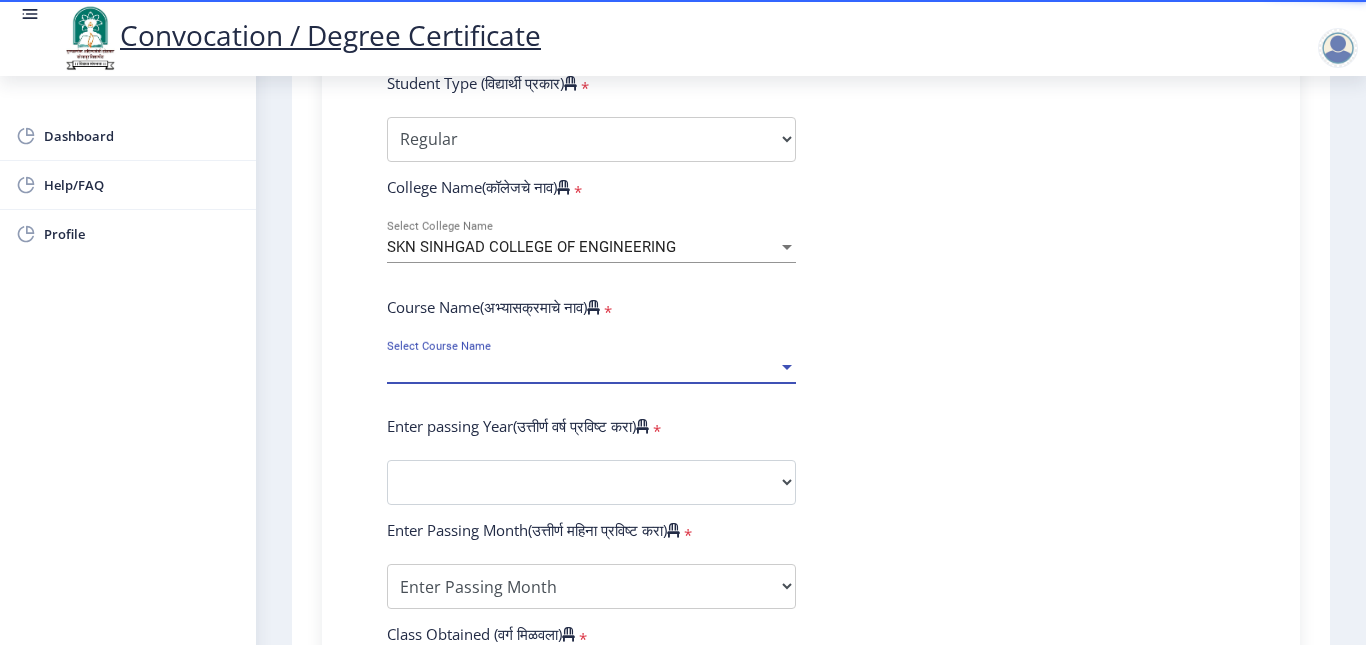 click on "Select Course Name" at bounding box center [582, 367] 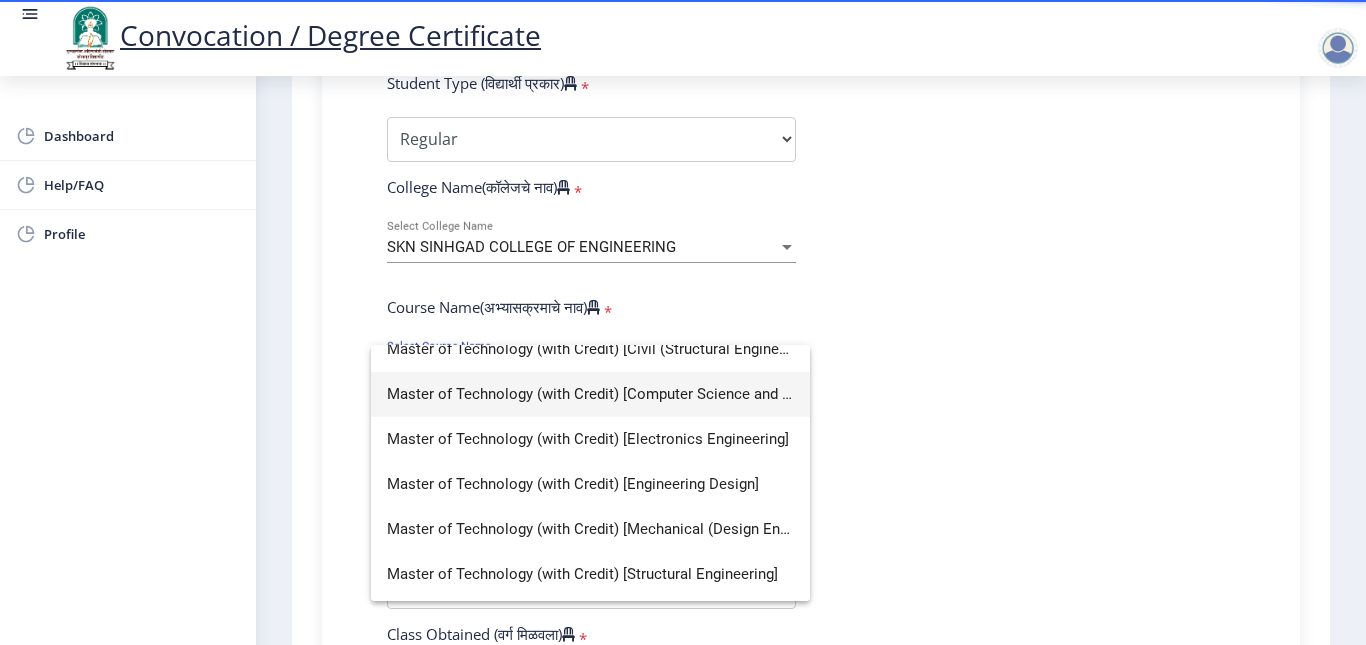 scroll, scrollTop: 0, scrollLeft: 0, axis: both 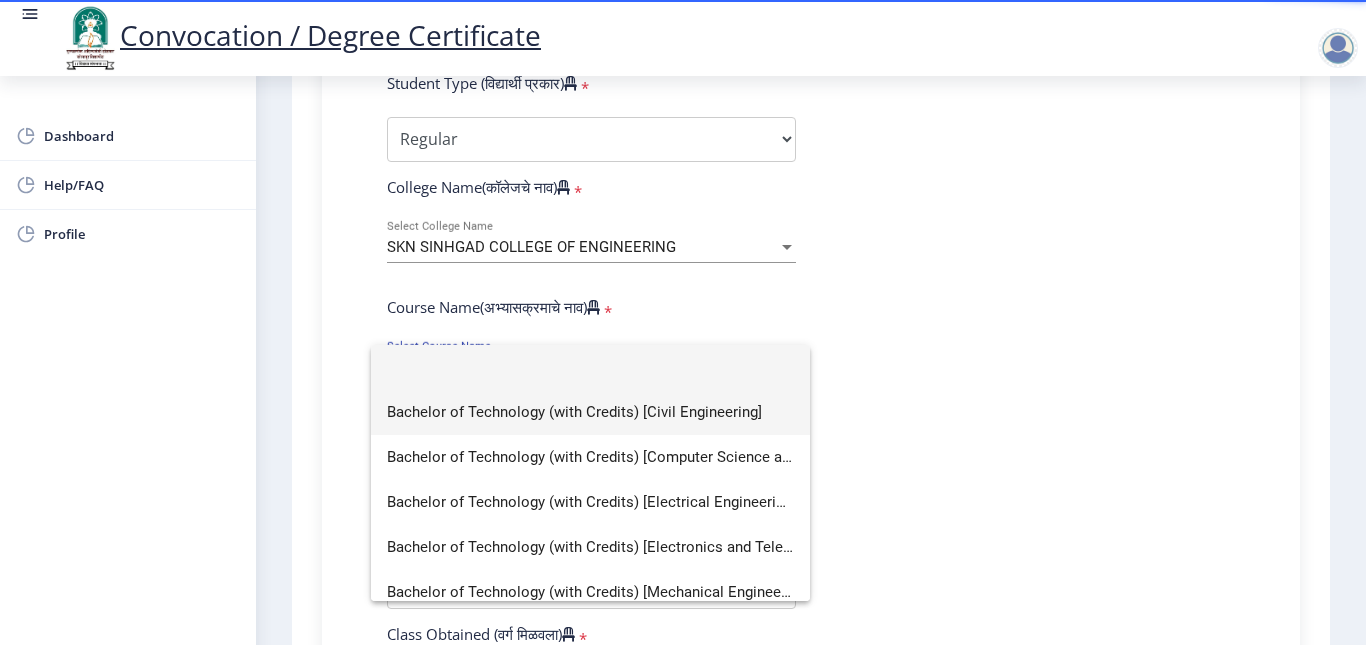 click on "Bachelor of Technology (with Credits) [Civil Engineering]" at bounding box center (590, 412) 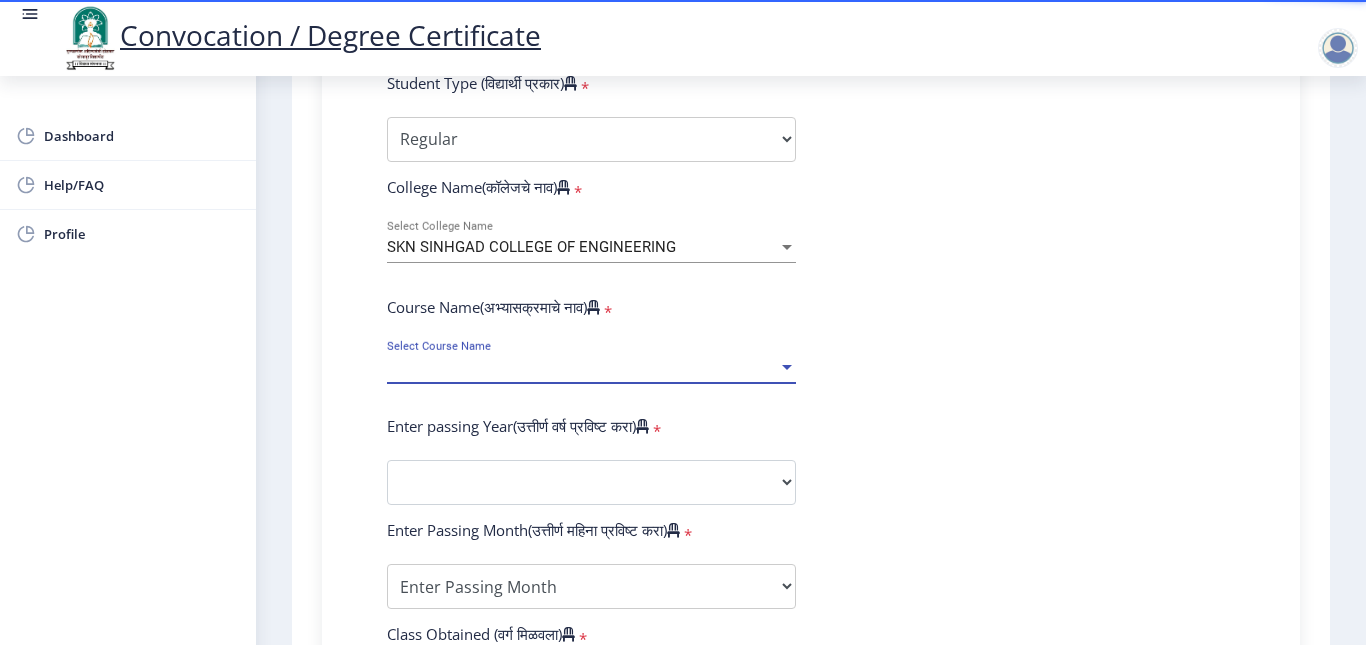 click on "Enter Your PRN Number (तुमचा पीआरएन (कायम नोंदणी क्रमांक) एंटर करा)   * Student Type (विद्यार्थी प्रकार)    * Select Student Type Regular External College Name(कॉलेजचे नाव)   * SKN SINHGAD COLLEGE OF ENGINEERING Select College Name Course Name(अभ्यासक्रमाचे नाव)   * Select Course Name Select Course Name Enter passing Year(उत्तीर्ण वर्ष प्रविष्ट करा)   *  2025   2024   2023   2022   2021   2020   2019   2018   2017   2016   2015   2014   2013   2012   2011   2010   2009   2008   2007   2006   2005   2004   2003   2002   2001   2000   1999   1998   1997   1996   1995   1994   1993   1992   1991   1990   1989   1988   1987   1986   1985   1984   1983   1982   1981   1980   1979   1978   1977   1976  Enter Passing Month(उत्तीर्ण महिना प्रविष्ट करा)   * May" 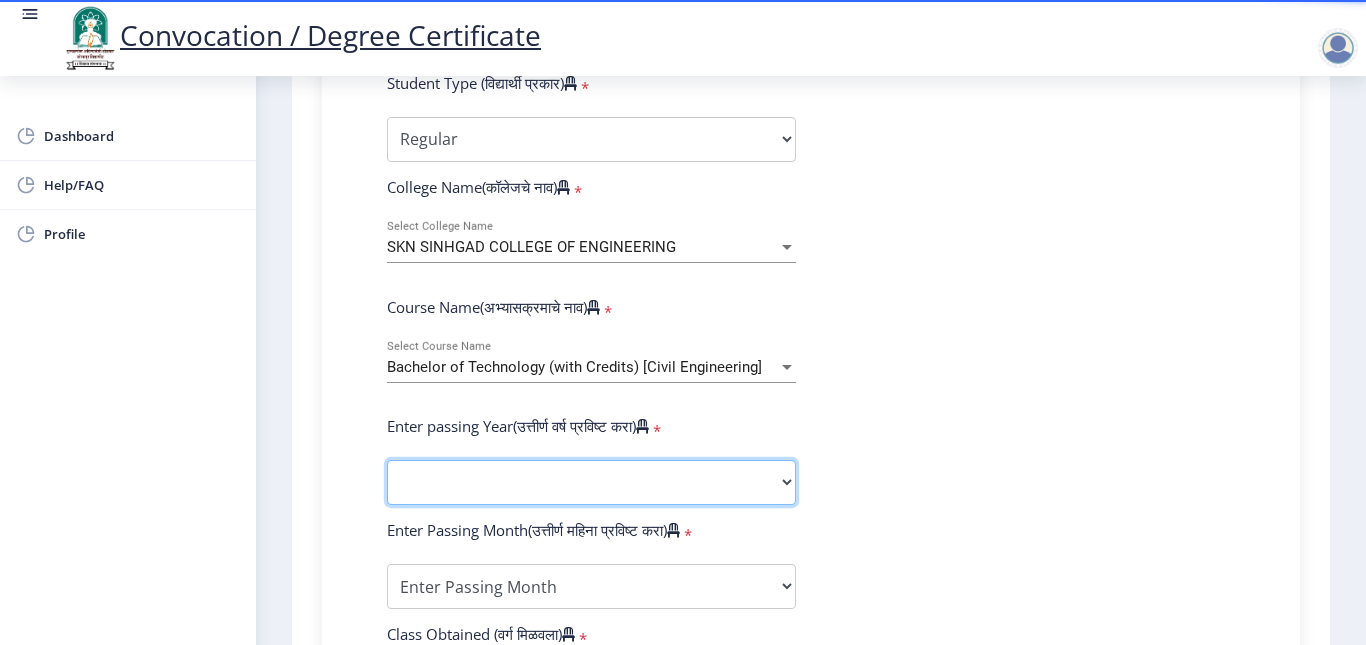 click on "2025   2024   2023   2022   2021   2020   2019   2018   2017   2016   2015   2014   2013   2012   2011   2010   2009   2008   2007   2006   2005   2004   2003   2002   2001   2000   1999   1998   1997   1996   1995   1994   1993   1992   1991   1990   1989   1988   1987   1986   1985   1984   1983   1982   1981   1980   1979   1978   1977   1976" 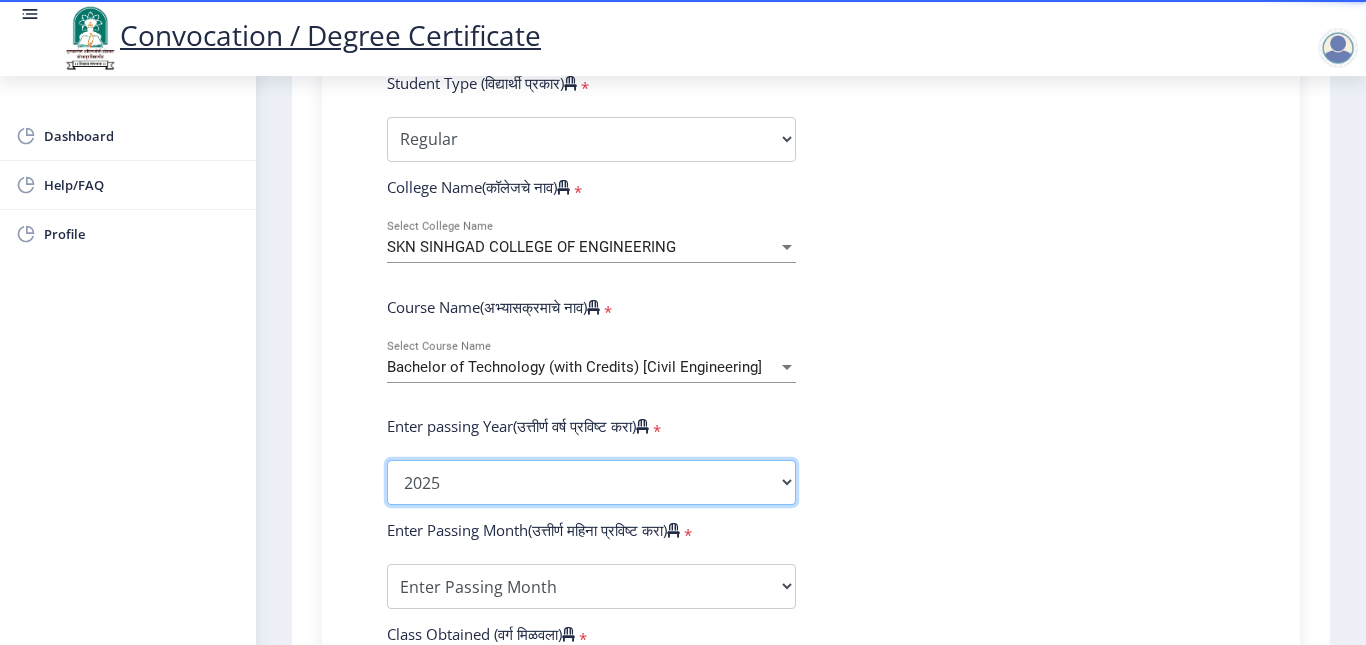 click on "2025   2024   2023   2022   2021   2020   2019   2018   2017   2016   2015   2014   2013   2012   2011   2010   2009   2008   2007   2006   2005   2004   2003   2002   2001   2000   1999   1998   1997   1996   1995   1994   1993   1992   1991   1990   1989   1988   1987   1986   1985   1984   1983   1982   1981   1980   1979   1978   1977   1976" 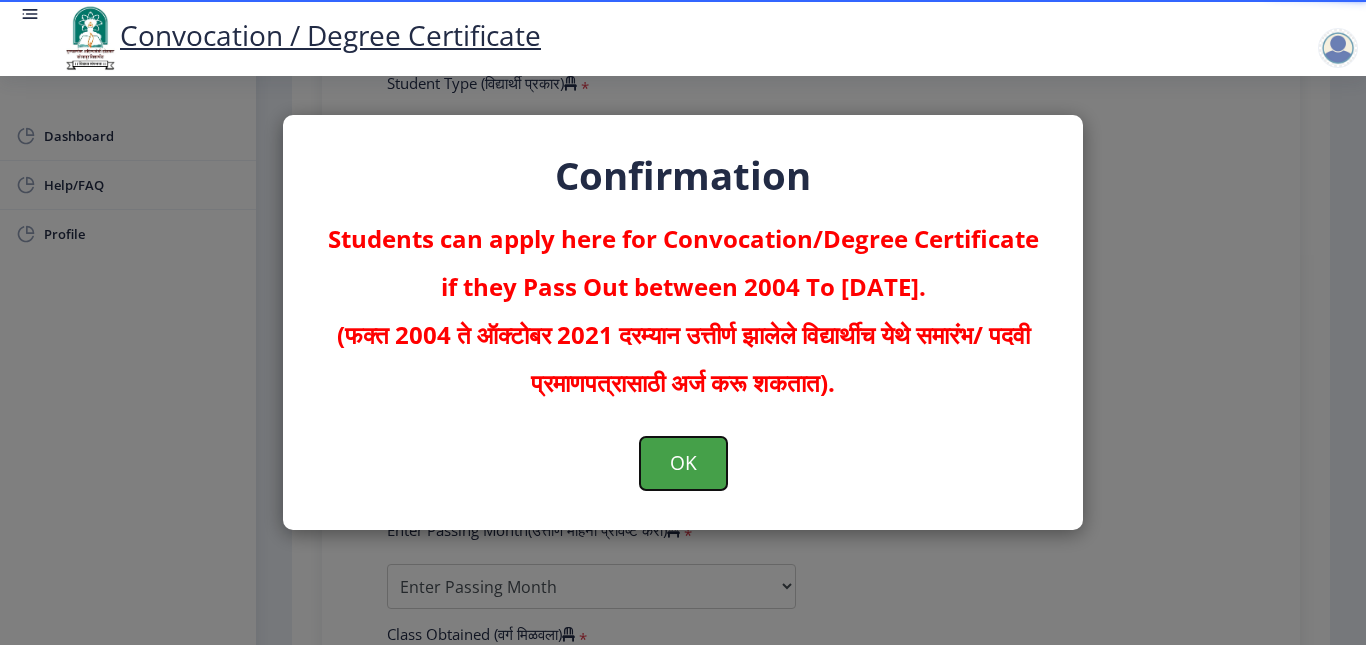 click on "OK" 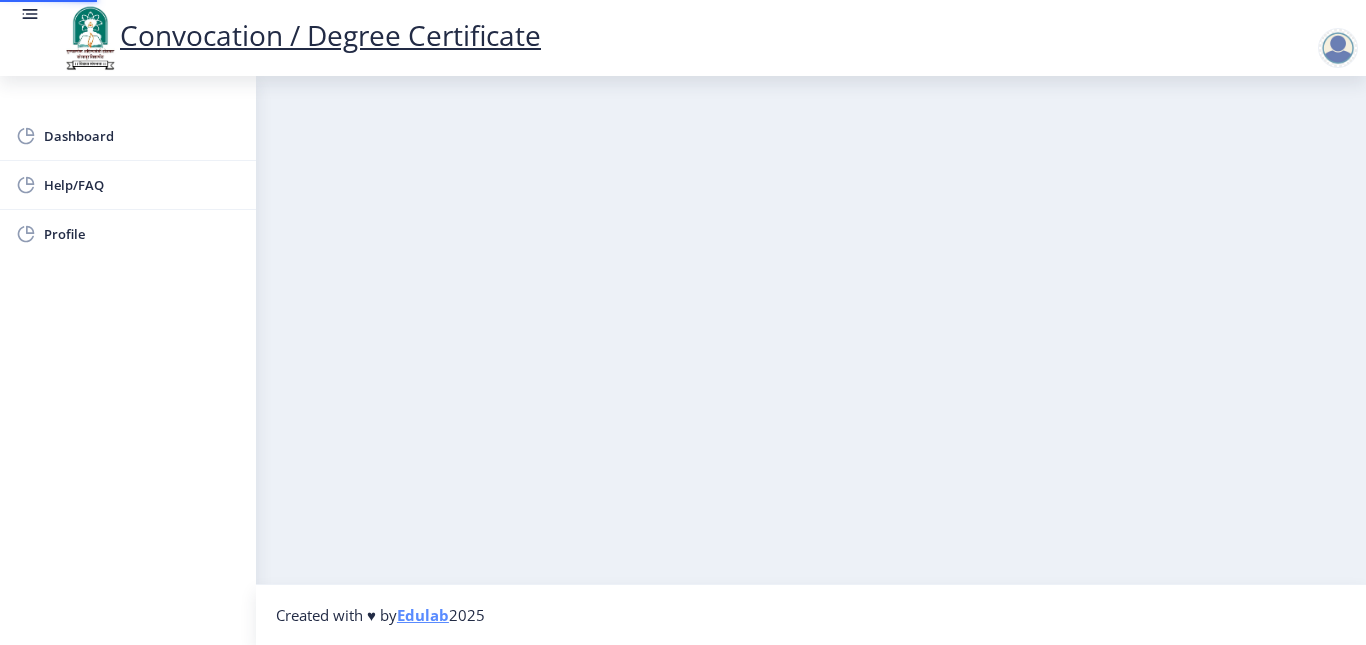 scroll, scrollTop: 0, scrollLeft: 0, axis: both 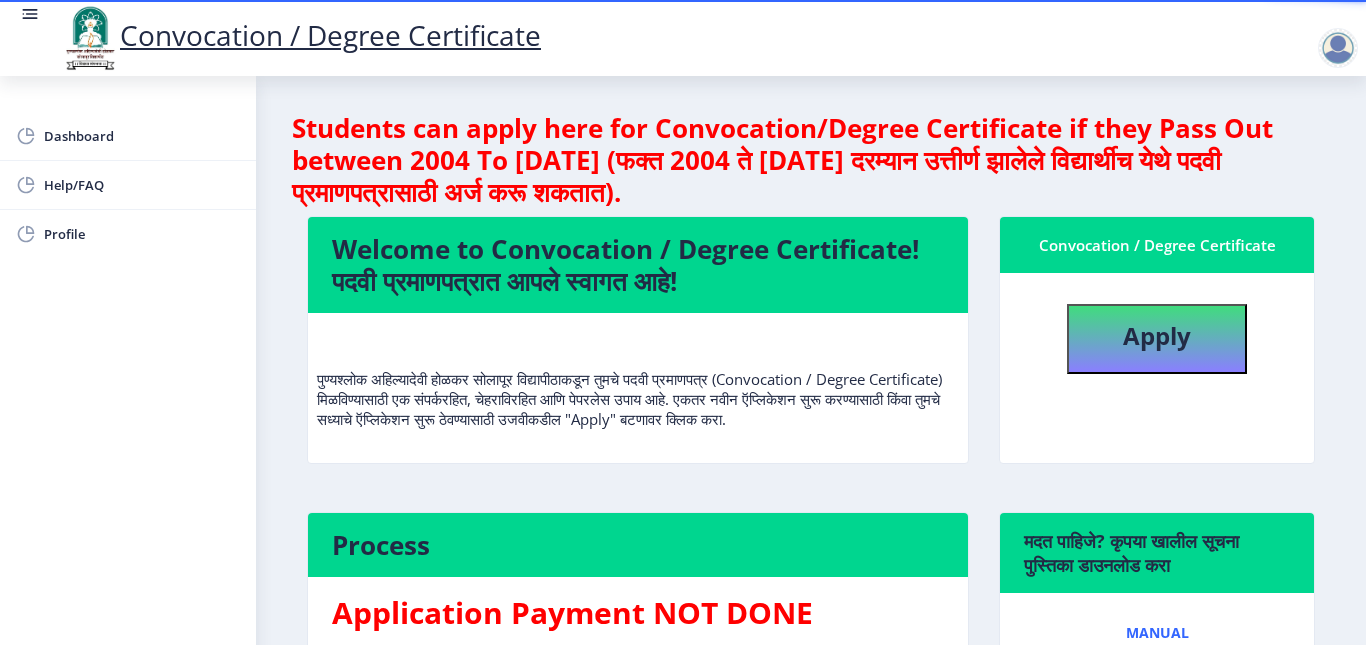 select 